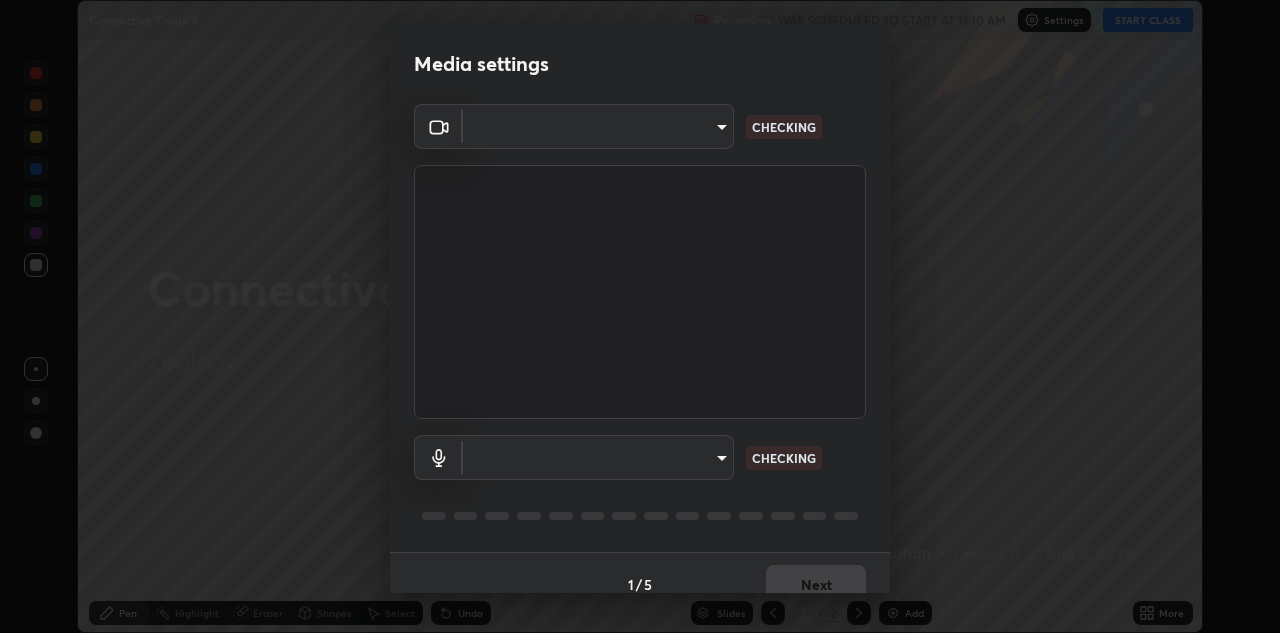 scroll, scrollTop: 0, scrollLeft: 0, axis: both 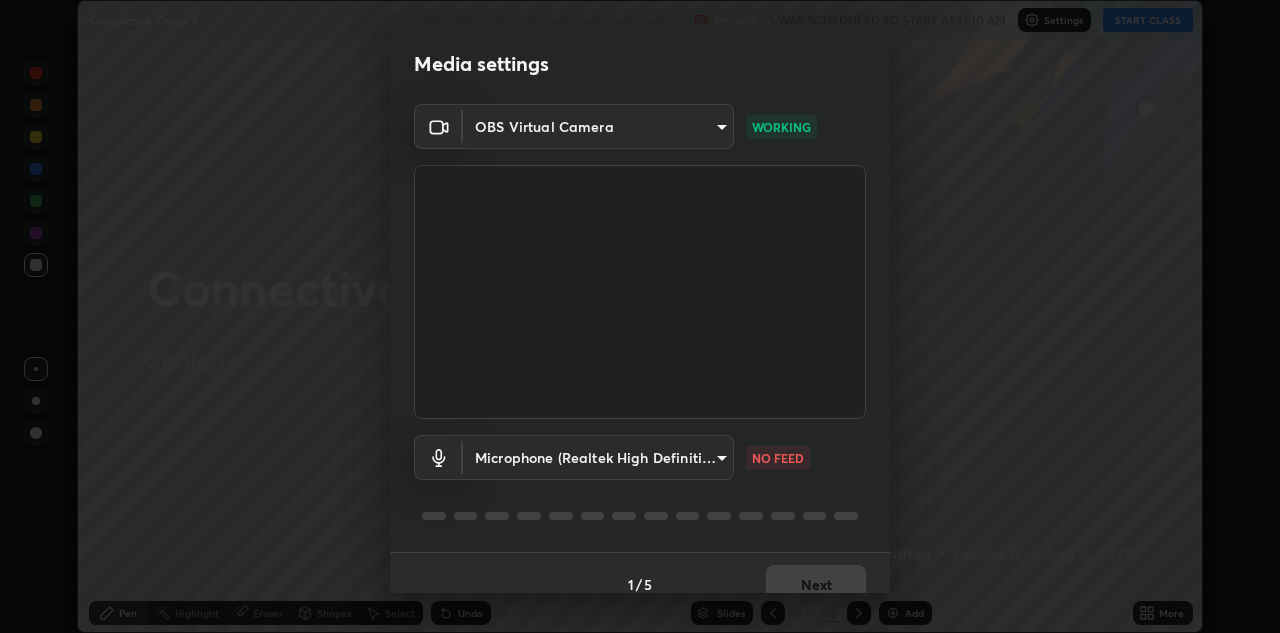 click on "Erase all Connective Tissue 5 Recording WAS SCHEDULED TO START AT  11:10 AM Settings START CLASS Setting up your live class Connective Tissue 5 • L17 of Zoology [FIRST] [LAST] Pen Highlight Eraser Shapes Select Undo Slides 2 / 2 Add More No doubts shared Encourage your learners to ask a doubt for better clarity Report an issue Reason for reporting Buffering Chat not working Audio - Video sync issue Educator video quality low ​ Attach an image Report Media settings OBS Virtual Camera c32f2d133d2fe4ebed6028c3ab396e6b2dbe6072f46fd66d39e62de35b14fd4d WORKING Microphone (Realtek High Definition Audio) f7644a9e9a5fb794185b80f98c37c5711002d7623b3167955ee522262654039b NO FEED 1 / 5 Next" at bounding box center [640, 316] 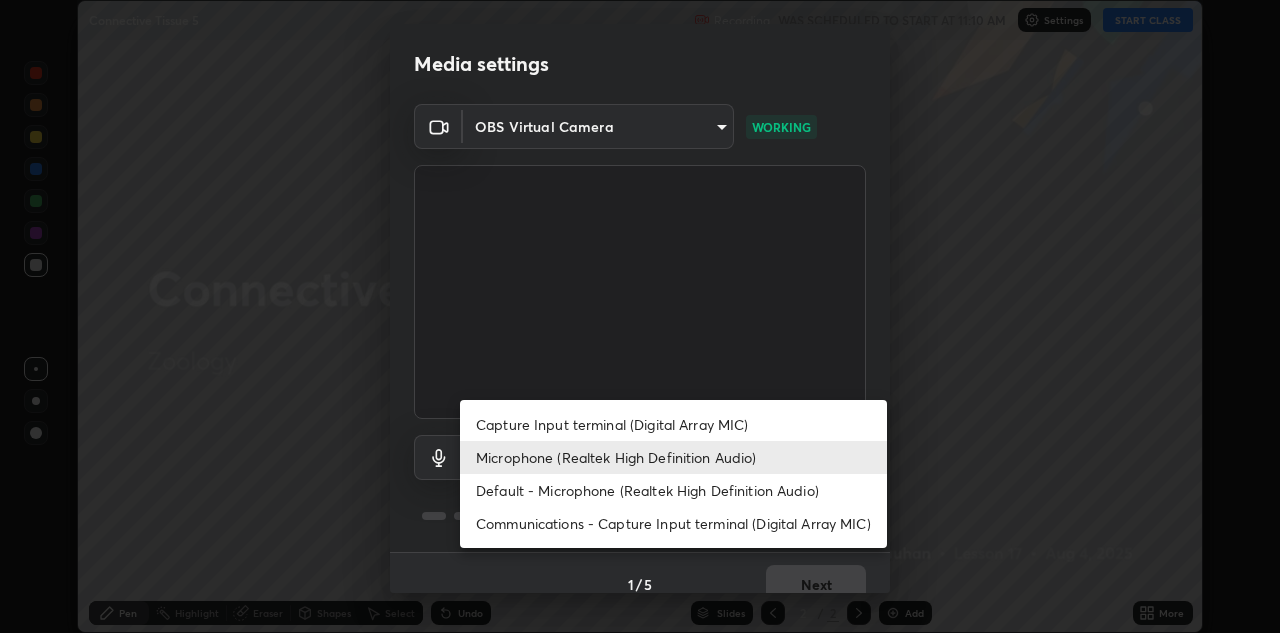 click on "Microphone (Realtek High Definition Audio)" at bounding box center [673, 457] 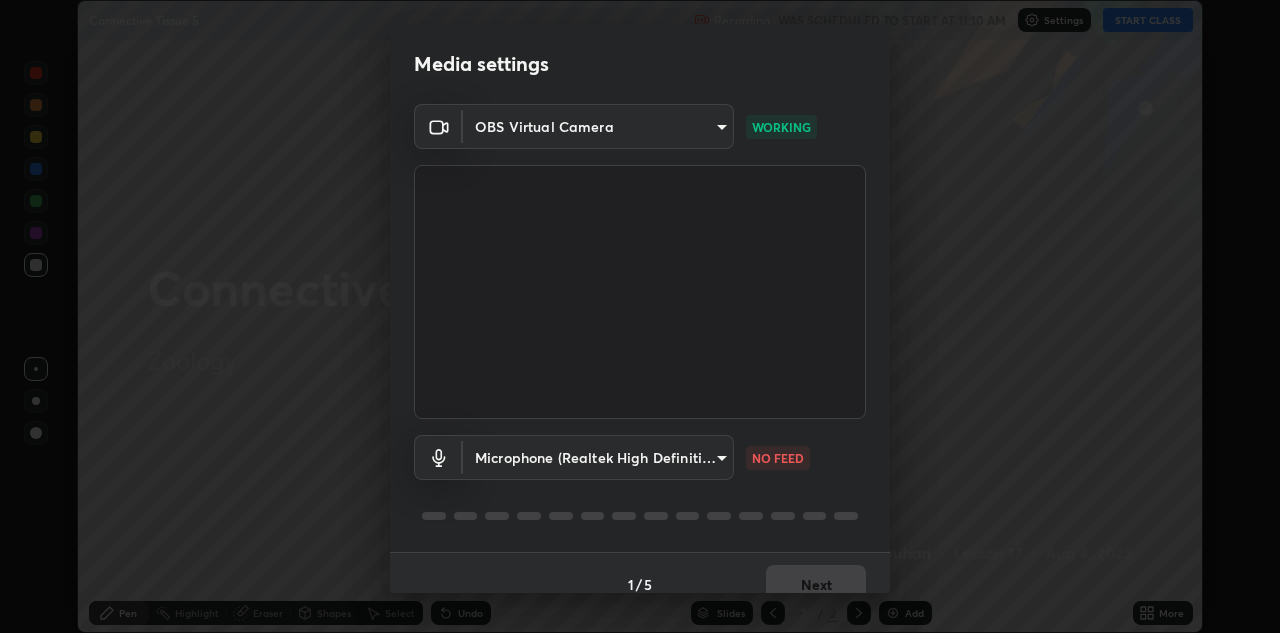 scroll, scrollTop: 23, scrollLeft: 0, axis: vertical 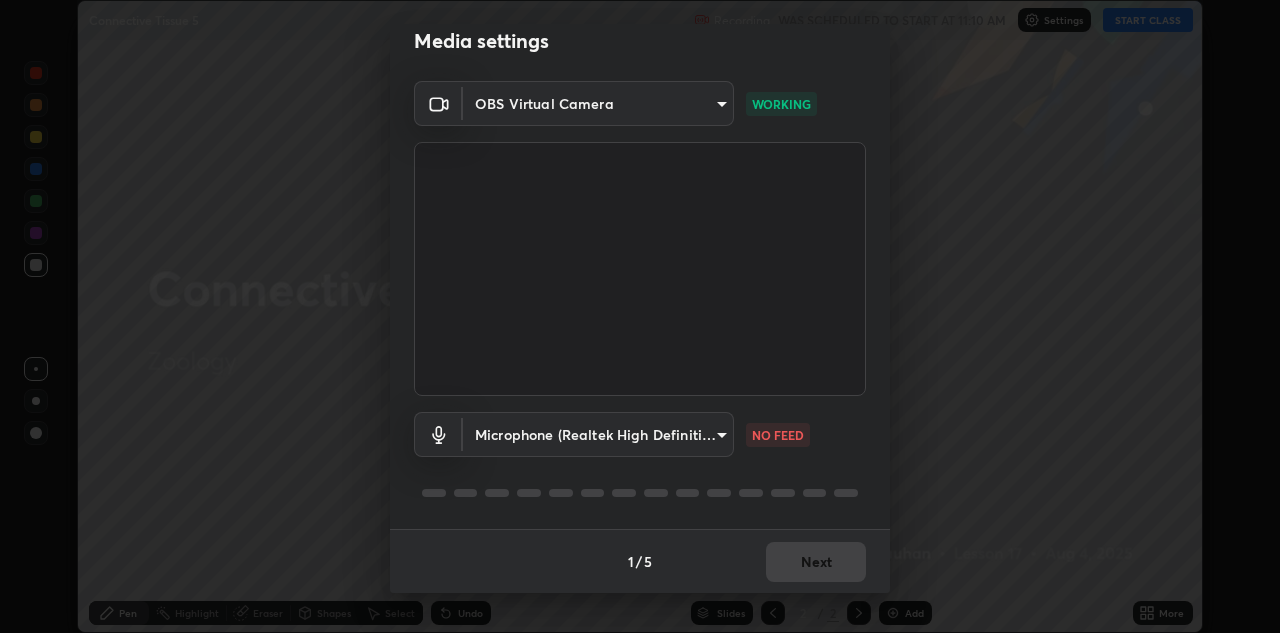 click on "Erase all Connective Tissue 5 Recording WAS SCHEDULED TO START AT  11:10 AM Settings START CLASS Setting up your live class Connective Tissue 5 • L17 of Zoology [FIRST] [LAST] Pen Highlight Eraser Shapes Select Undo Slides 2 / 2 Add More No doubts shared Encourage your learners to ask a doubt for better clarity Report an issue Reason for reporting Buffering Chat not working Audio - Video sync issue Educator video quality low ​ Attach an image Report Media settings OBS Virtual Camera c32f2d133d2fe4ebed6028c3ab396e6b2dbe6072f46fd66d39e62de35b14fd4d WORKING Microphone (Realtek High Definition Audio) f7644a9e9a5fb794185b80f98c37c5711002d7623b3167955ee522262654039b NO FEED 1 / 5 Next" at bounding box center [640, 316] 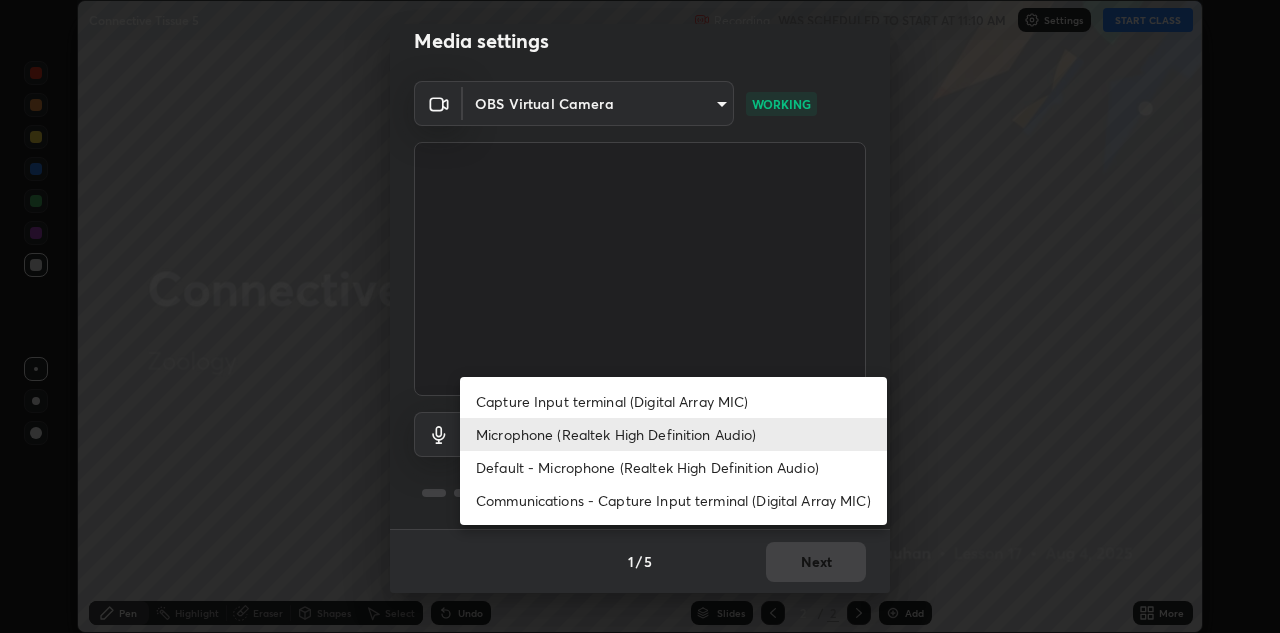 click on "Communications - Capture Input terminal (Digital Array MIC)" at bounding box center [673, 500] 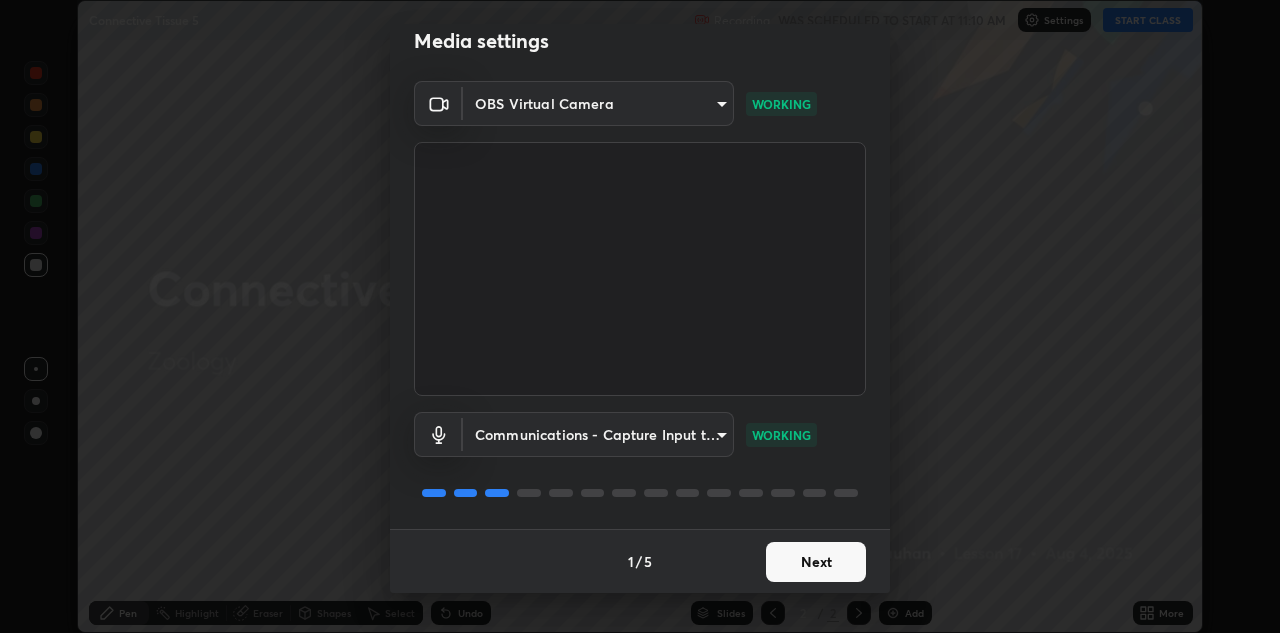 click on "Next" at bounding box center [816, 562] 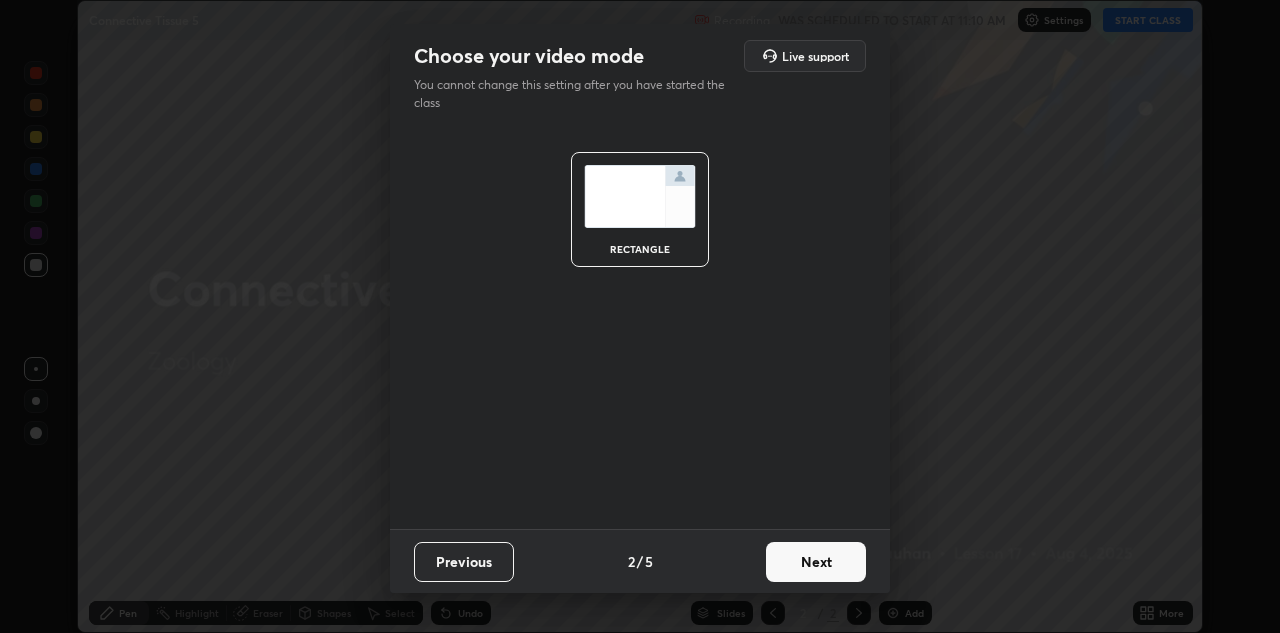 scroll, scrollTop: 0, scrollLeft: 0, axis: both 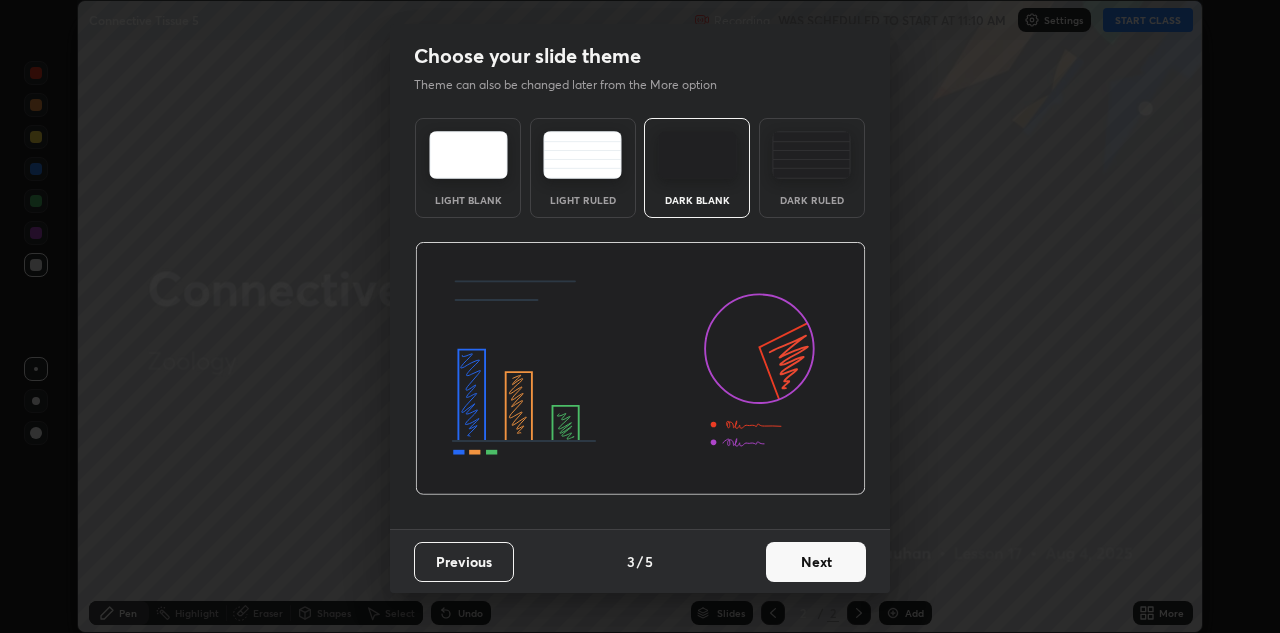 click on "Next" at bounding box center [816, 562] 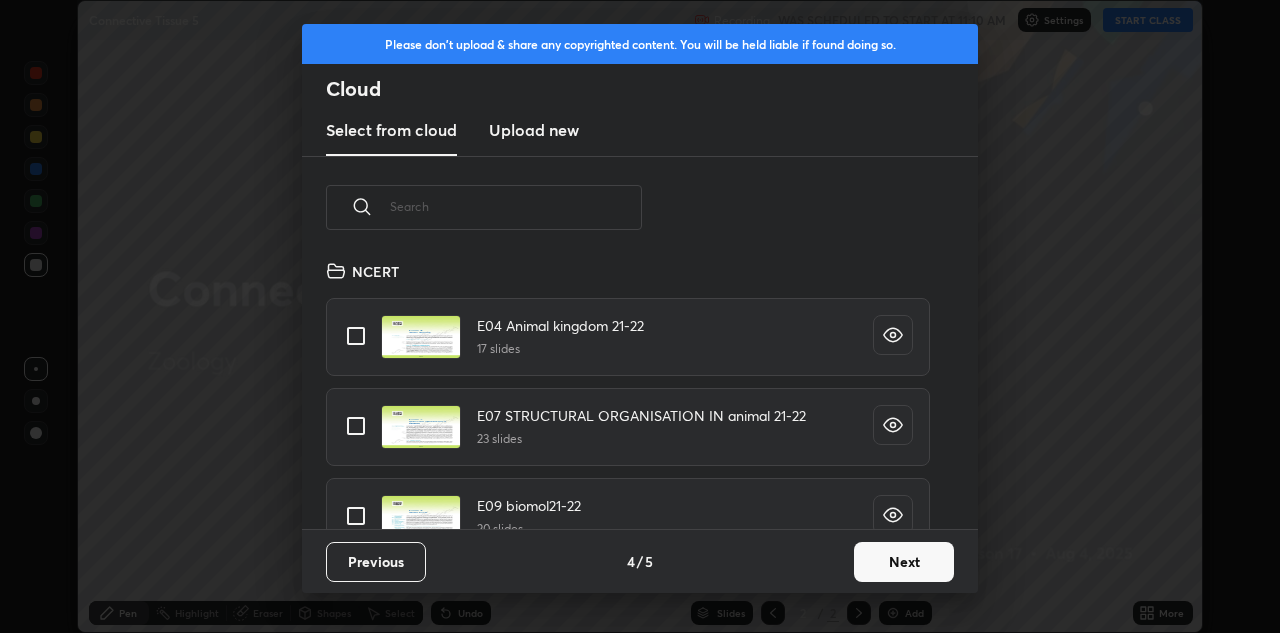scroll, scrollTop: 7, scrollLeft: 11, axis: both 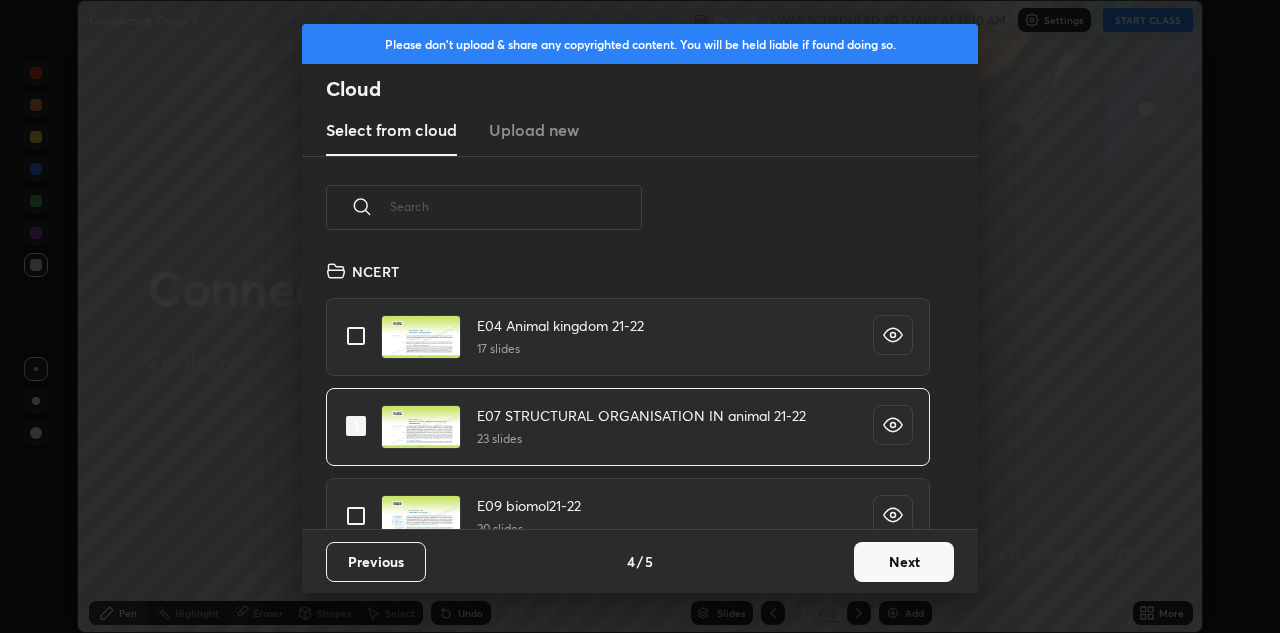 click on "Next" at bounding box center [904, 562] 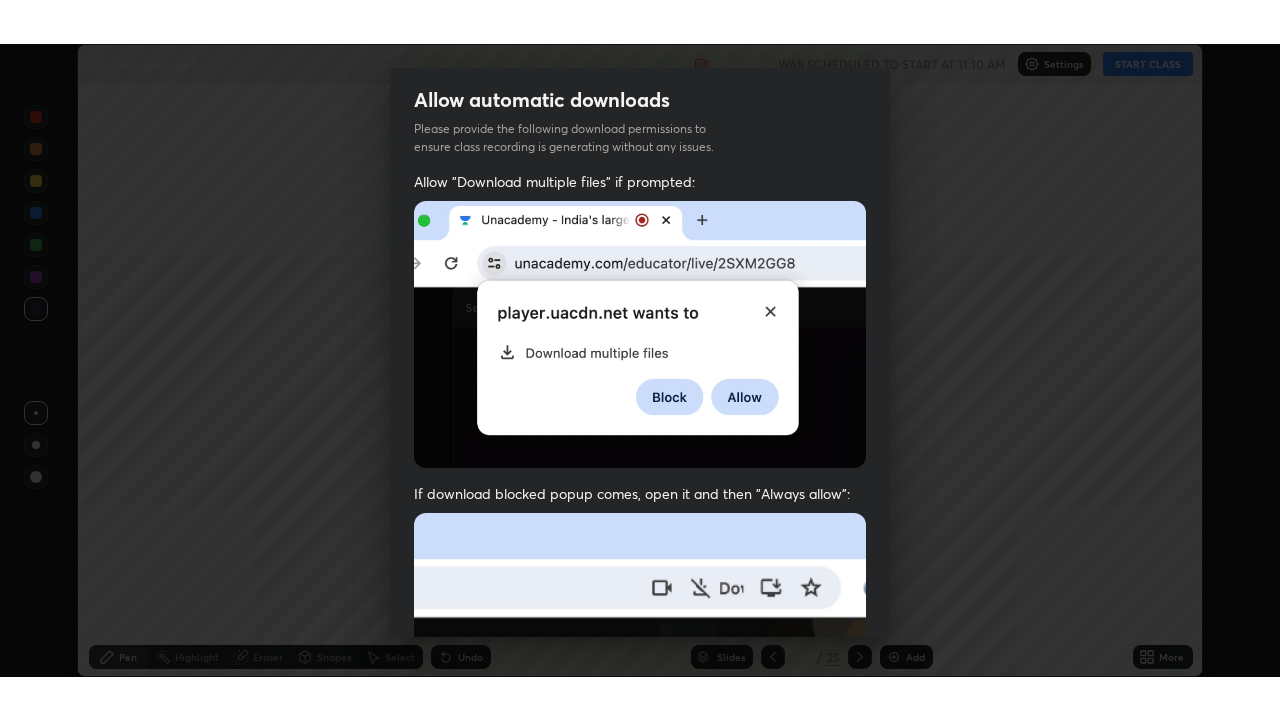 scroll, scrollTop: 431, scrollLeft: 0, axis: vertical 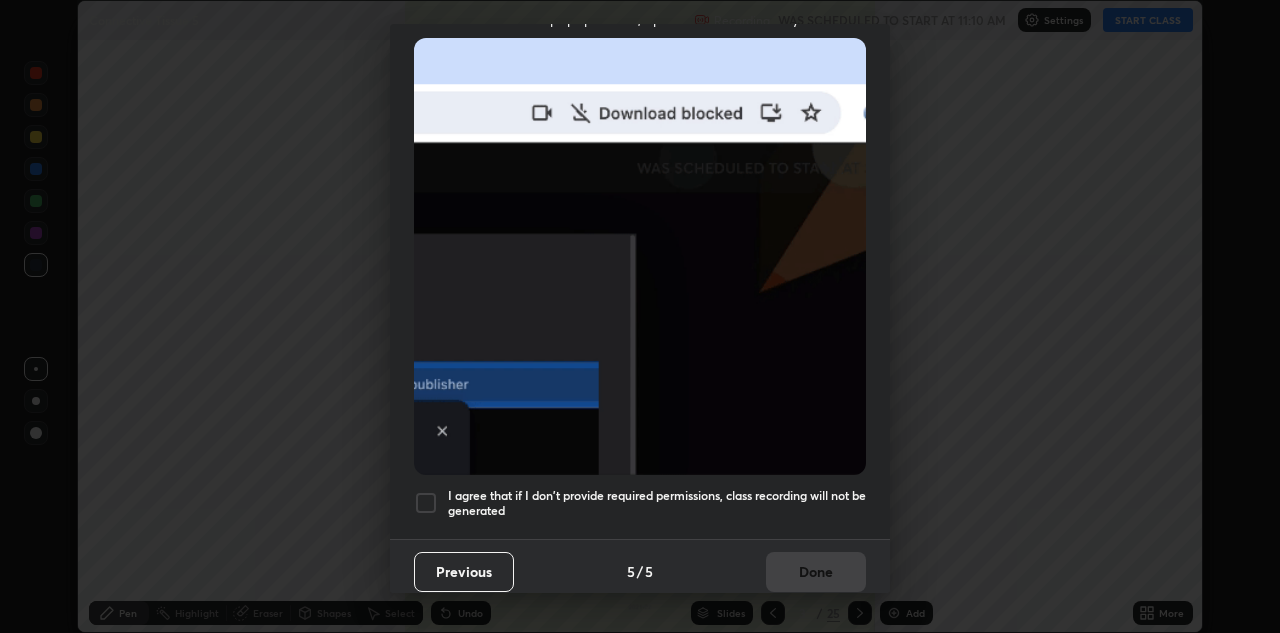 click at bounding box center [426, 503] 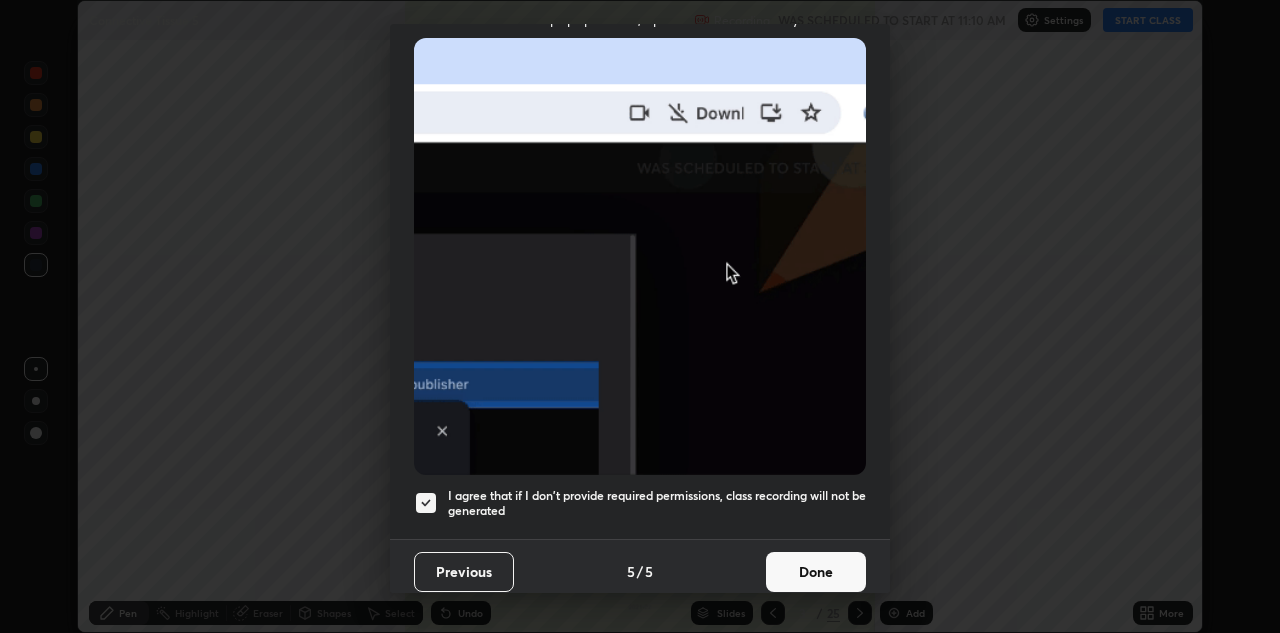 click on "Done" at bounding box center (816, 572) 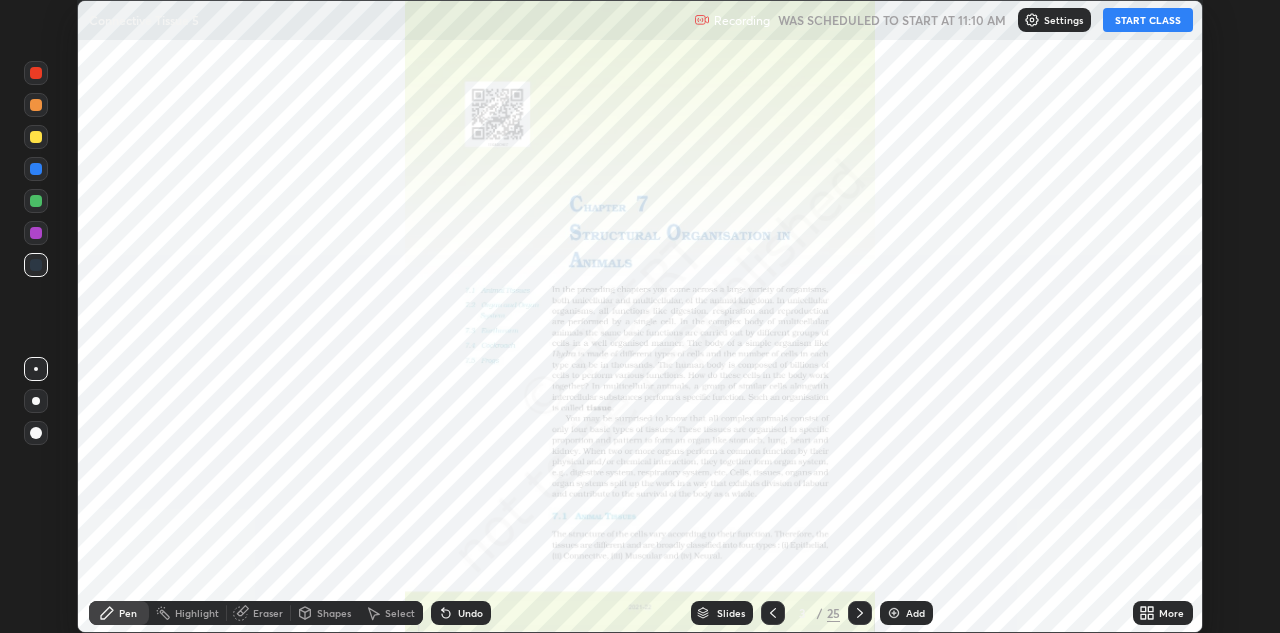 click on "START CLASS" at bounding box center (1148, 20) 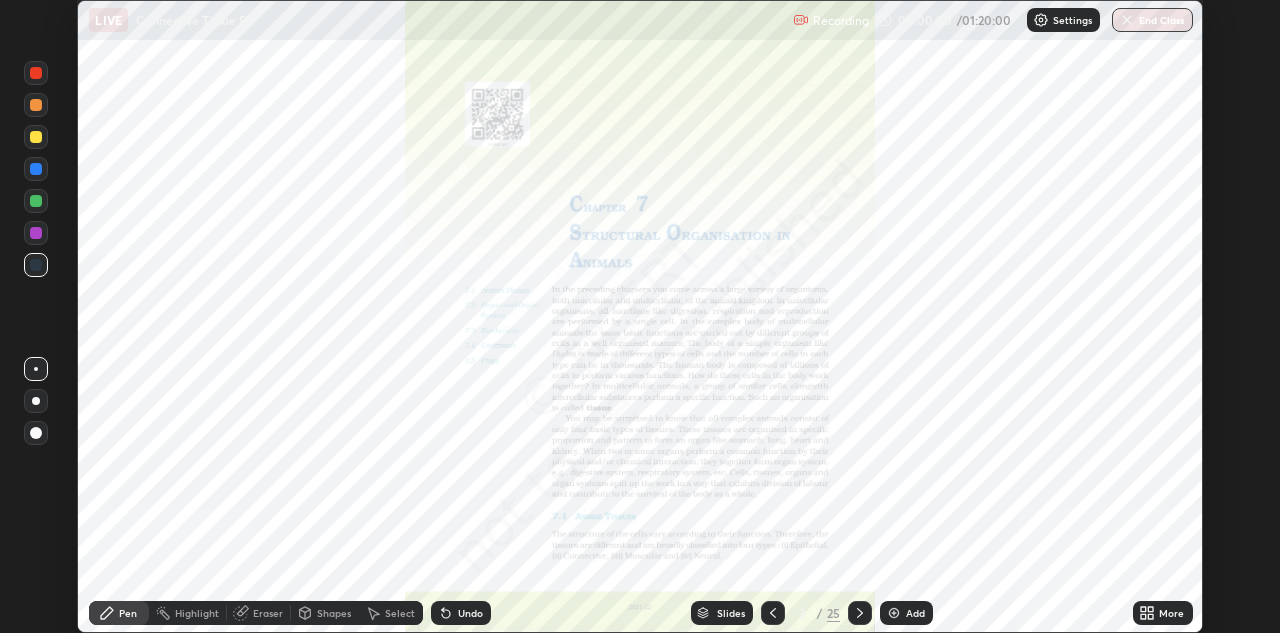 click on "More" at bounding box center [1163, 613] 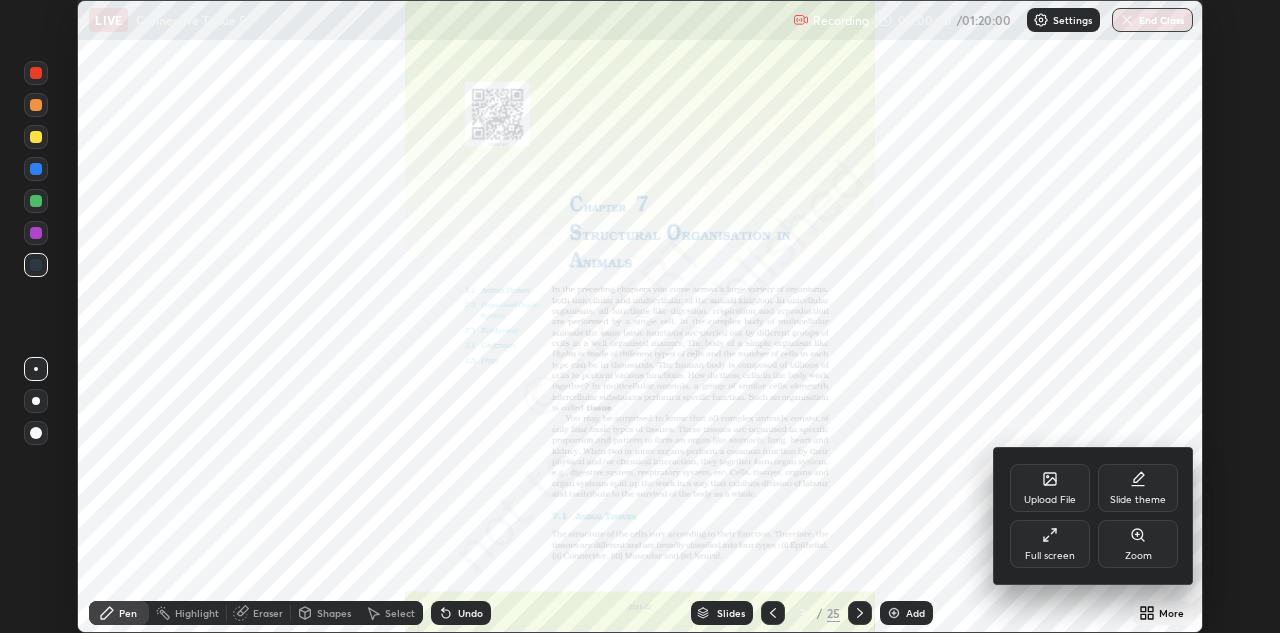 click 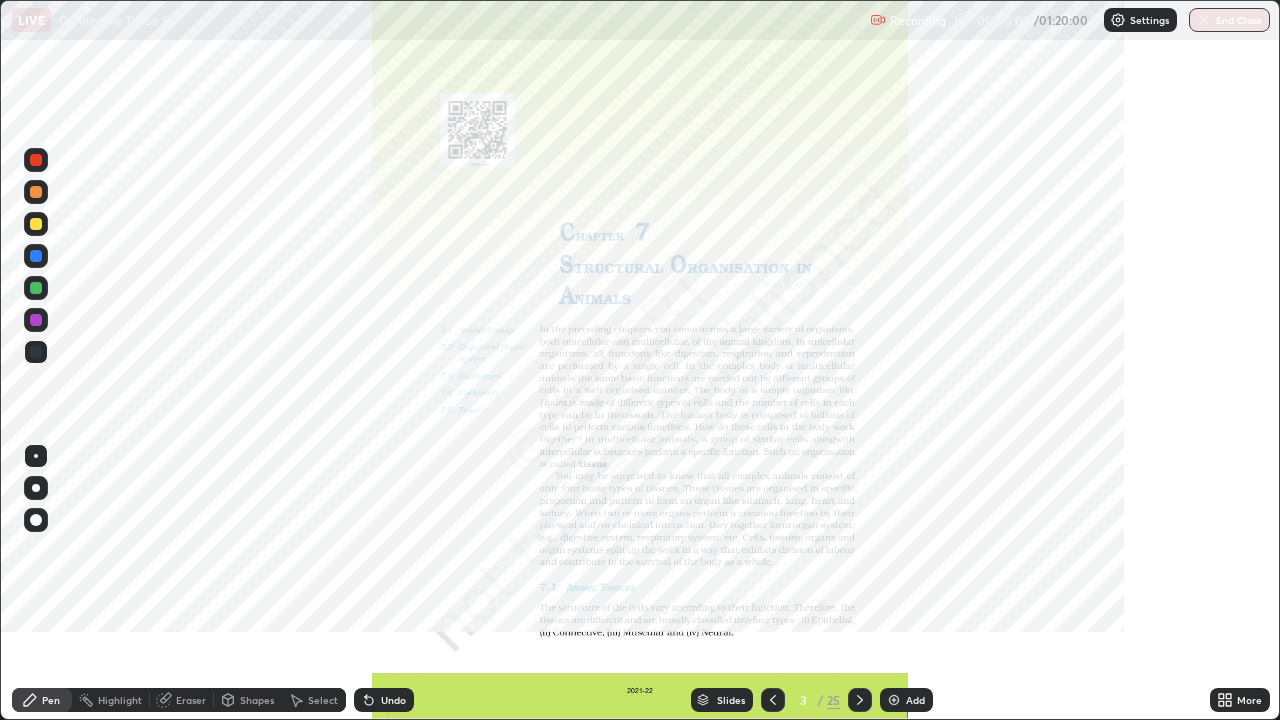scroll, scrollTop: 99280, scrollLeft: 98720, axis: both 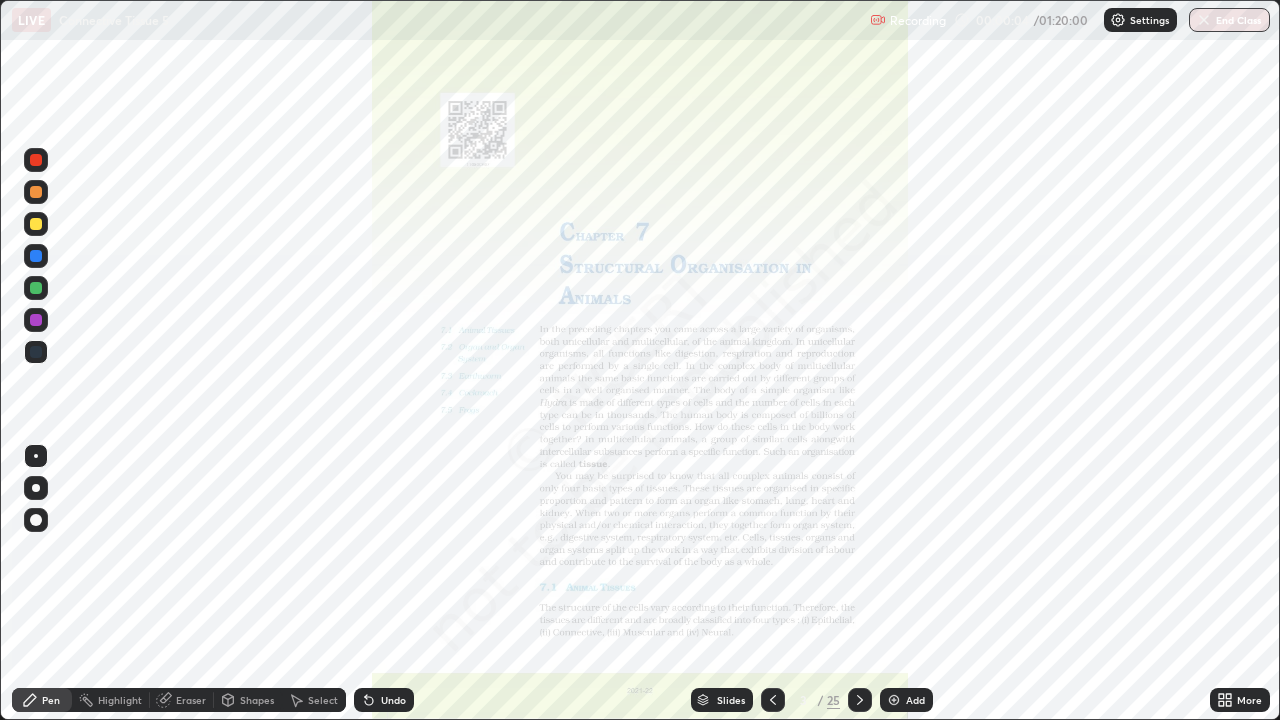 click on "Slides" at bounding box center [722, 700] 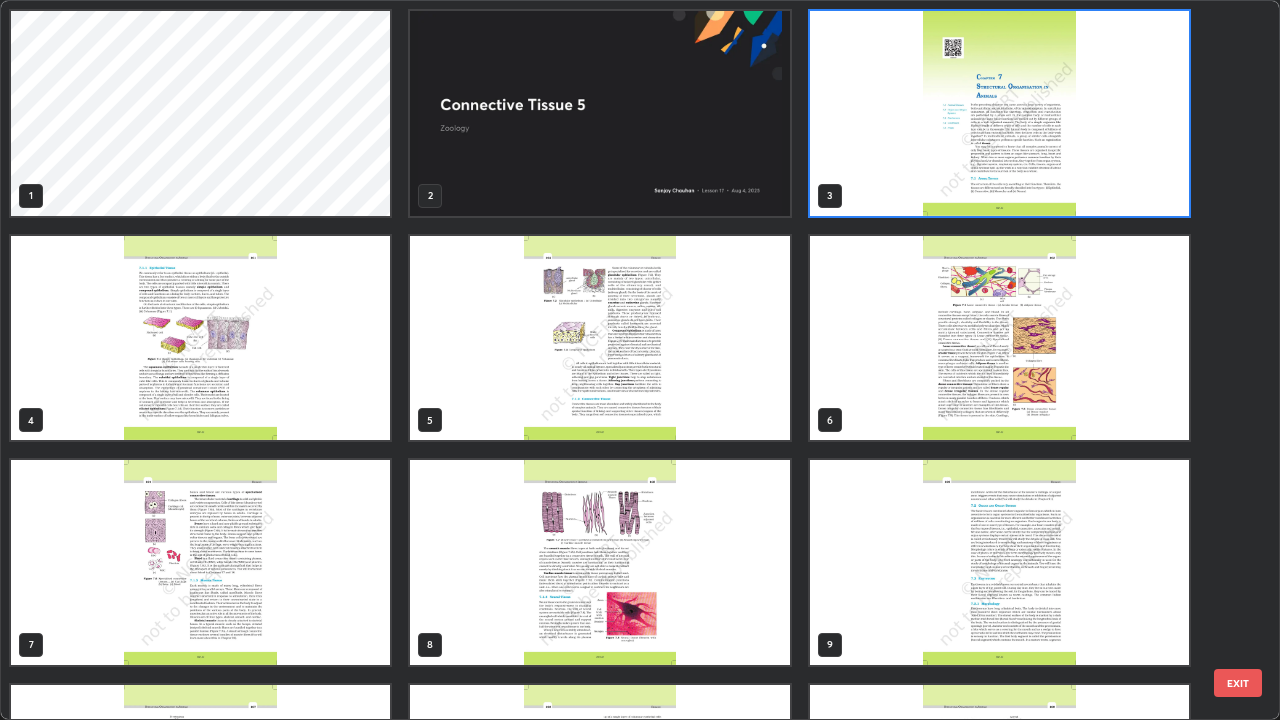 scroll, scrollTop: 593, scrollLeft: 0, axis: vertical 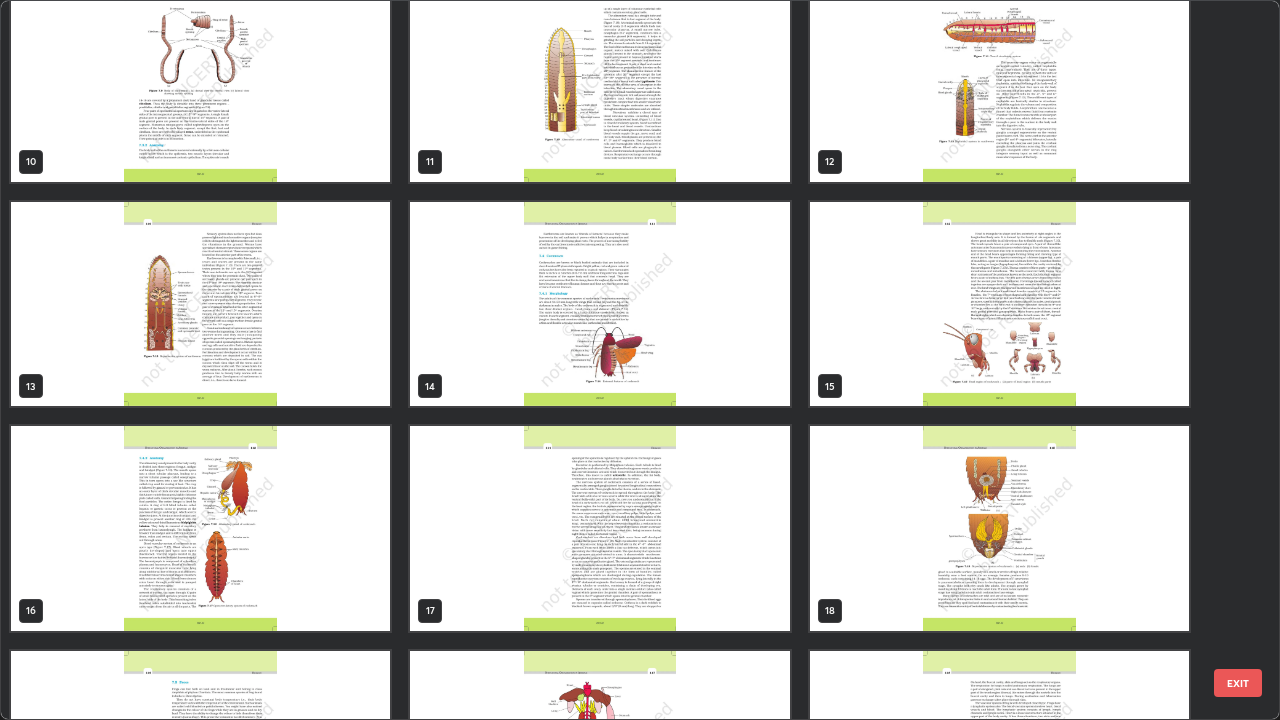 click at bounding box center (599, 304) 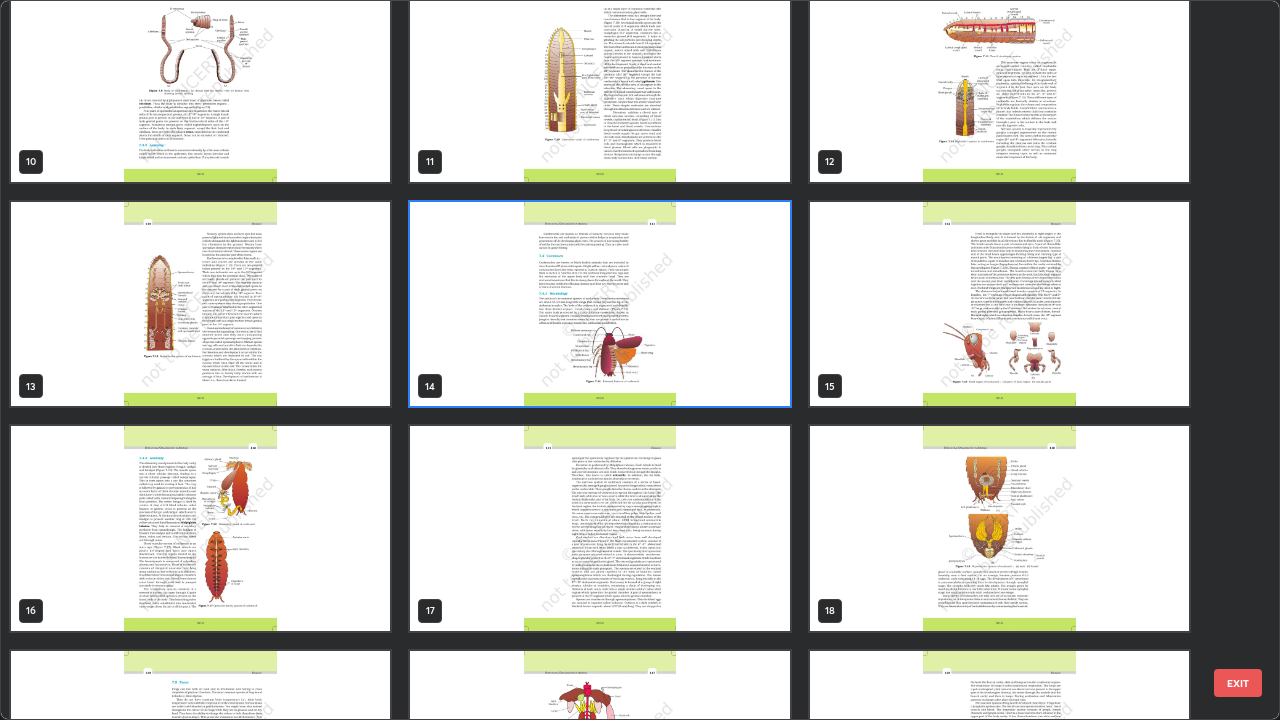 click at bounding box center [599, 304] 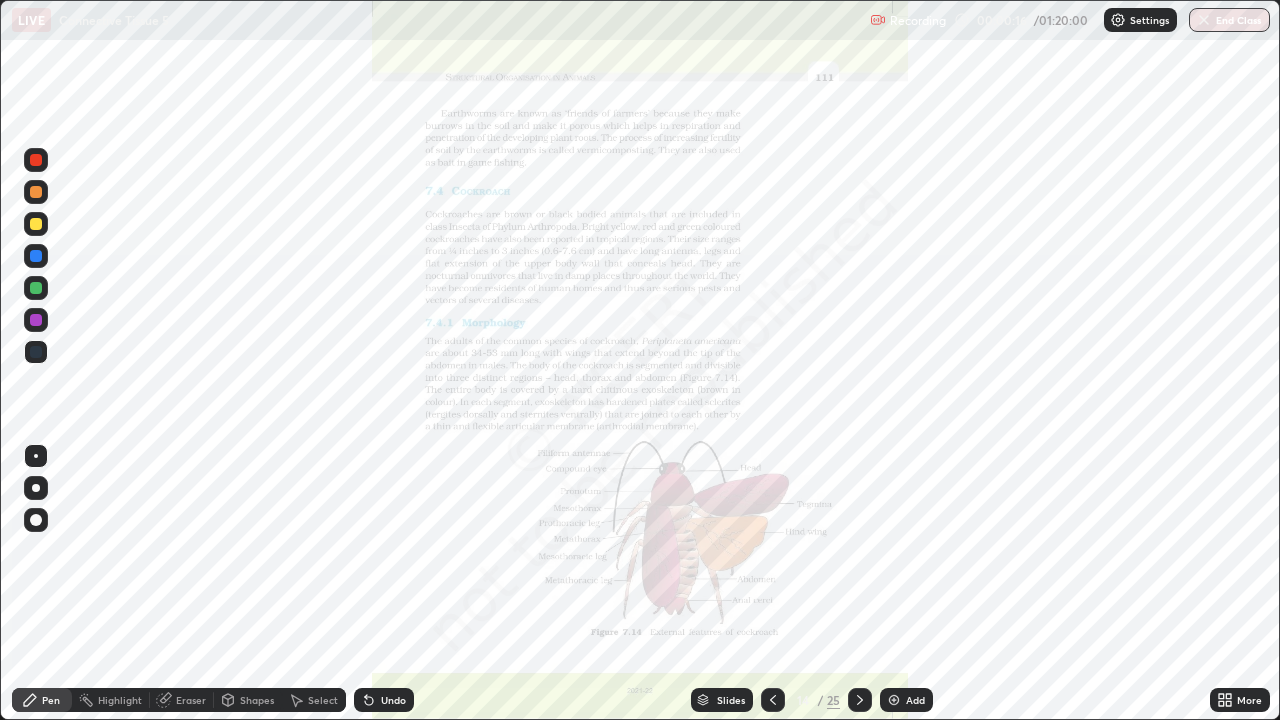 click on "More" at bounding box center [1249, 700] 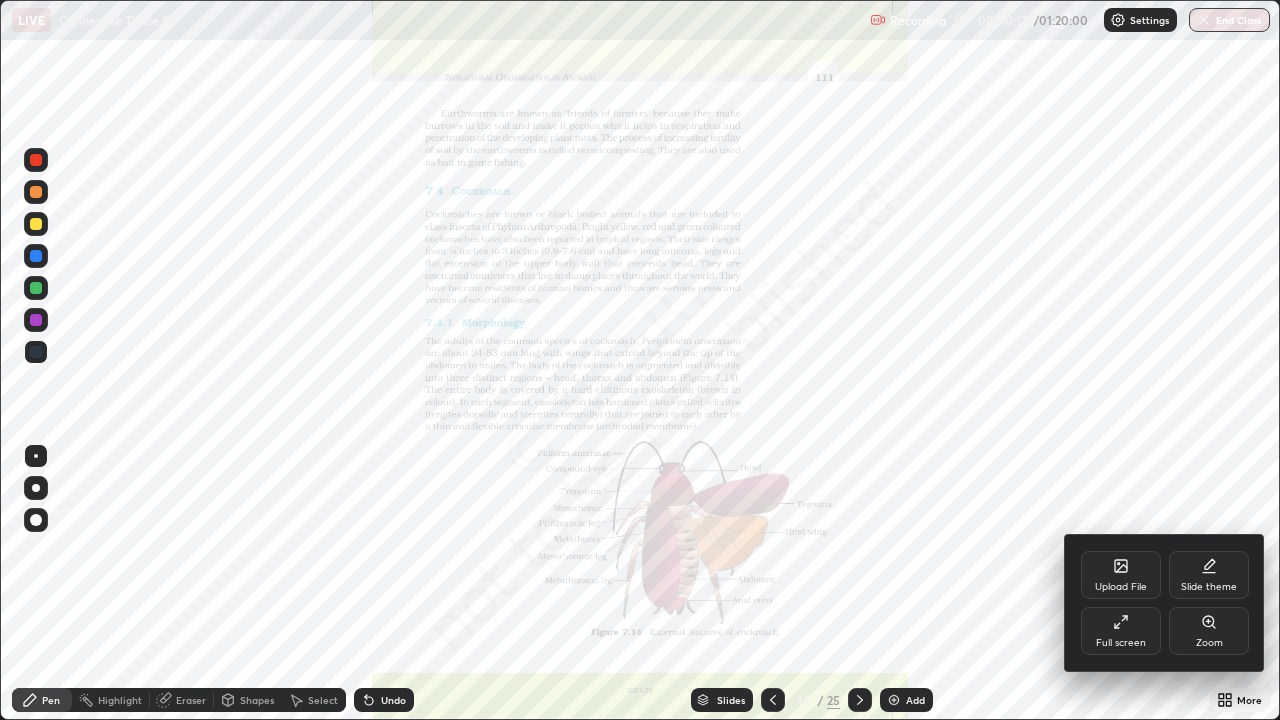 click on "Zoom" at bounding box center [1209, 643] 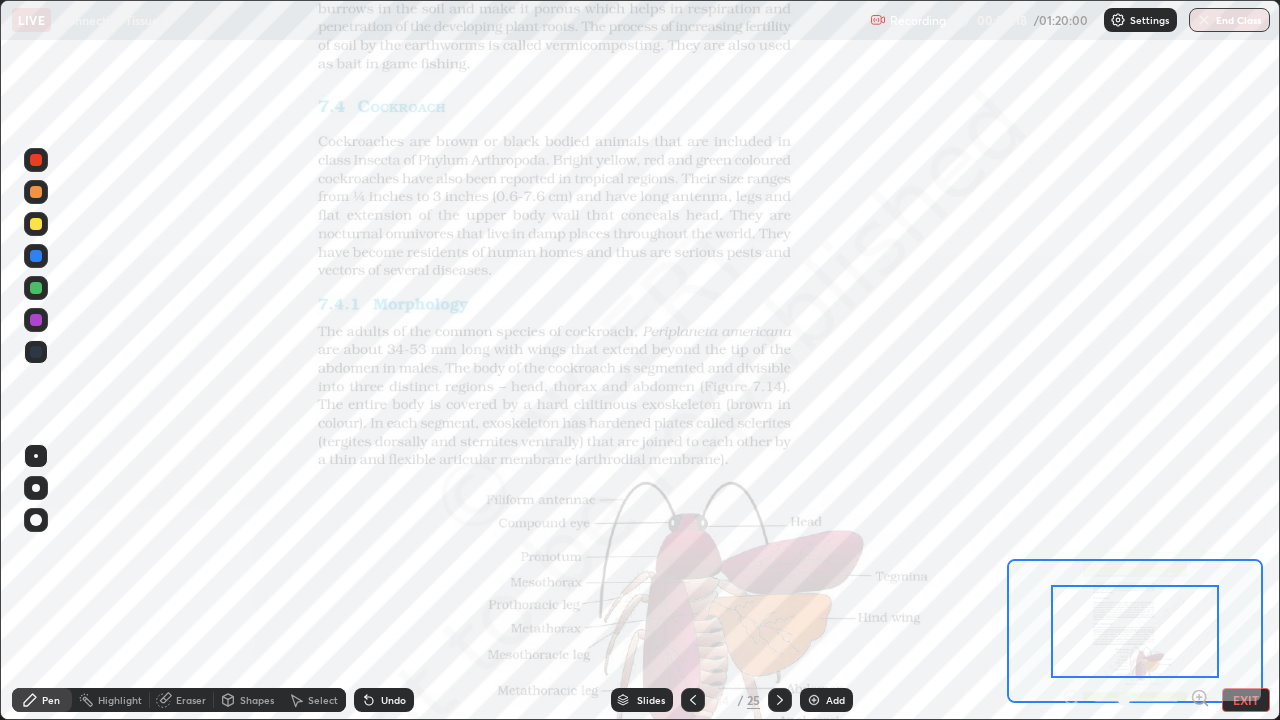 click 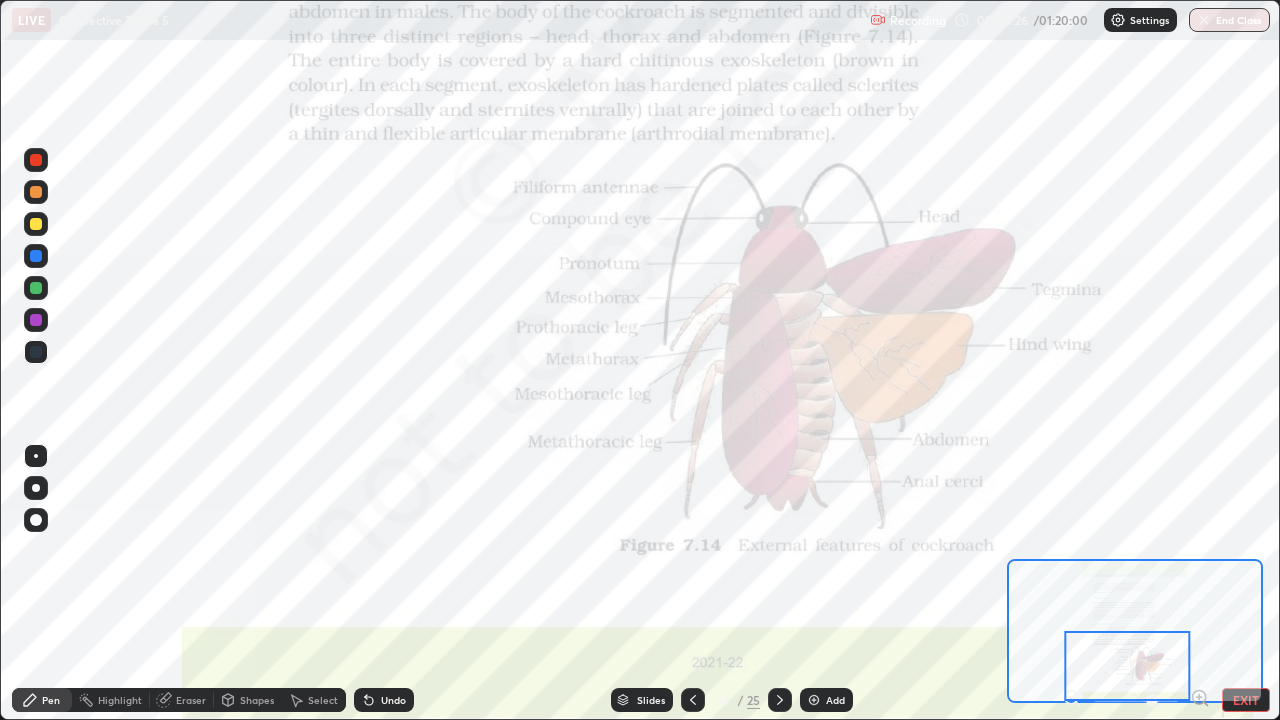 click at bounding box center [36, 256] 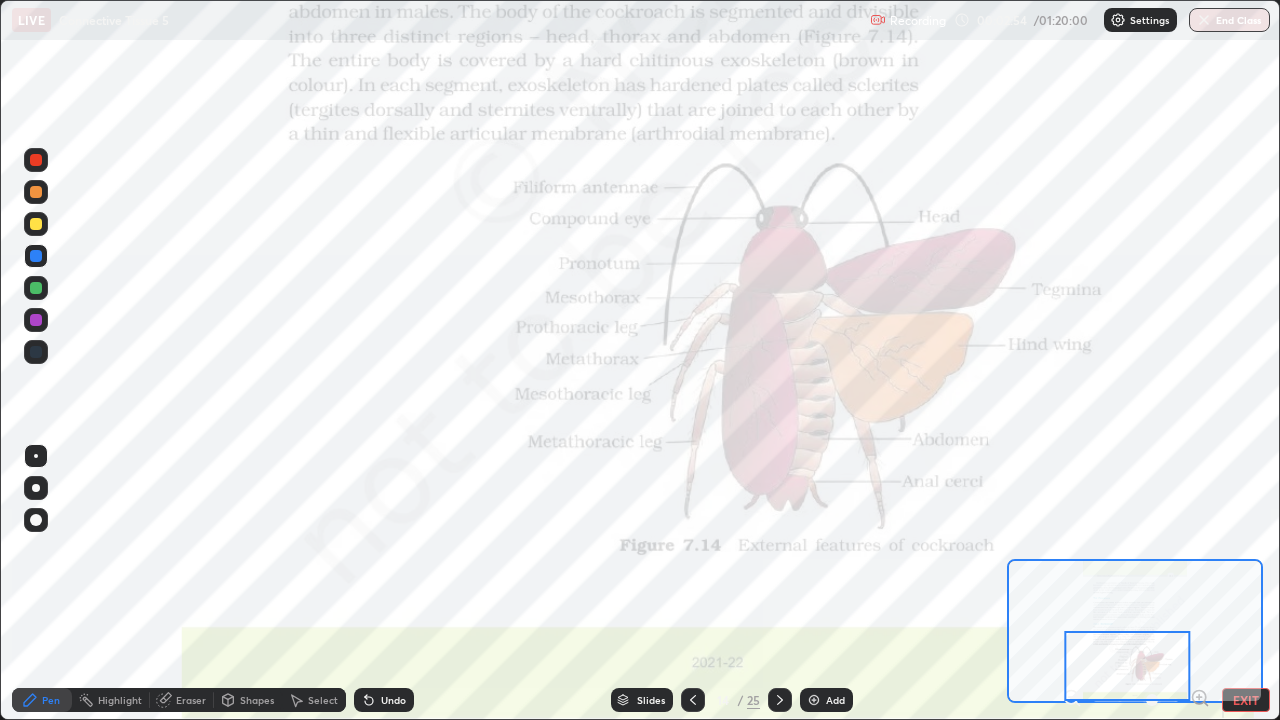 click on "Eraser" at bounding box center (191, 700) 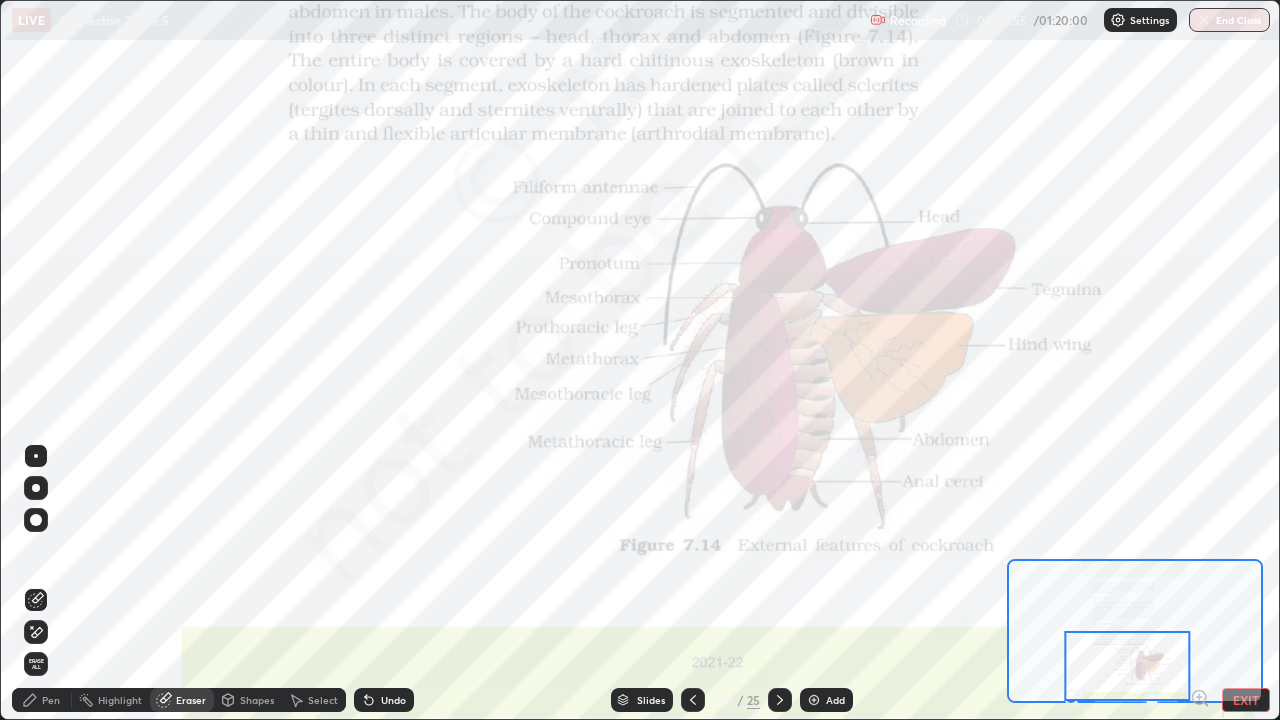 click on "Erase all" at bounding box center [36, 664] 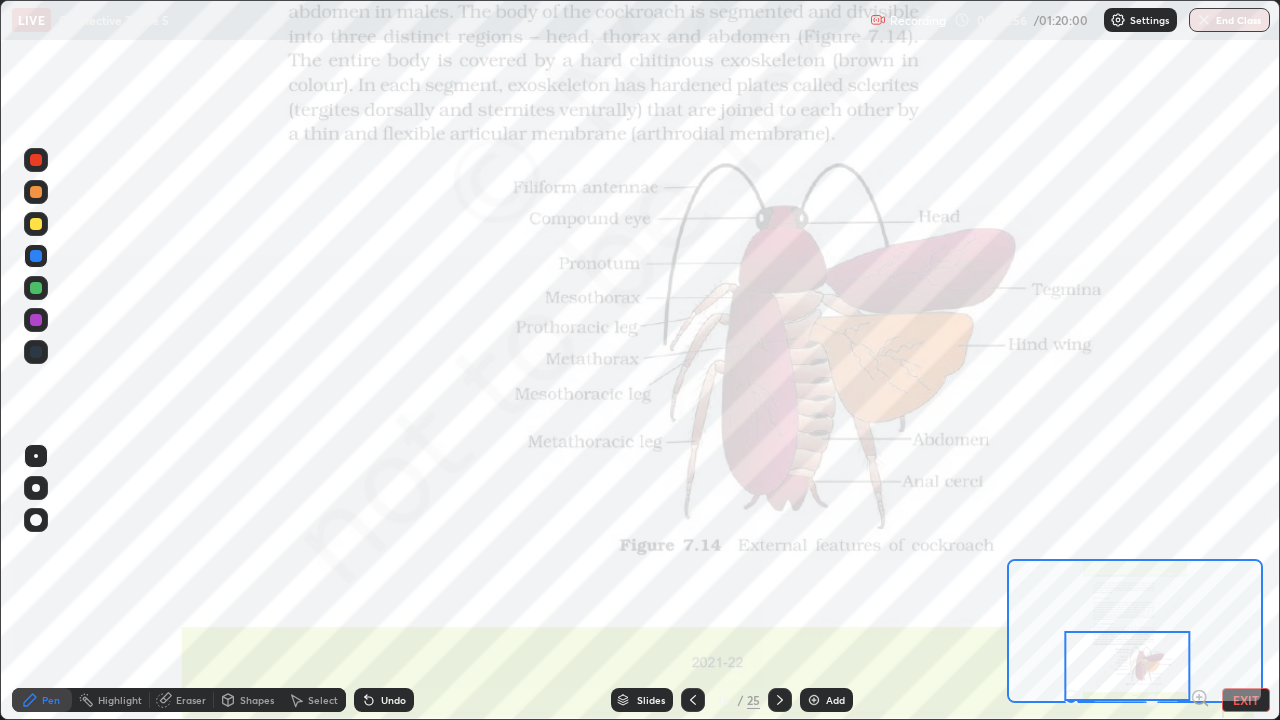 click at bounding box center [36, 320] 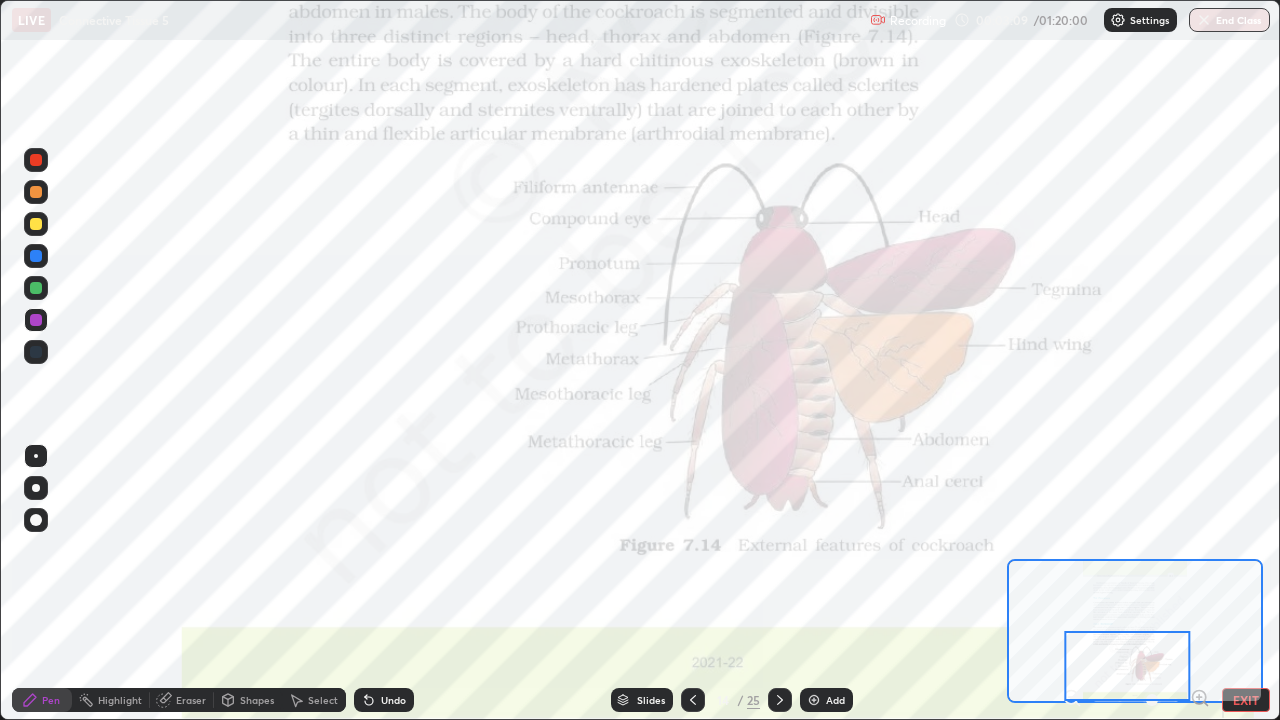 click 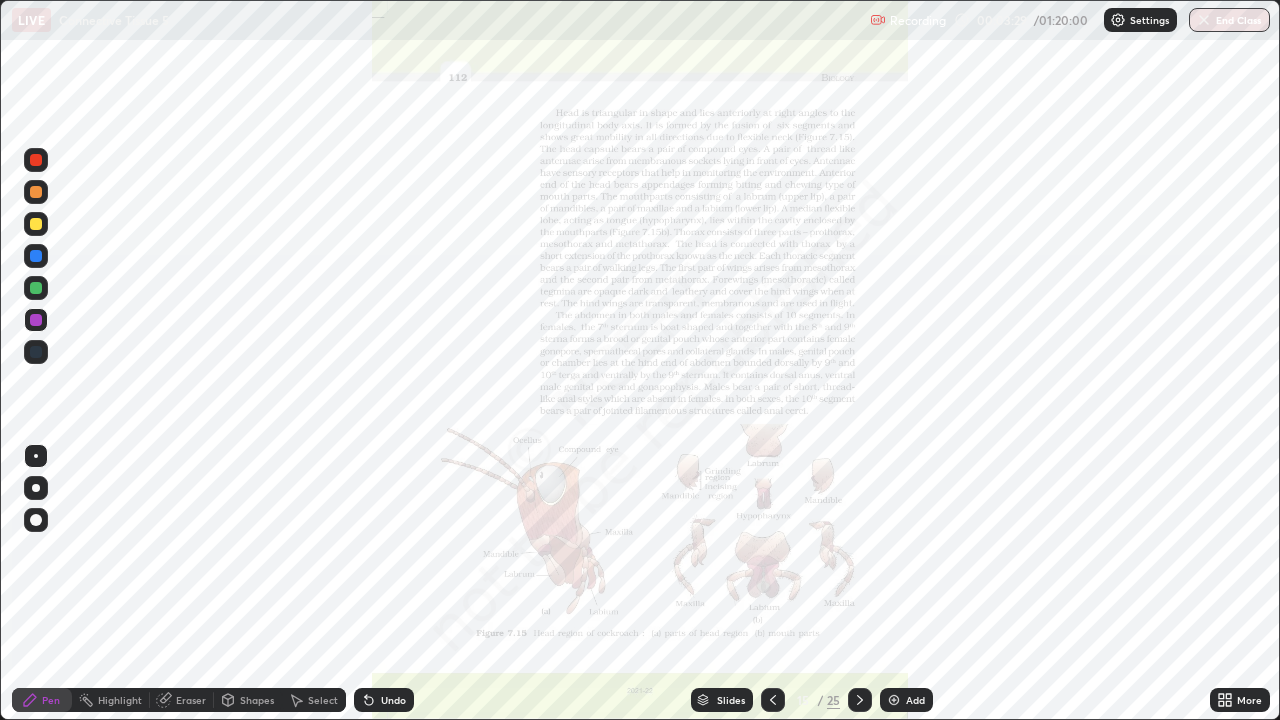 click on "More" at bounding box center [1249, 700] 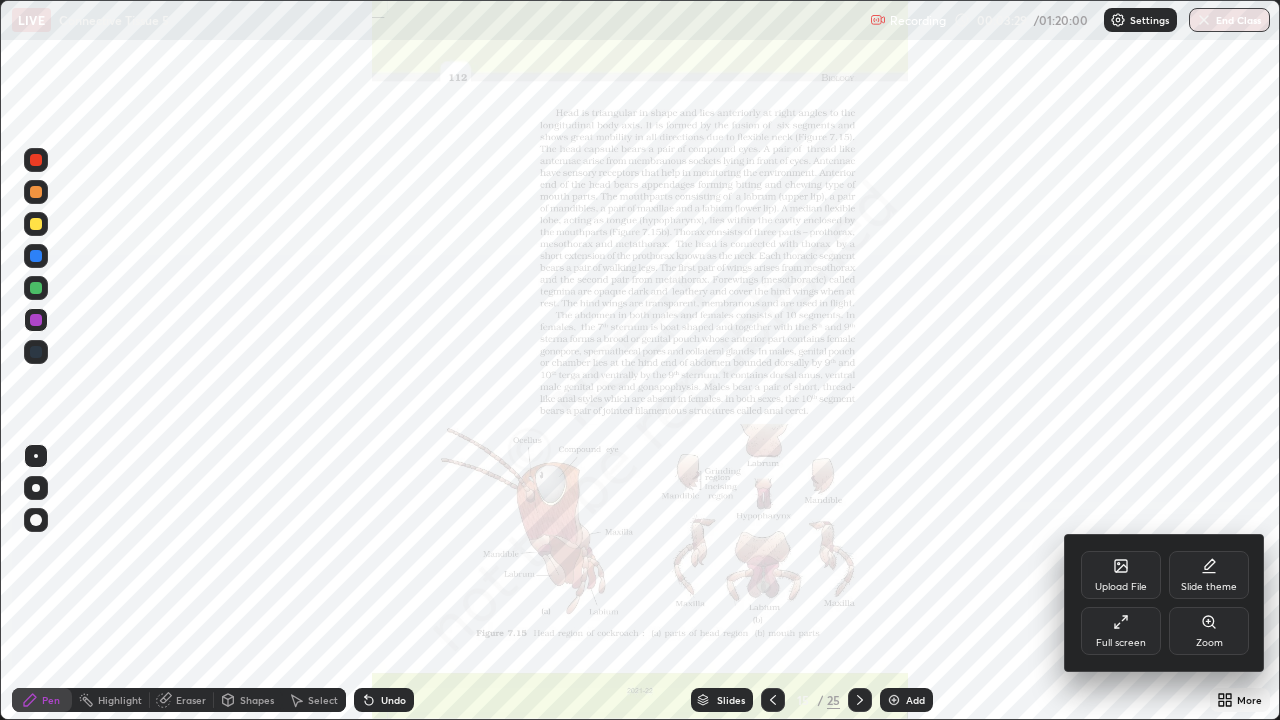 click on "Zoom" at bounding box center [1209, 643] 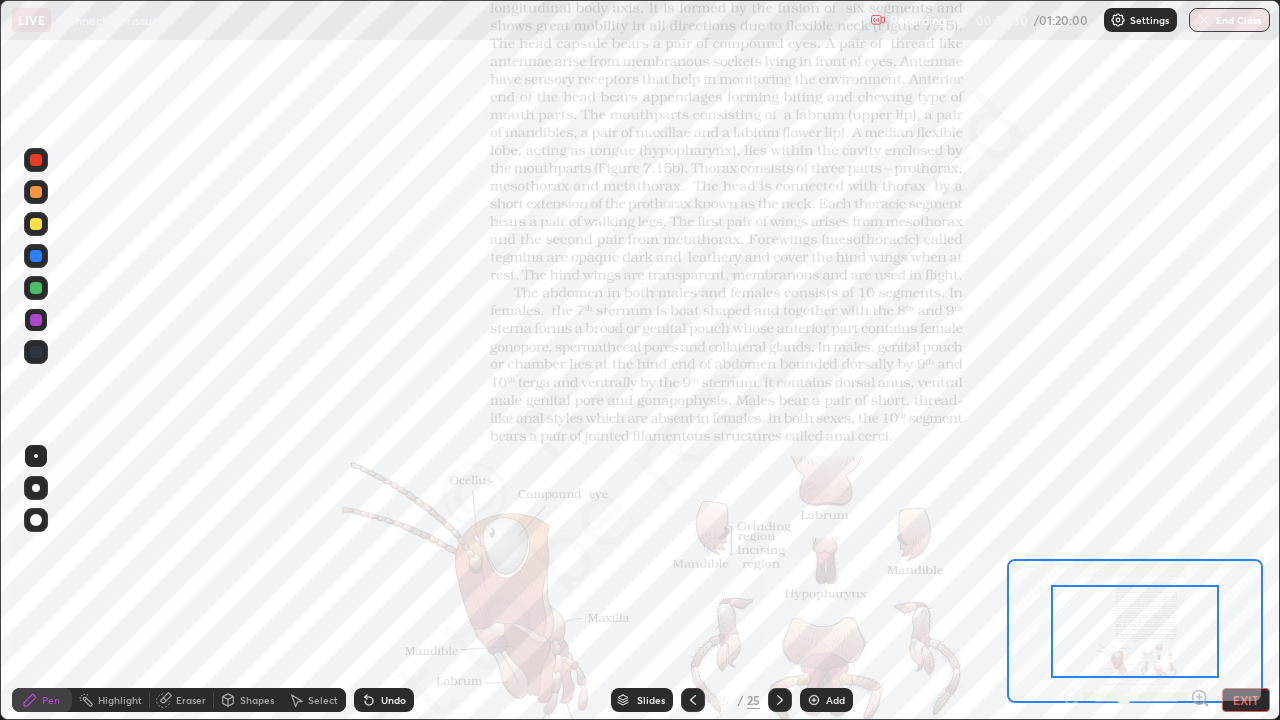 click 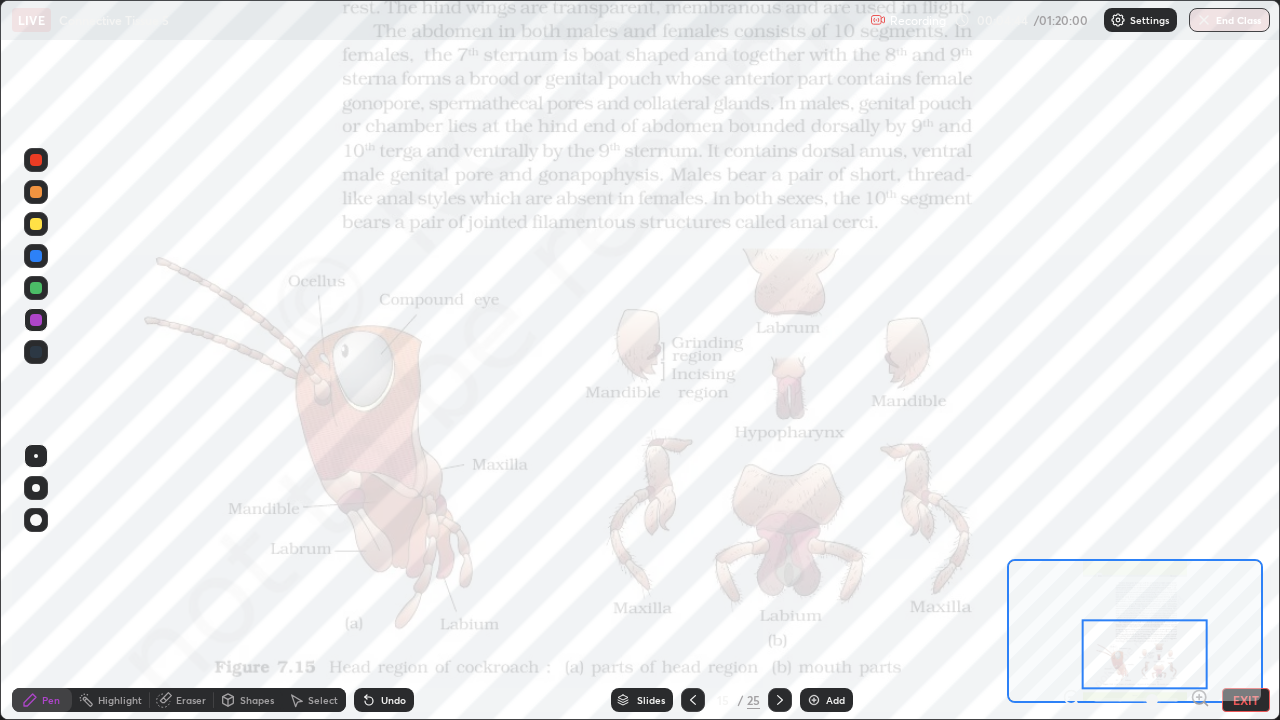 click on "Eraser" at bounding box center (191, 700) 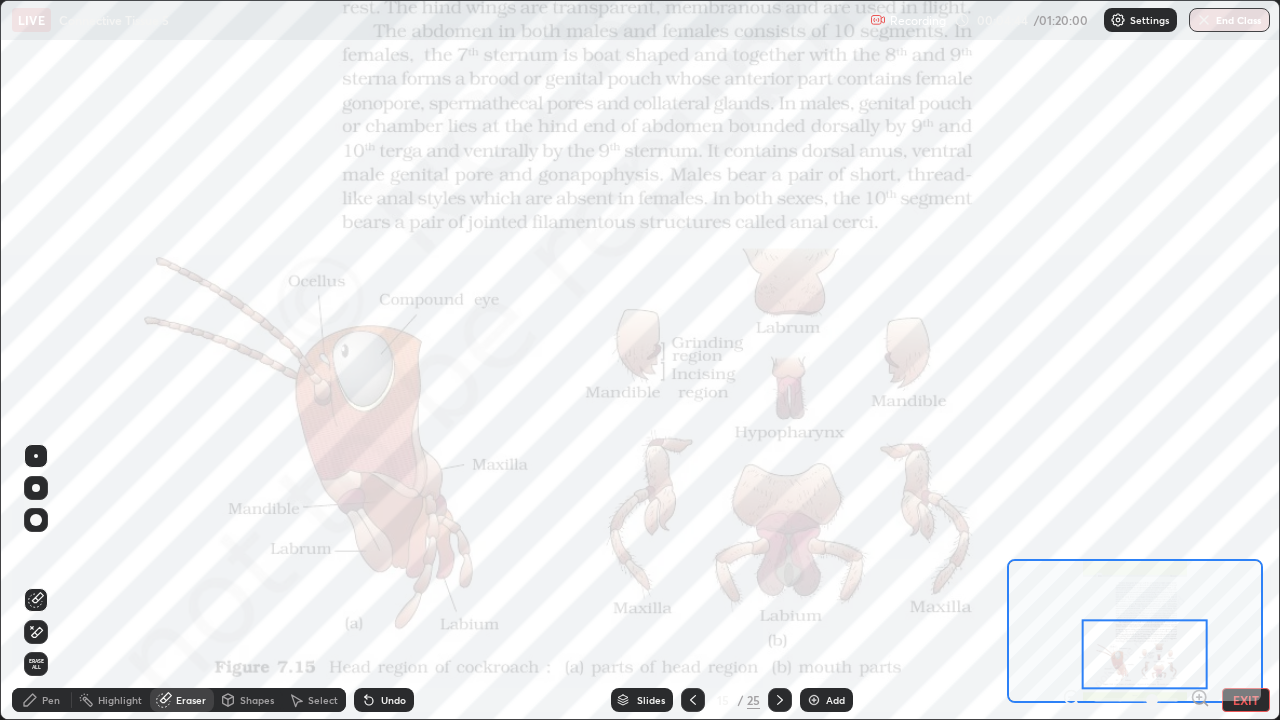 click on "Erase all" at bounding box center (36, 664) 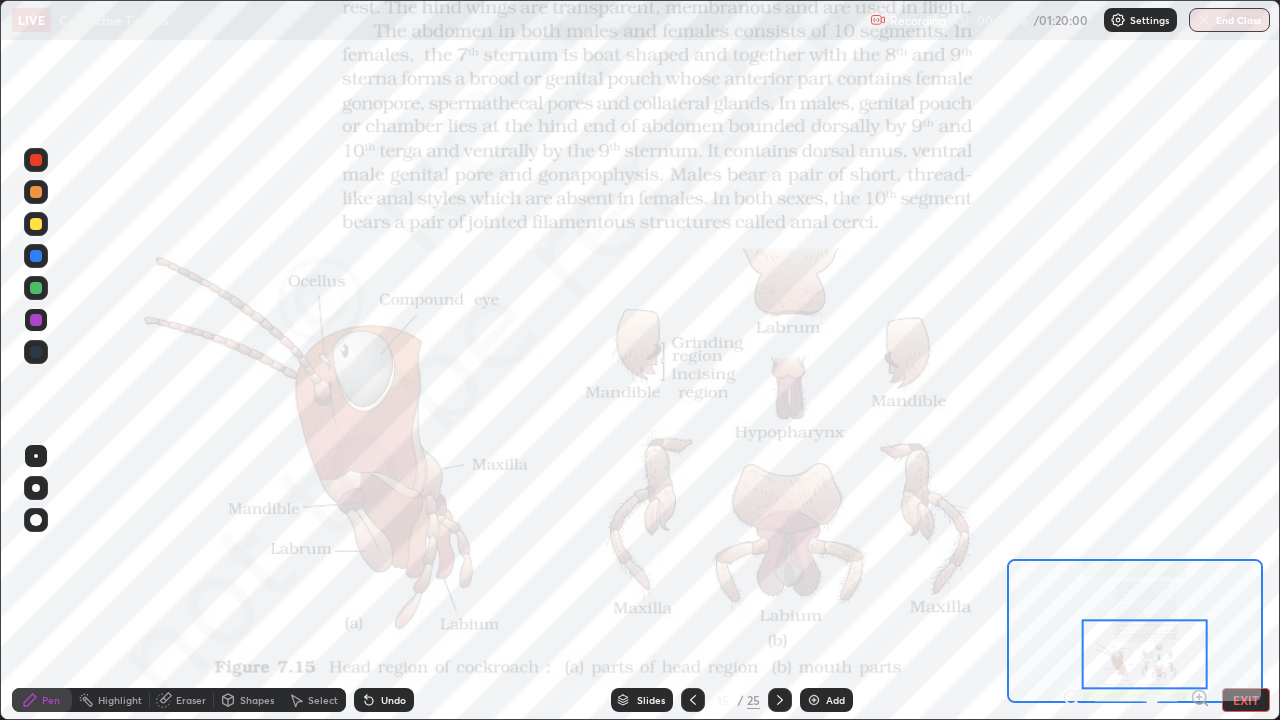 click on "Eraser" at bounding box center [191, 700] 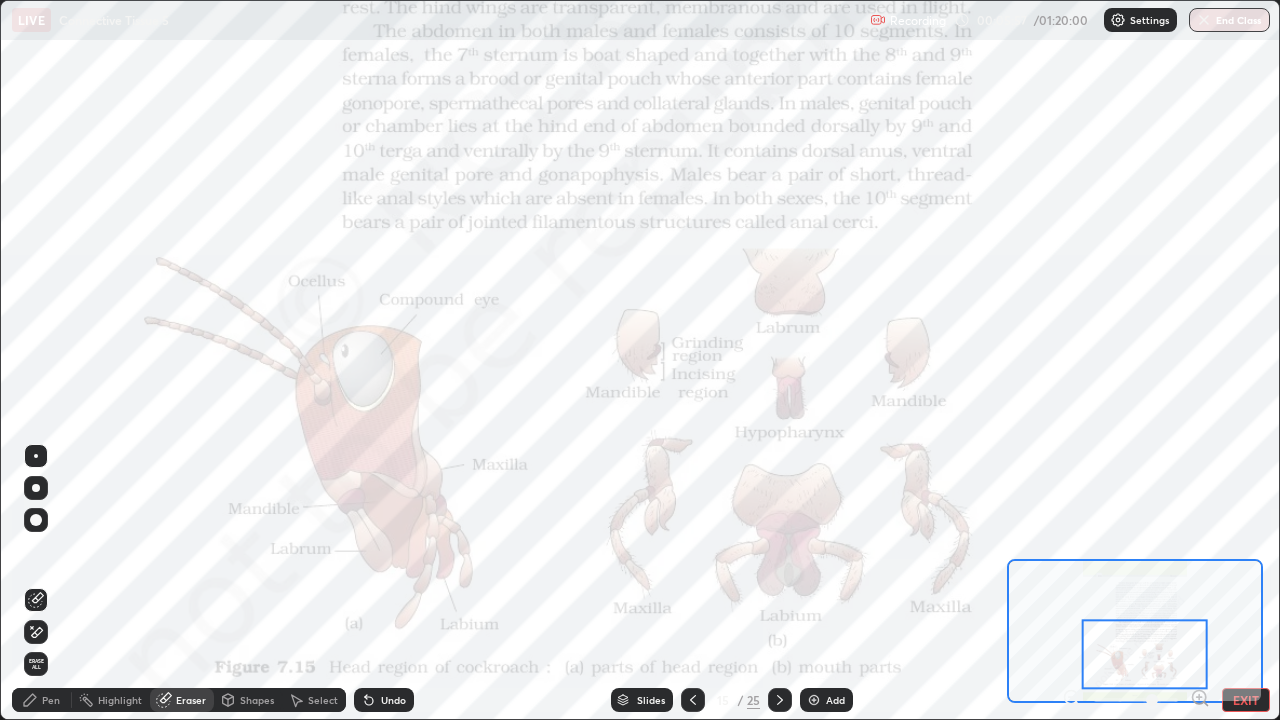 click on "Erase all" at bounding box center (36, 664) 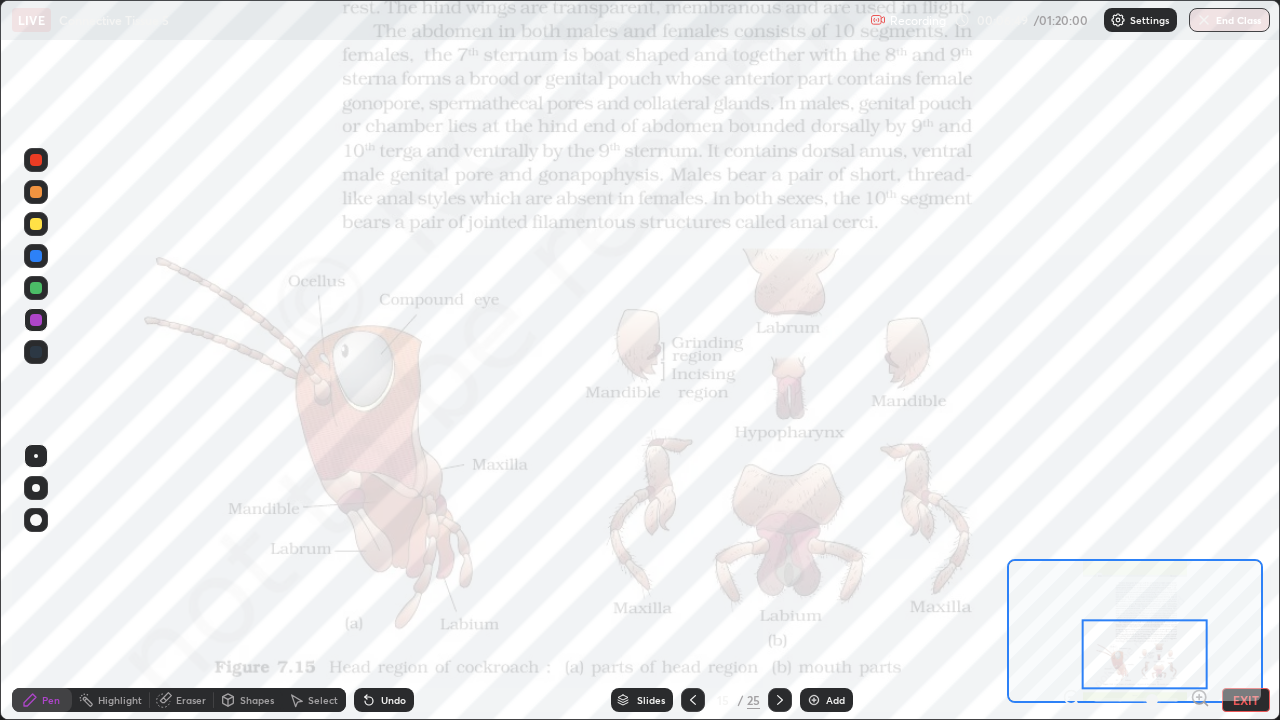 click on "Eraser" at bounding box center [191, 700] 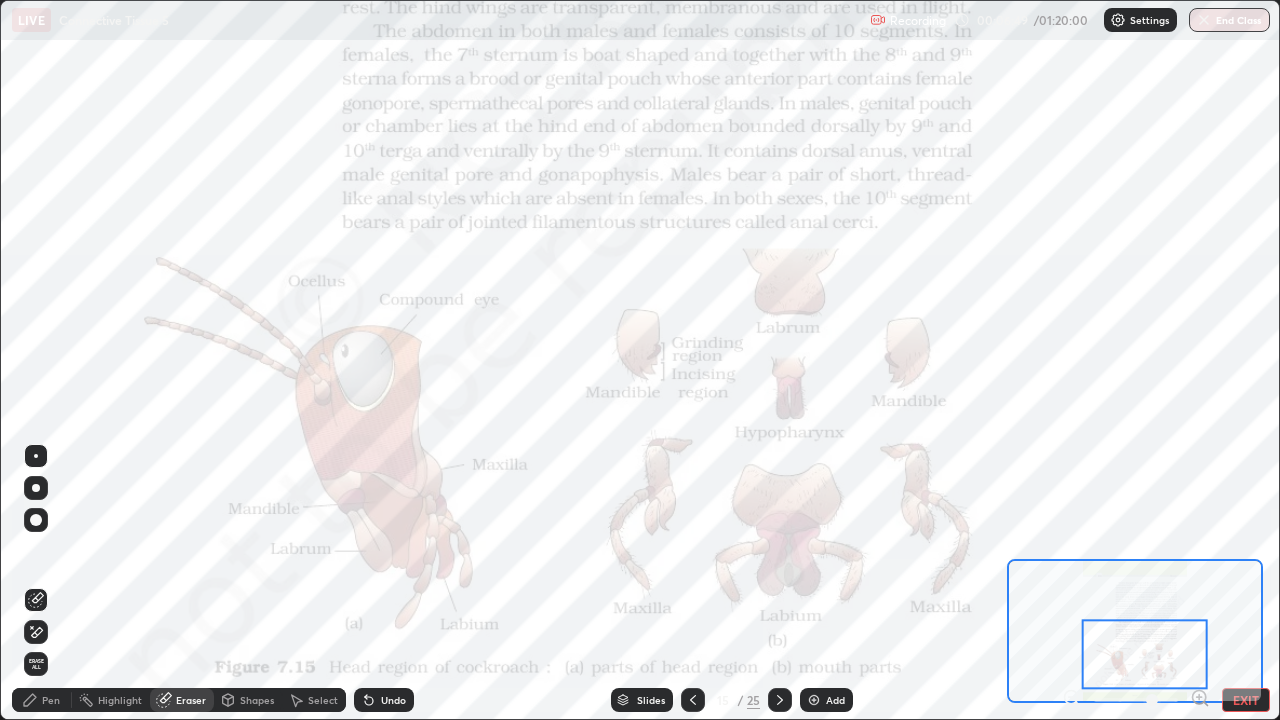 click on "Erase all" at bounding box center [36, 664] 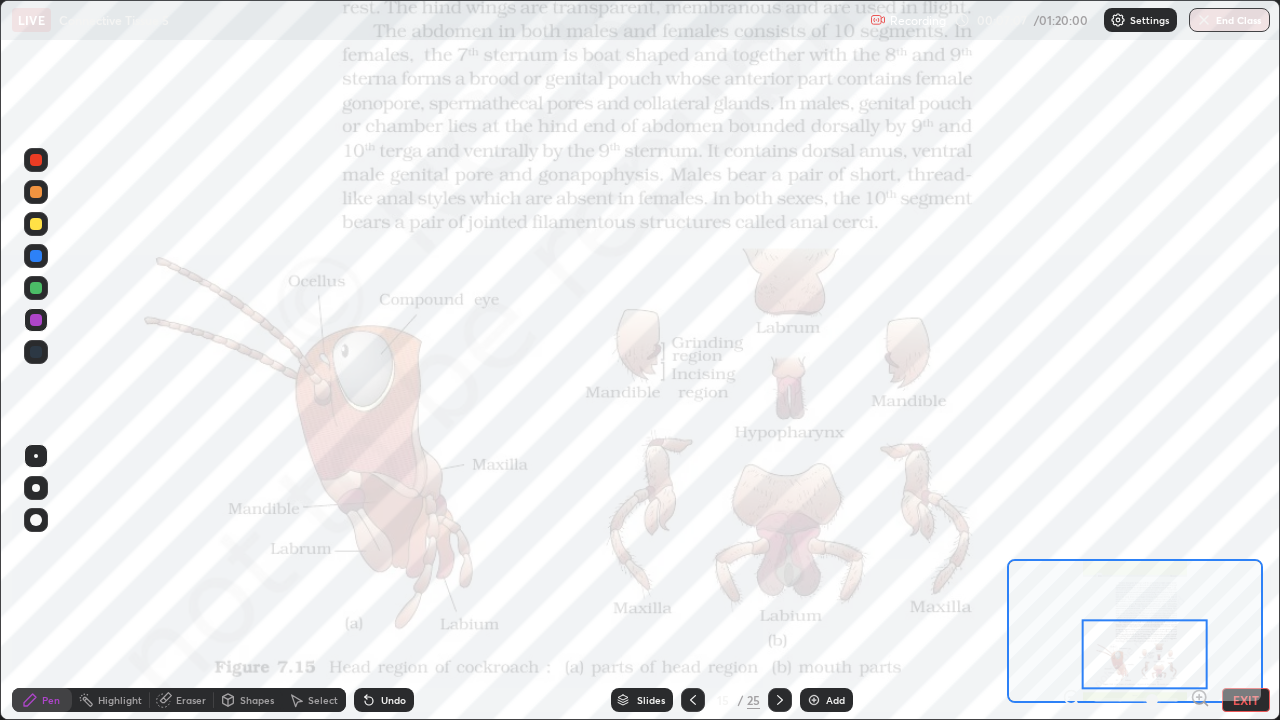 click on "Eraser" at bounding box center (191, 700) 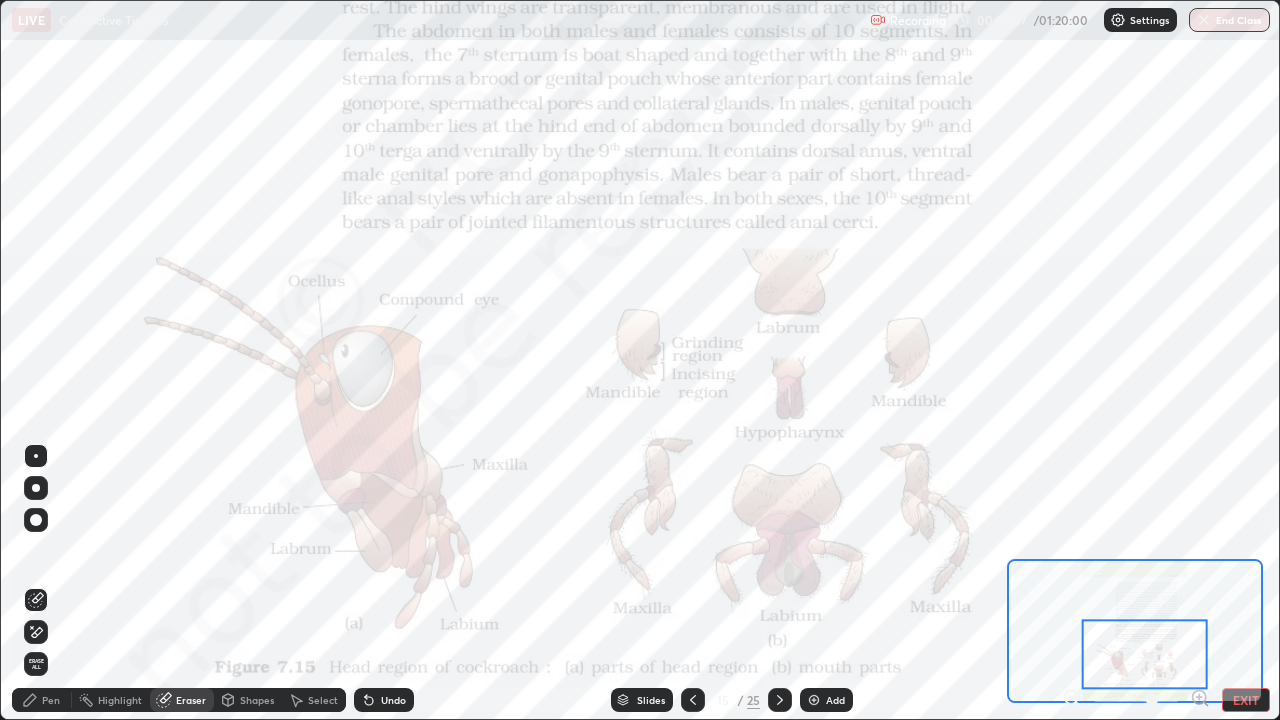 click on "Erase all" at bounding box center (36, 664) 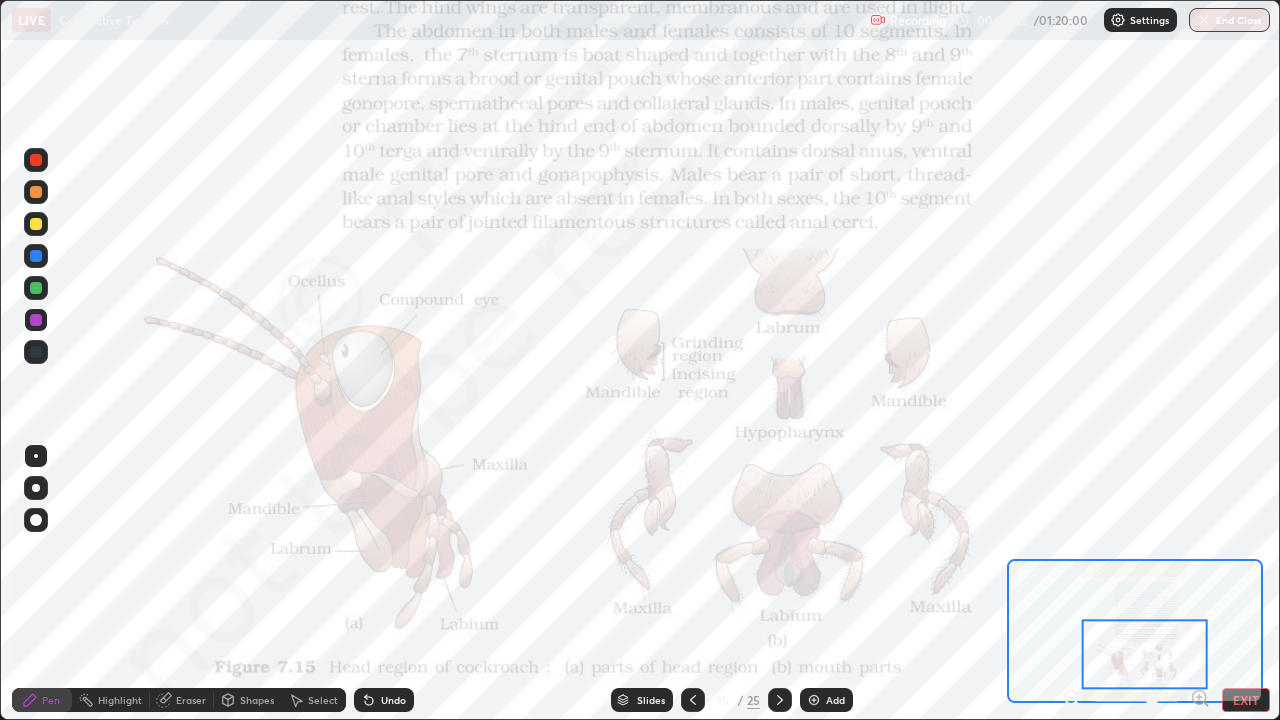 click on "Eraser" at bounding box center [191, 700] 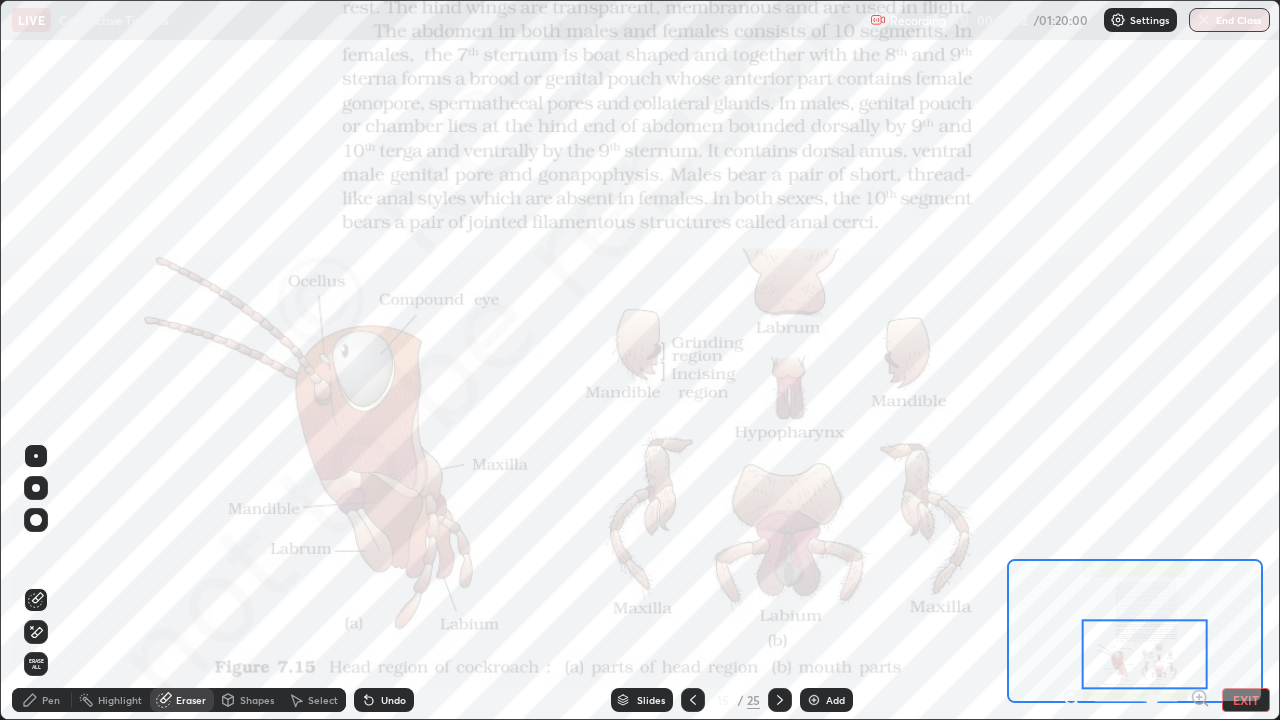 click on "Erase all" at bounding box center (36, 664) 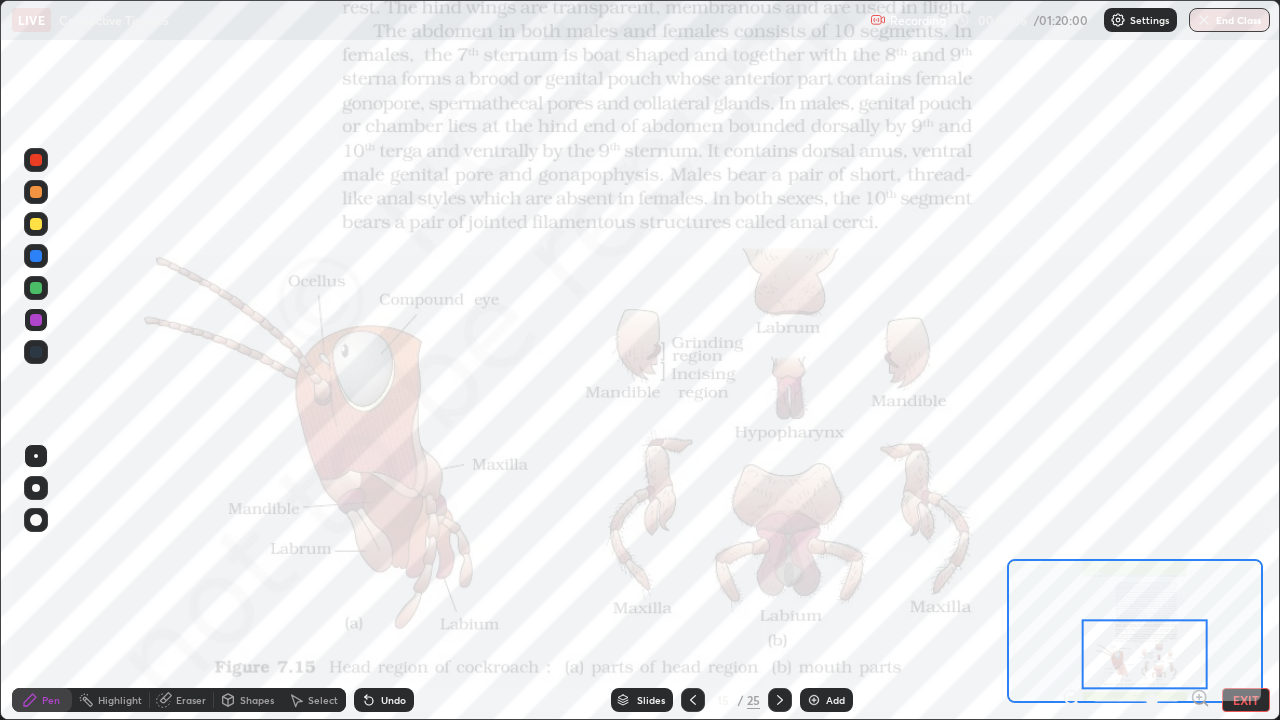 click on "Eraser" at bounding box center (191, 700) 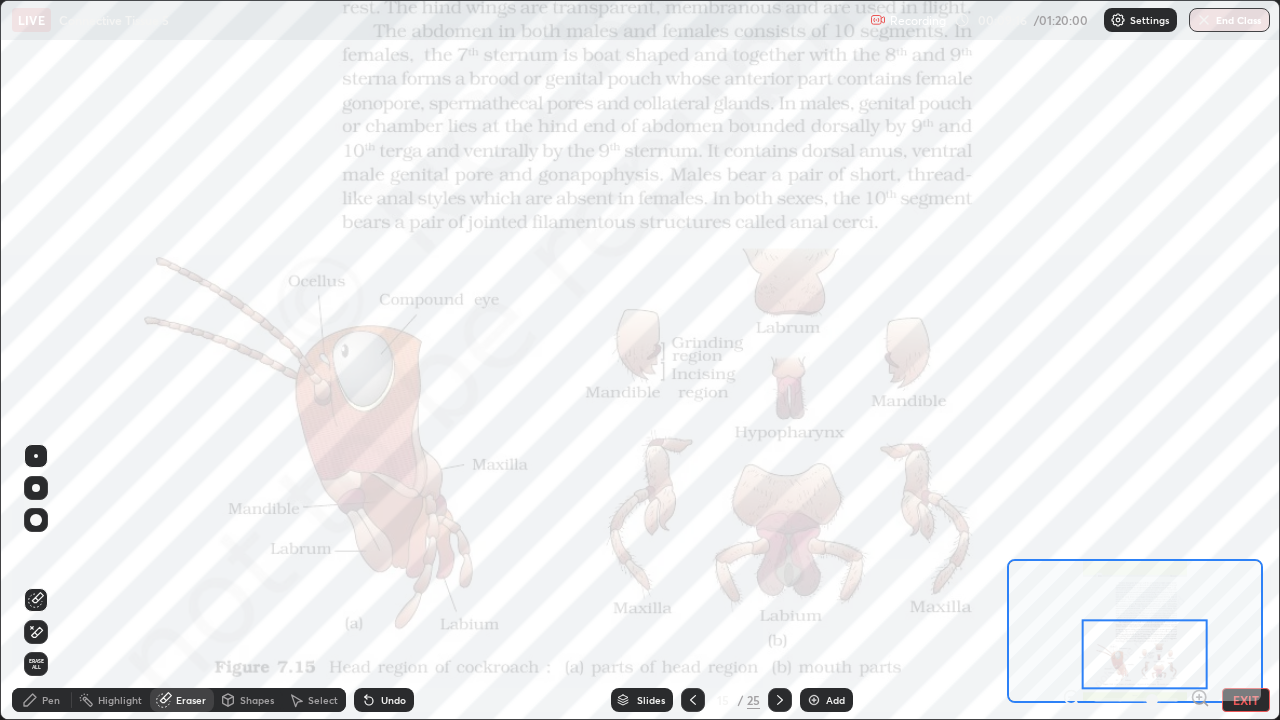 click on "Erase all" at bounding box center (36, 664) 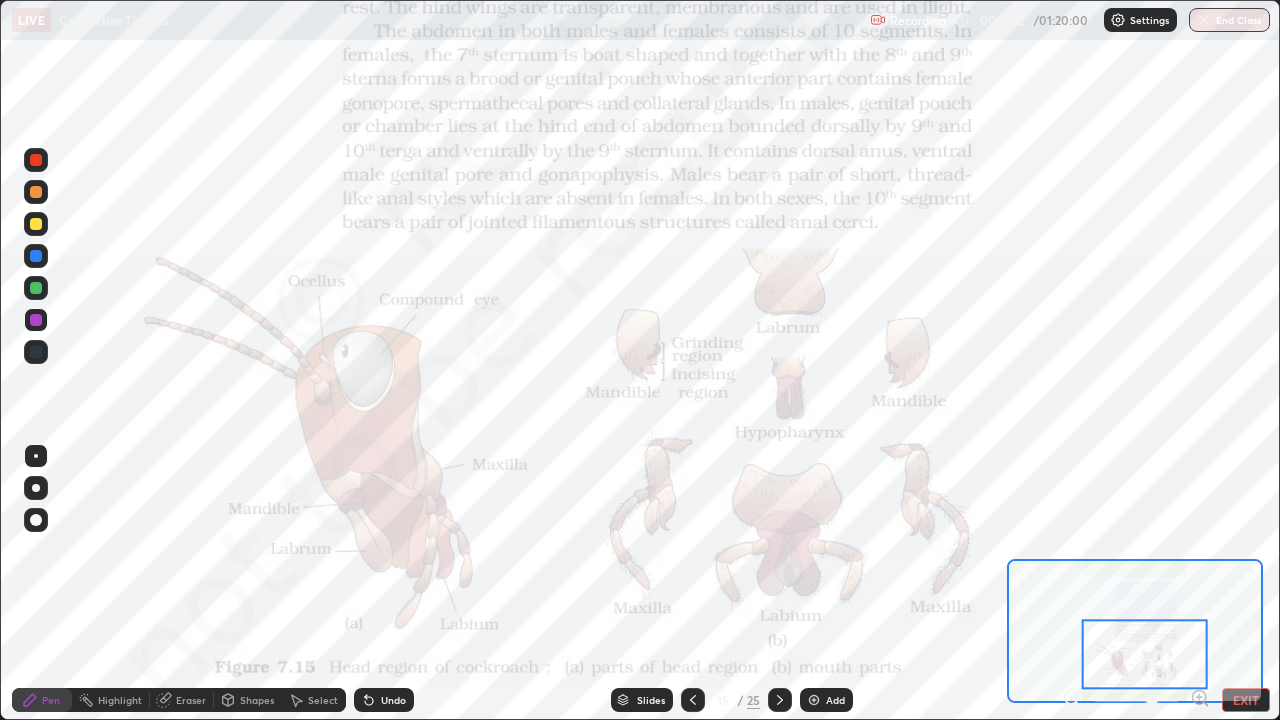 click on "Eraser" at bounding box center (191, 700) 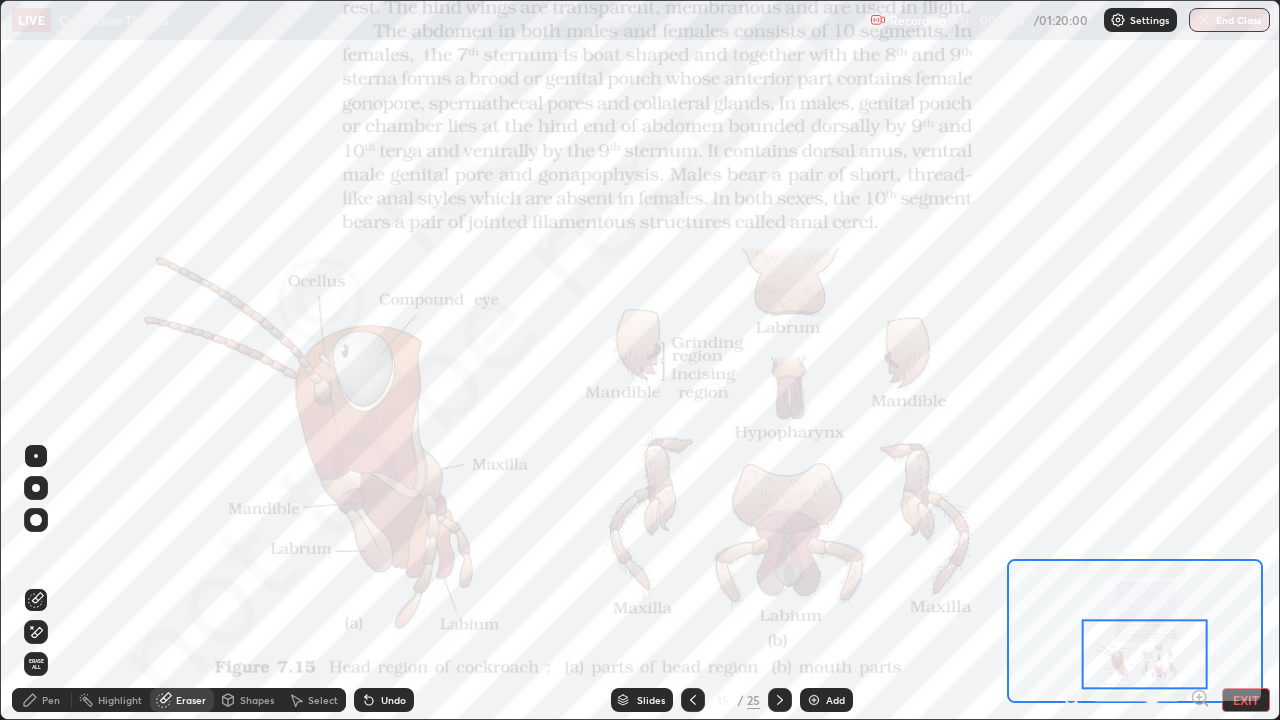 click on "Erase all" at bounding box center (36, 664) 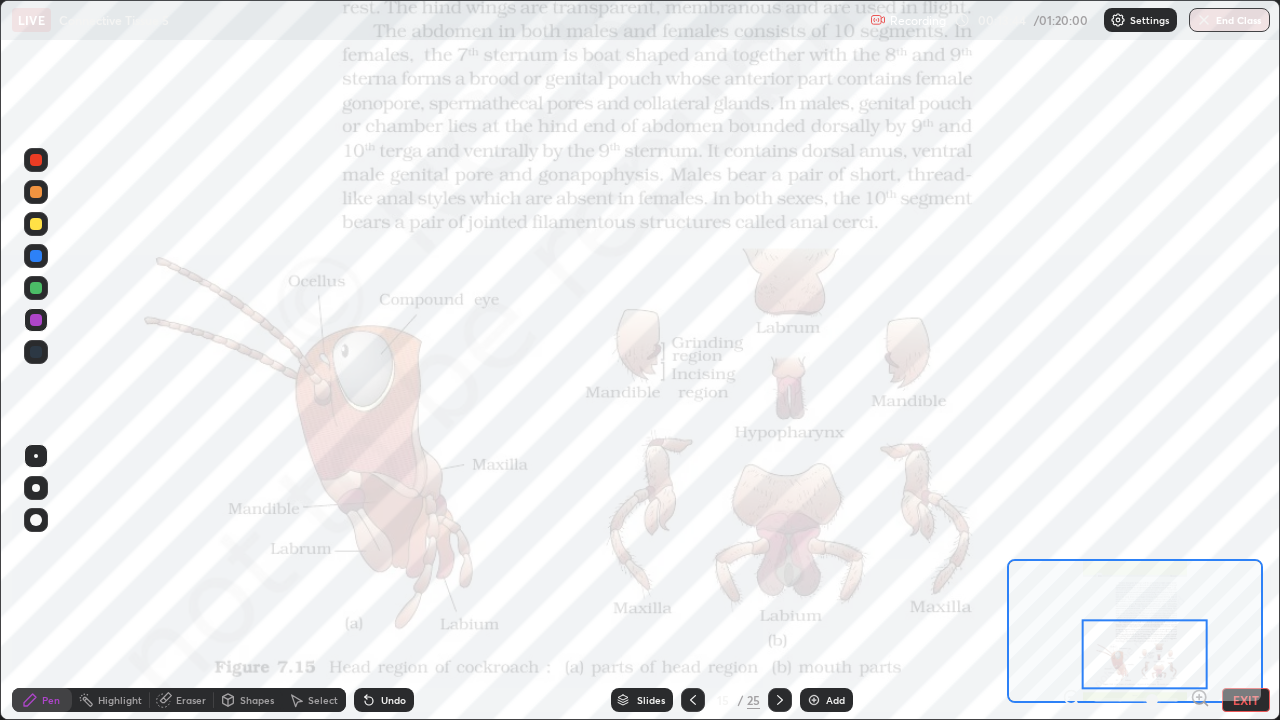 click on "Eraser" at bounding box center [191, 700] 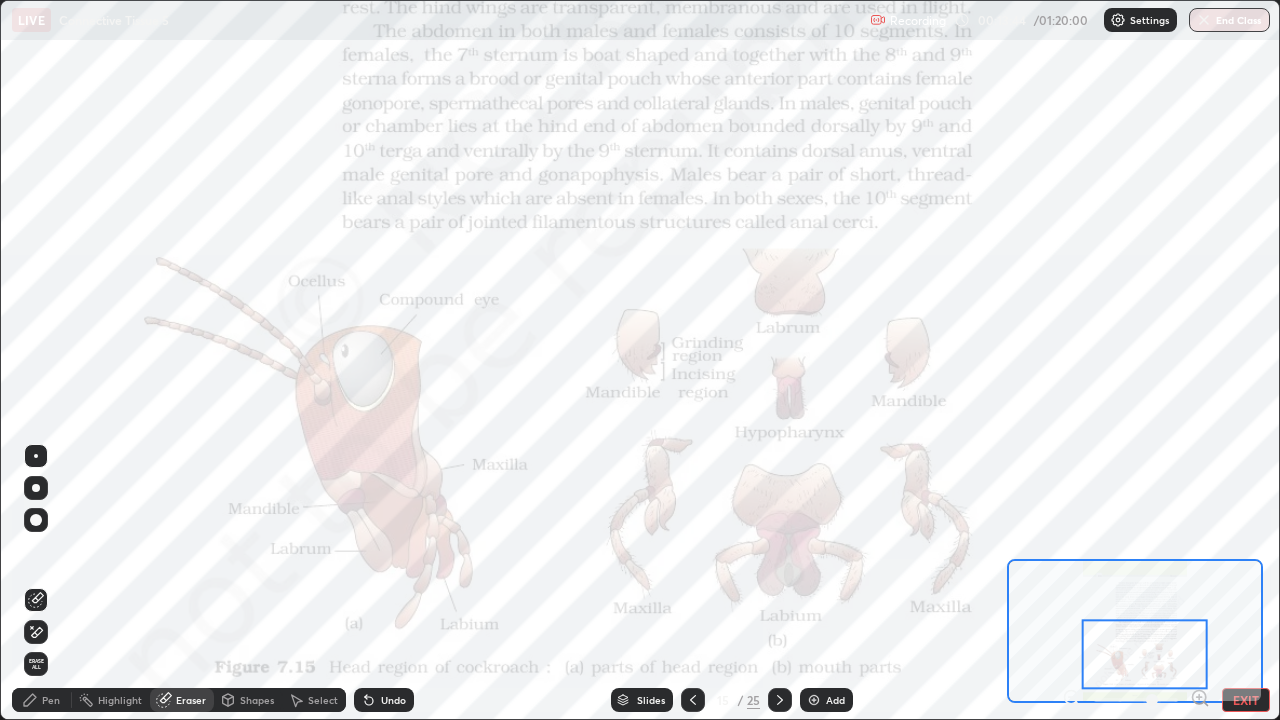 click on "Erase all" at bounding box center (36, 664) 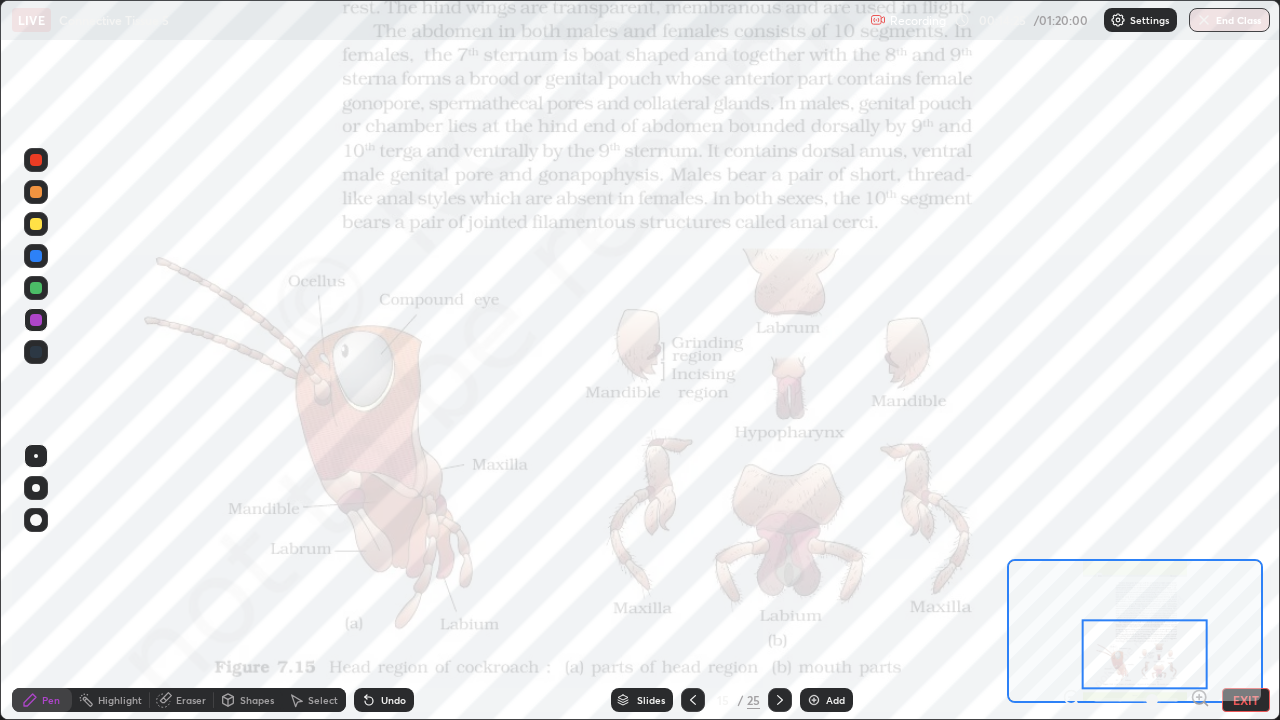 click at bounding box center (36, 256) 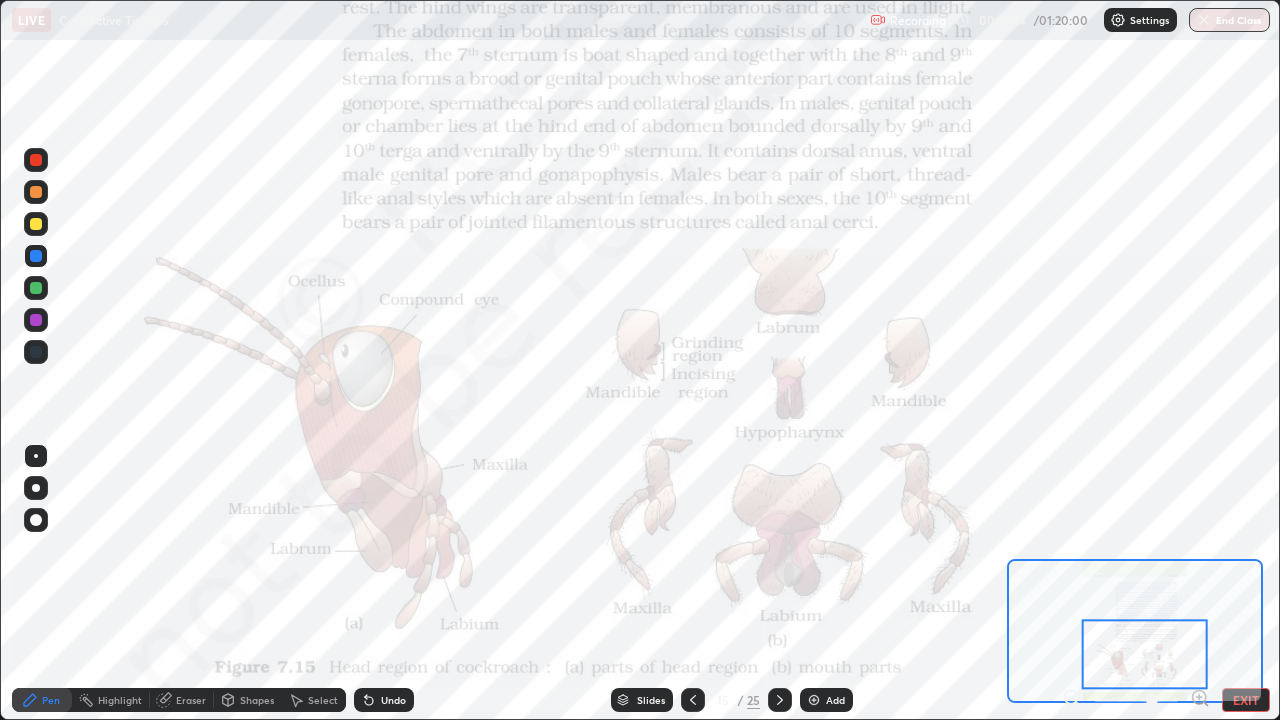 click on "Eraser" at bounding box center [191, 700] 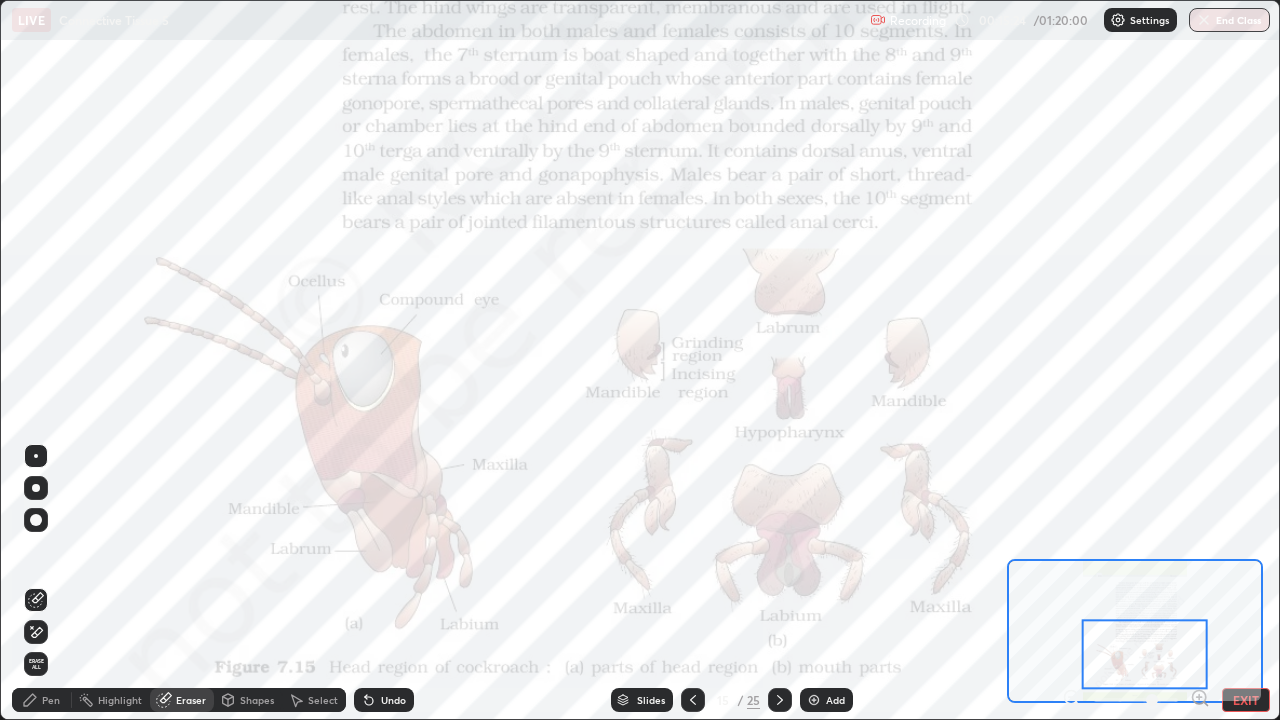 click on "Erase all" at bounding box center (36, 664) 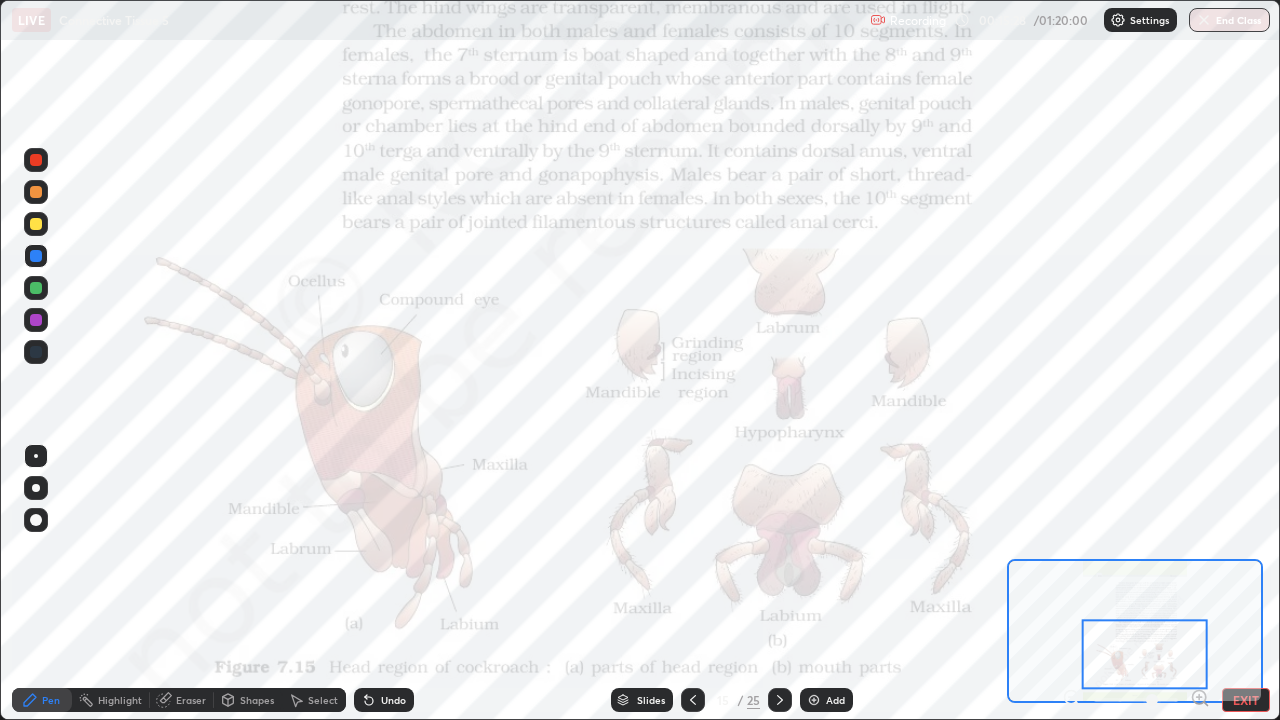 click 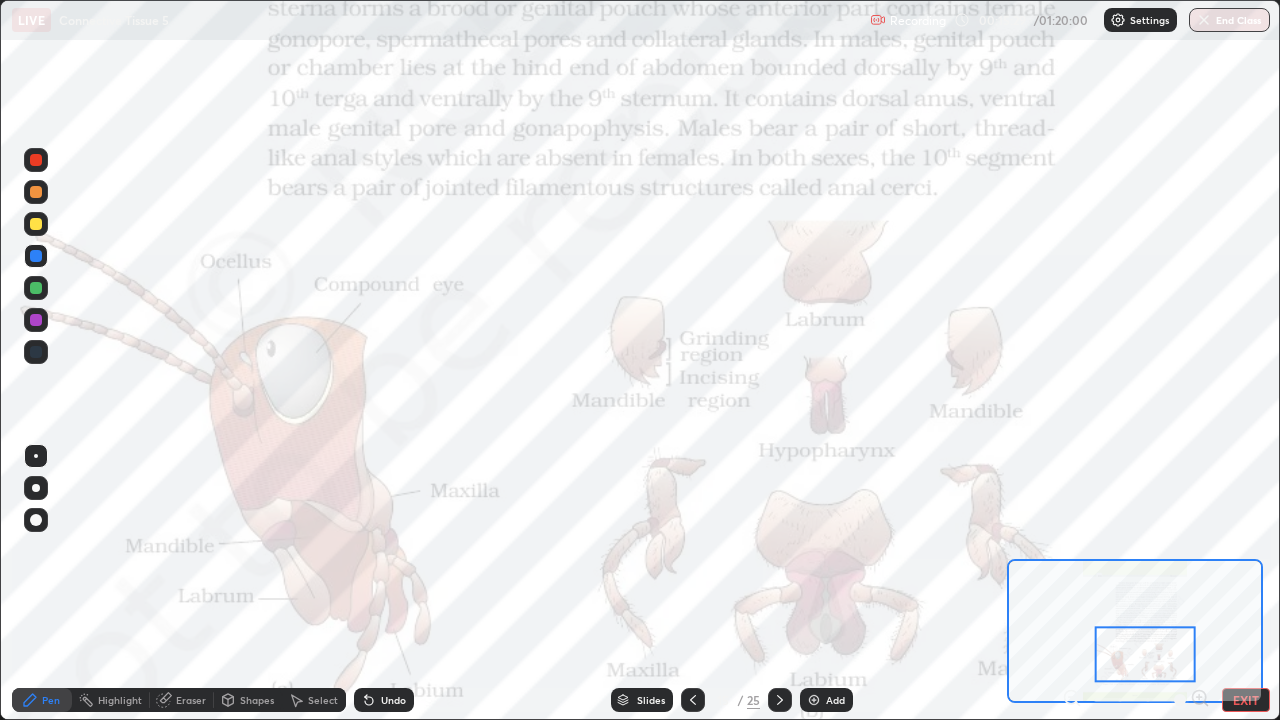 click at bounding box center (1136, 700) 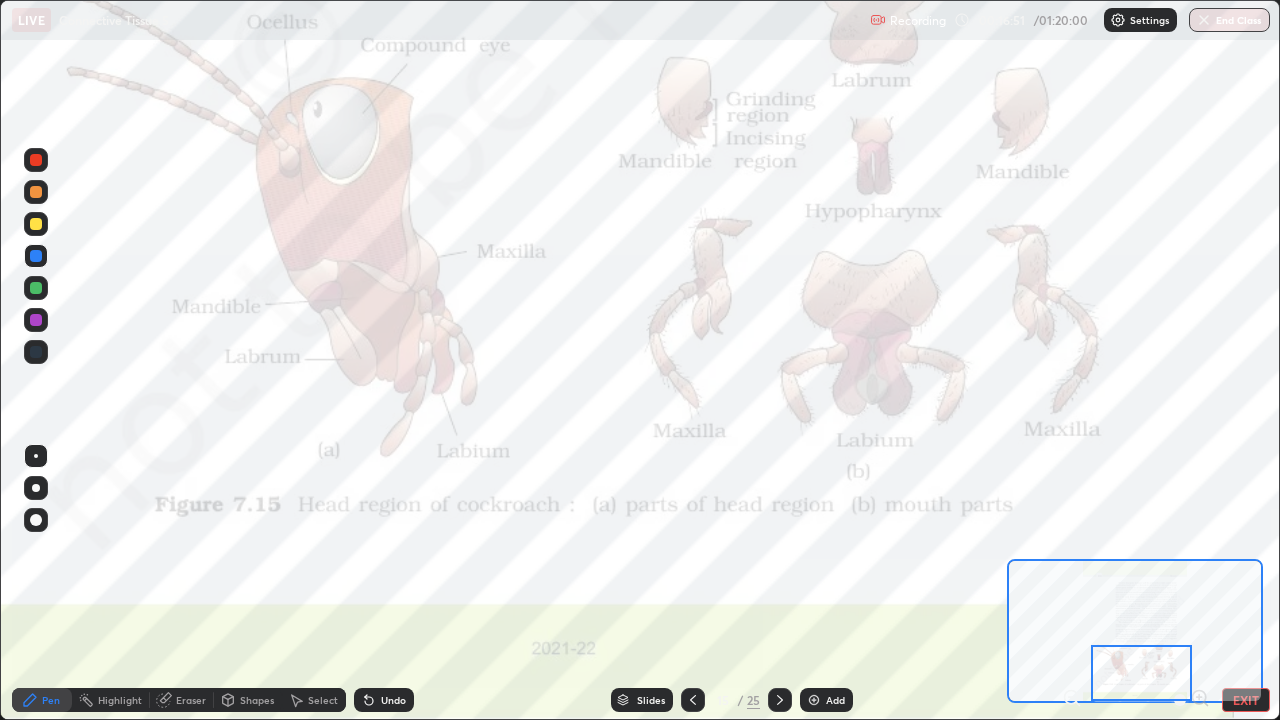 click on "Eraser" at bounding box center [191, 700] 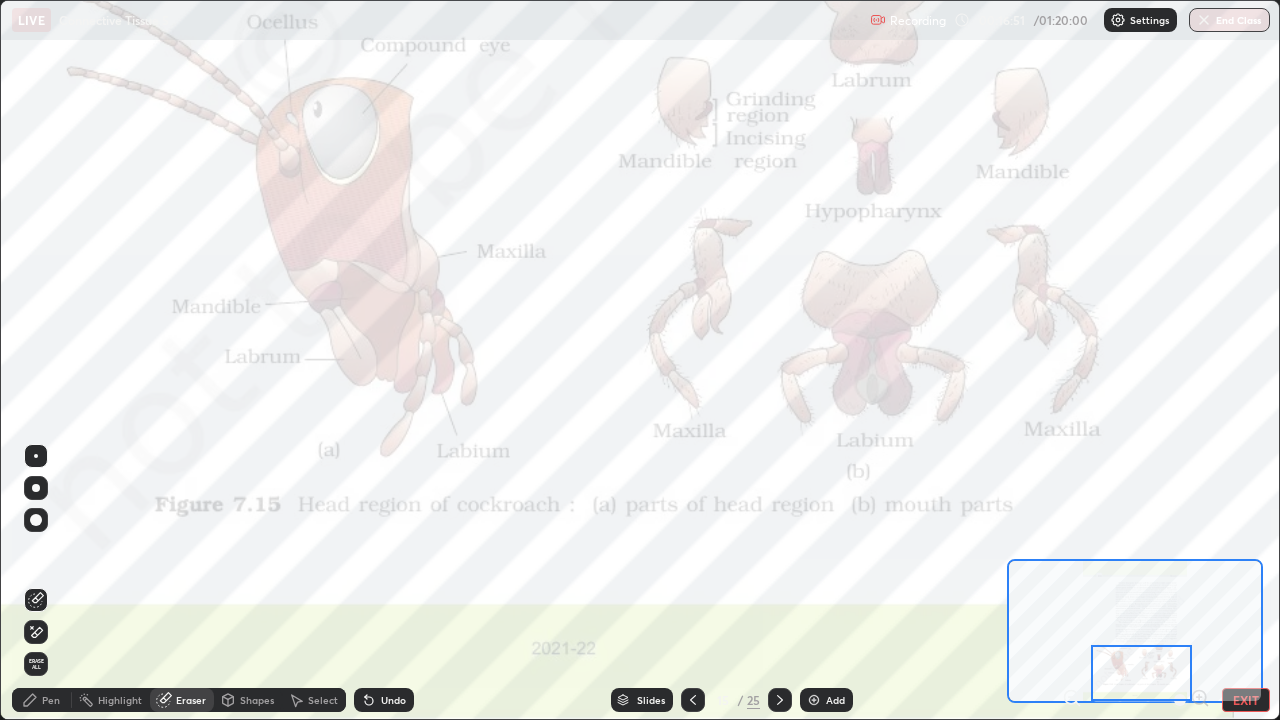 click on "Erase all" at bounding box center [36, 664] 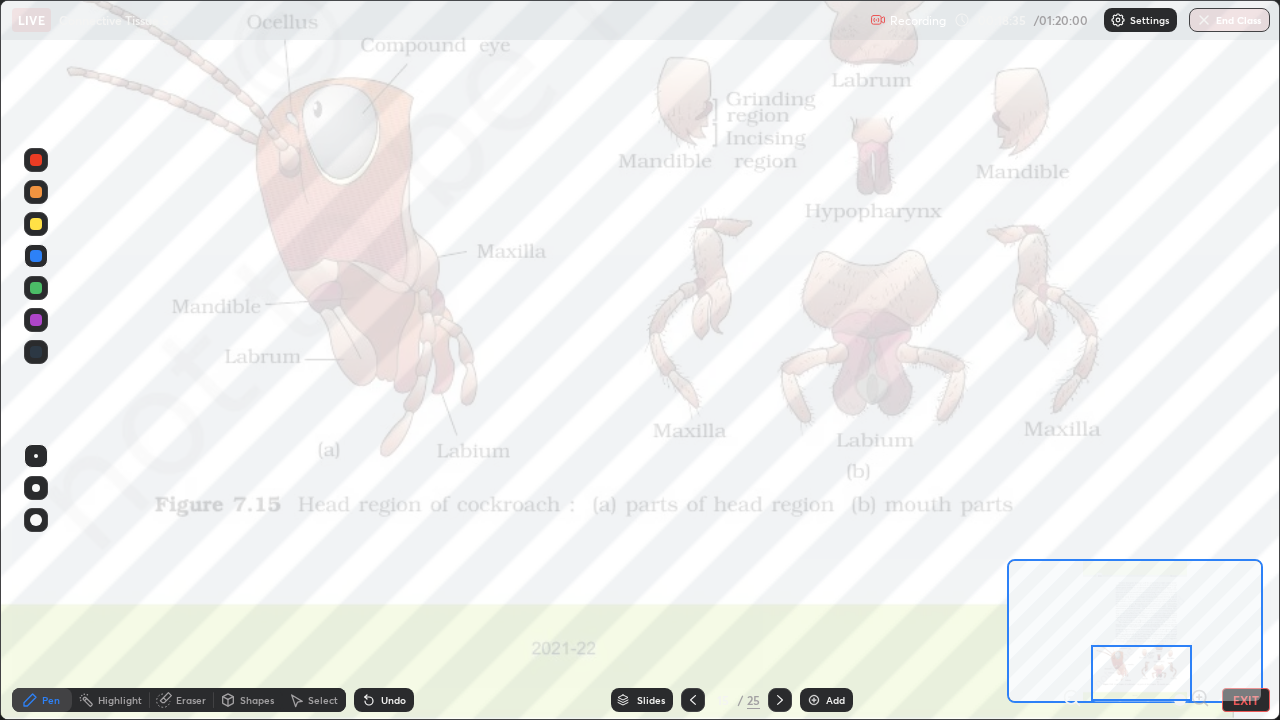 click 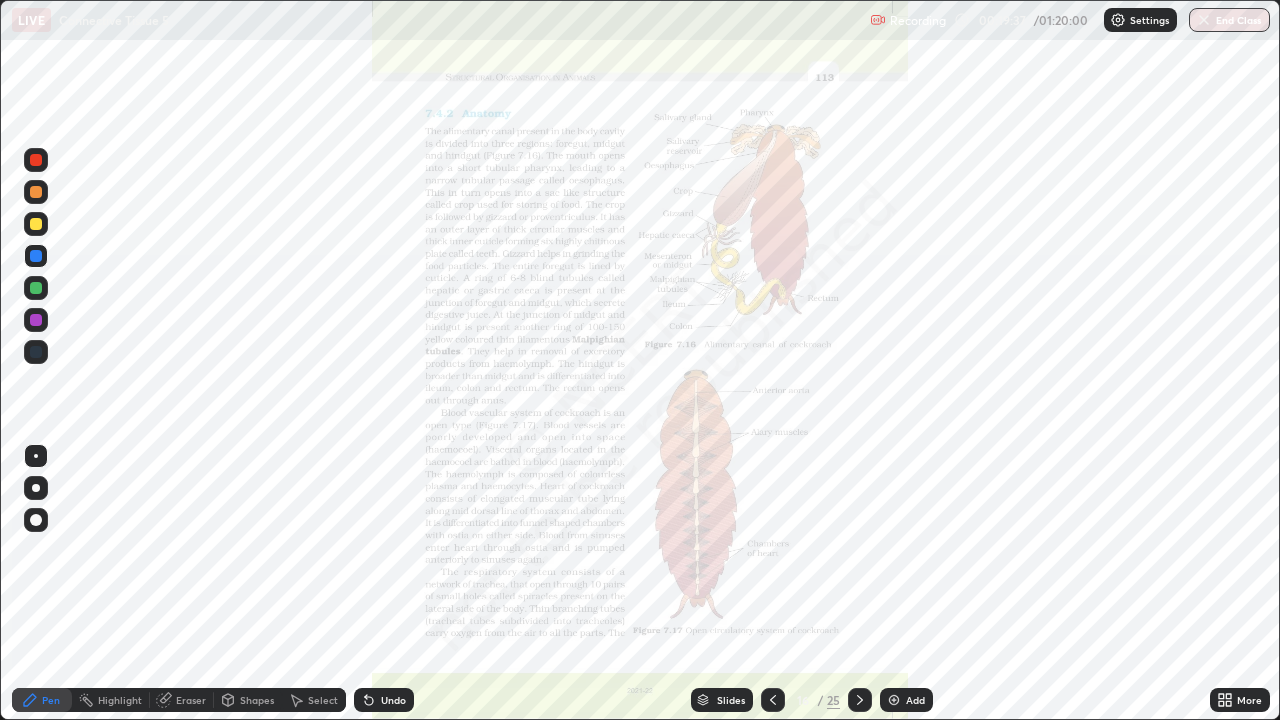 click 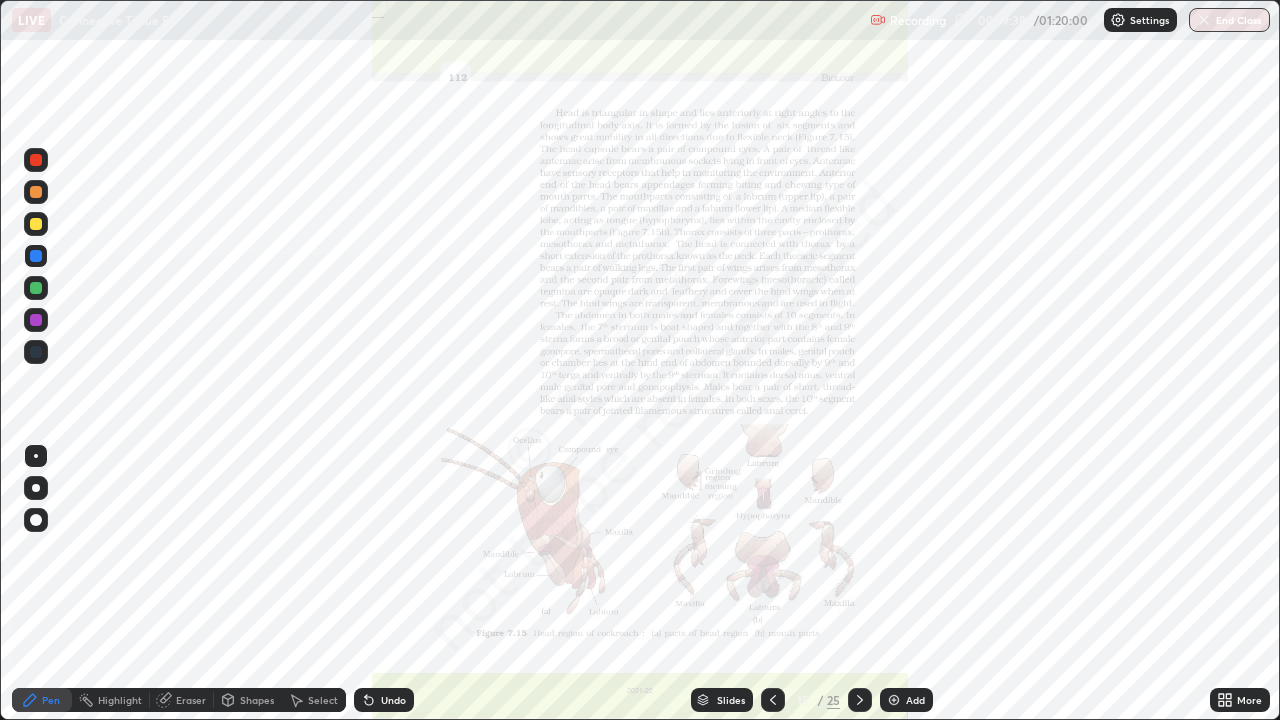 click on "More" at bounding box center [1249, 700] 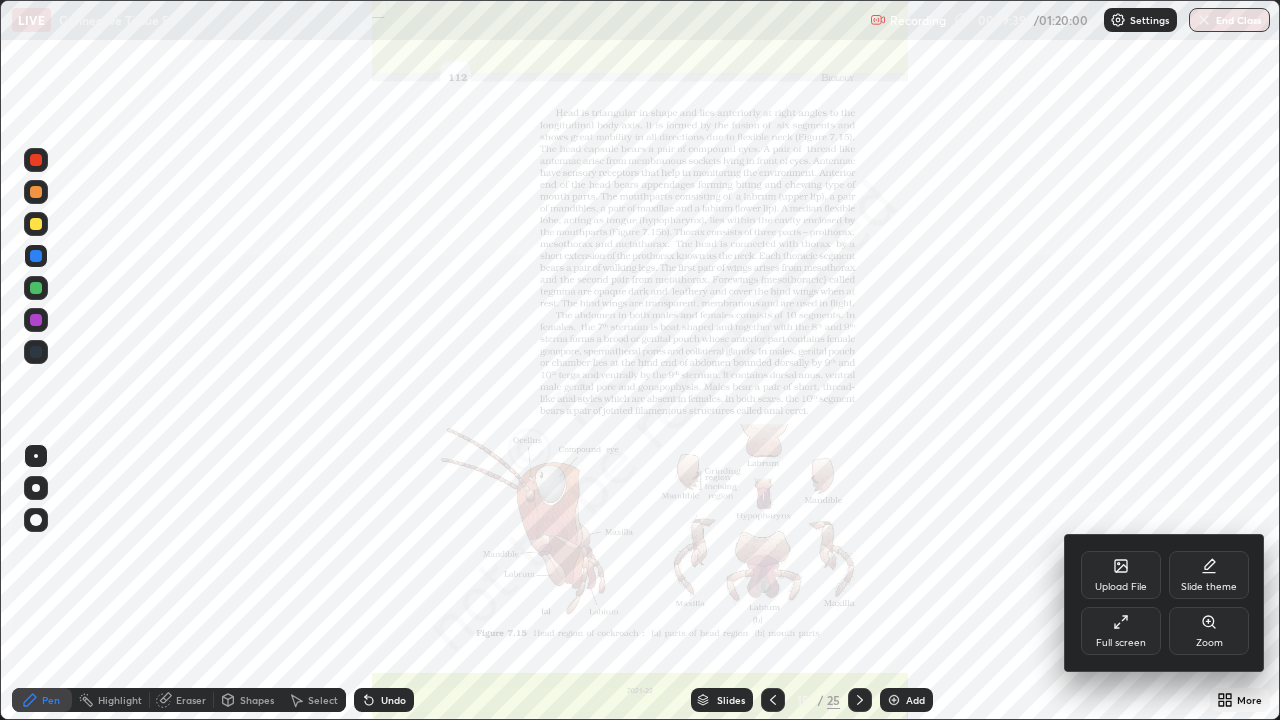 click on "Zoom" at bounding box center (1209, 643) 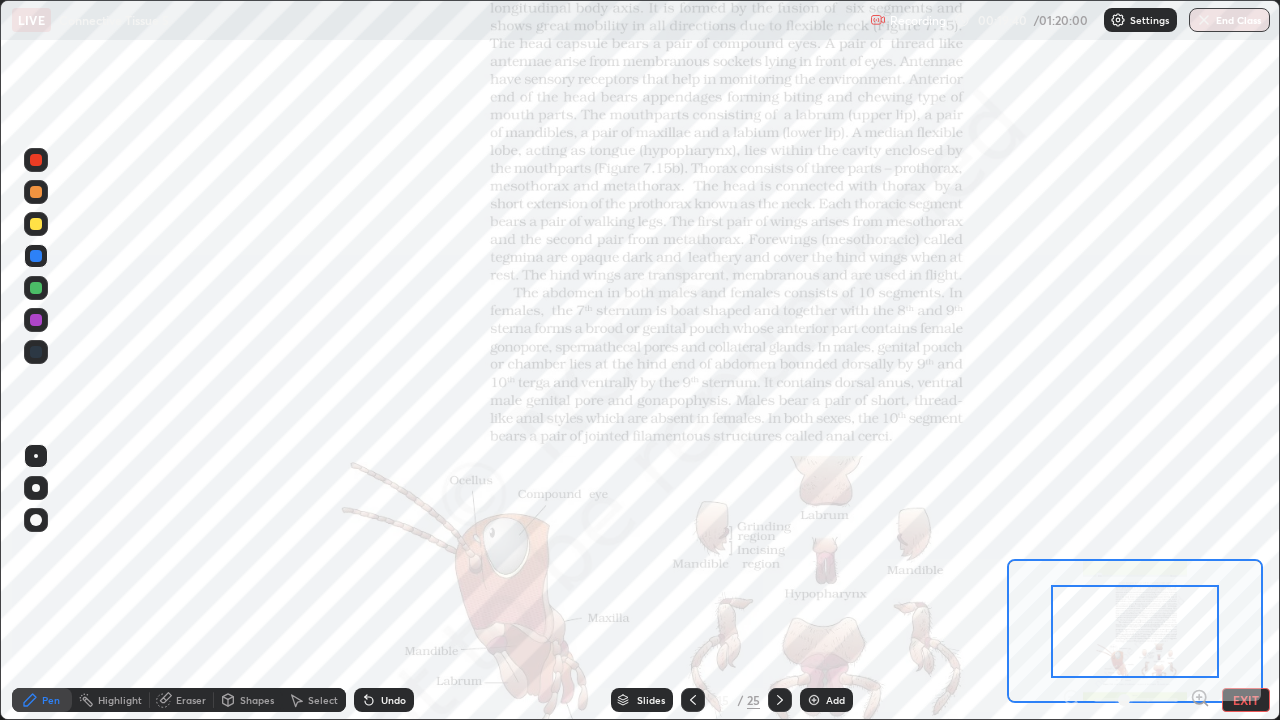 click 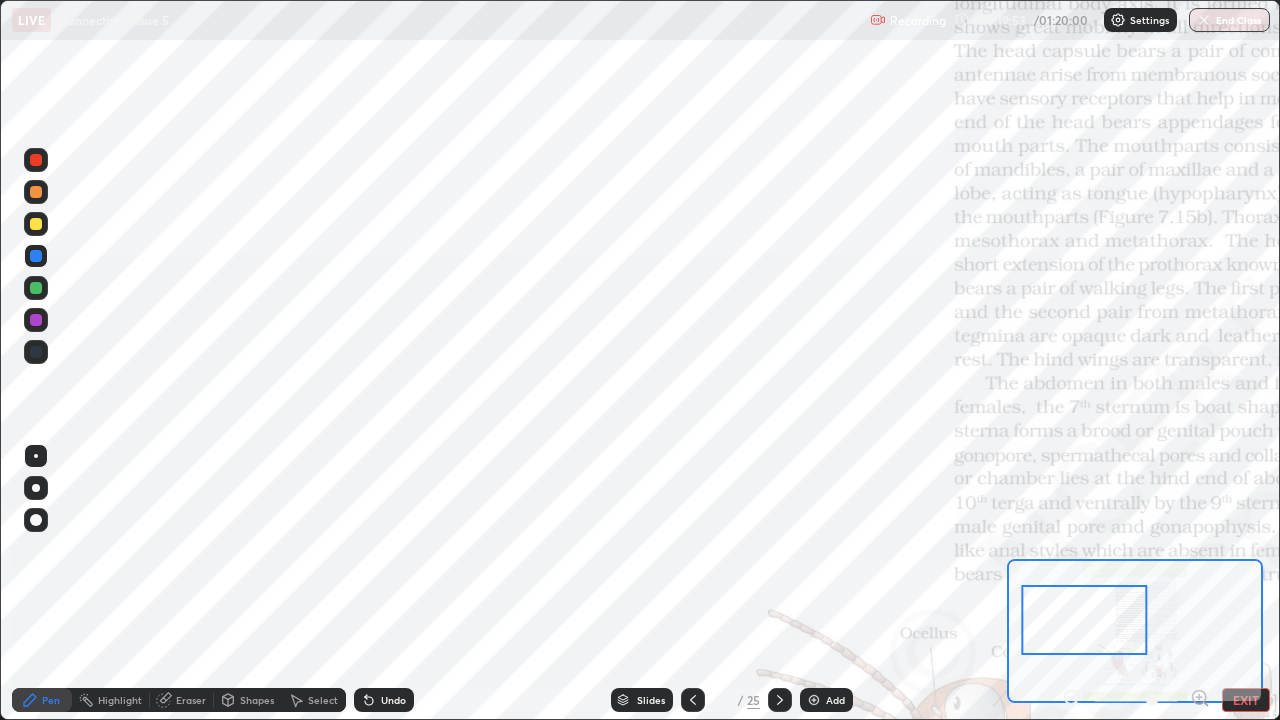 click on "Shapes" at bounding box center (257, 700) 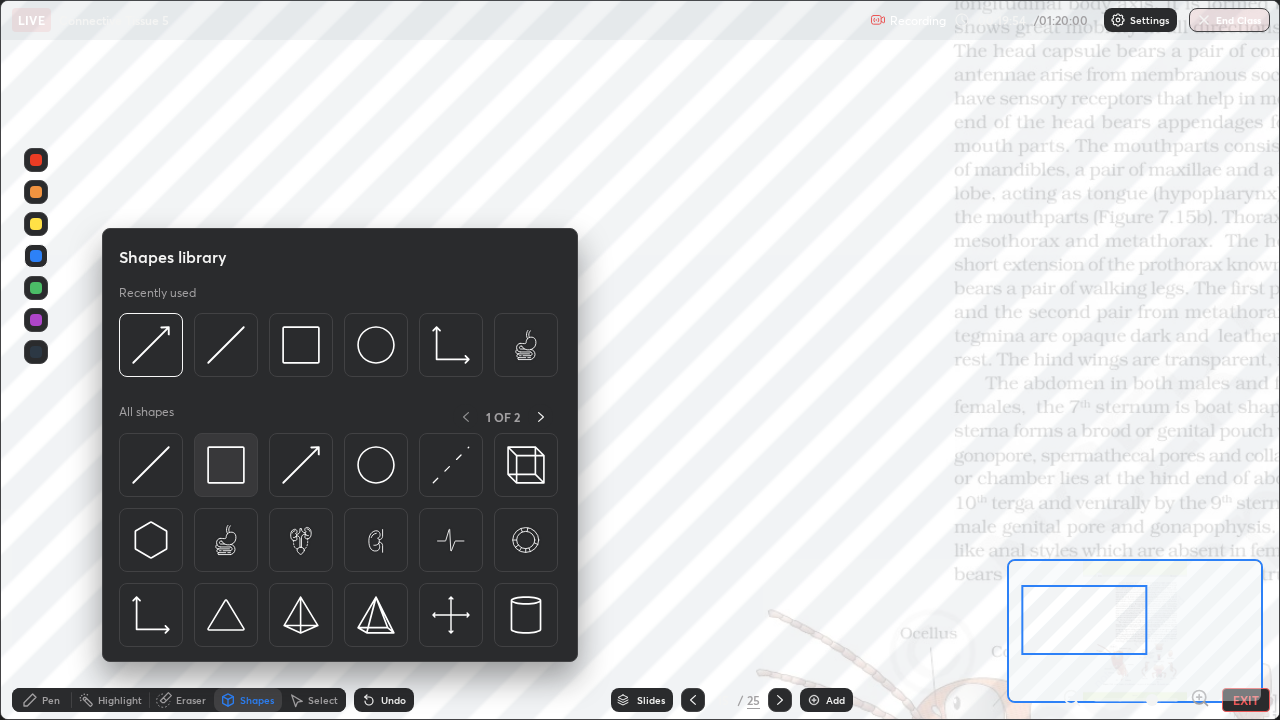 click at bounding box center (226, 465) 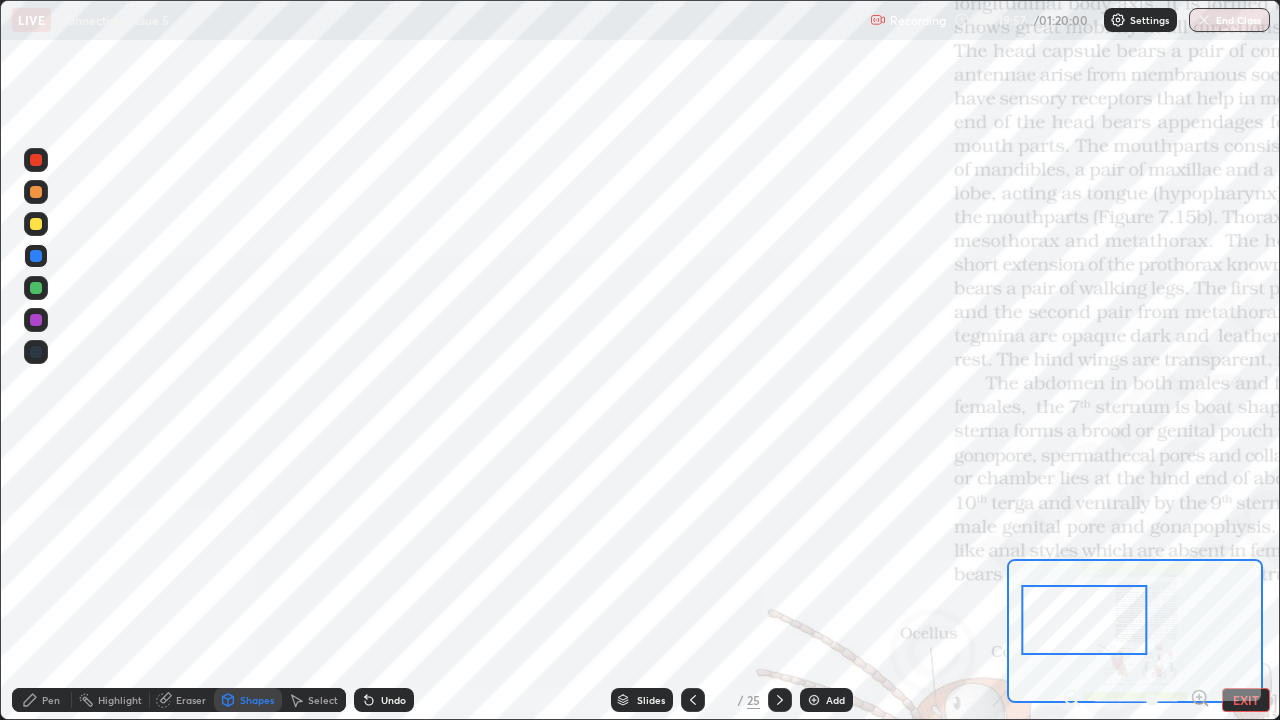 click on "Shapes" at bounding box center [257, 700] 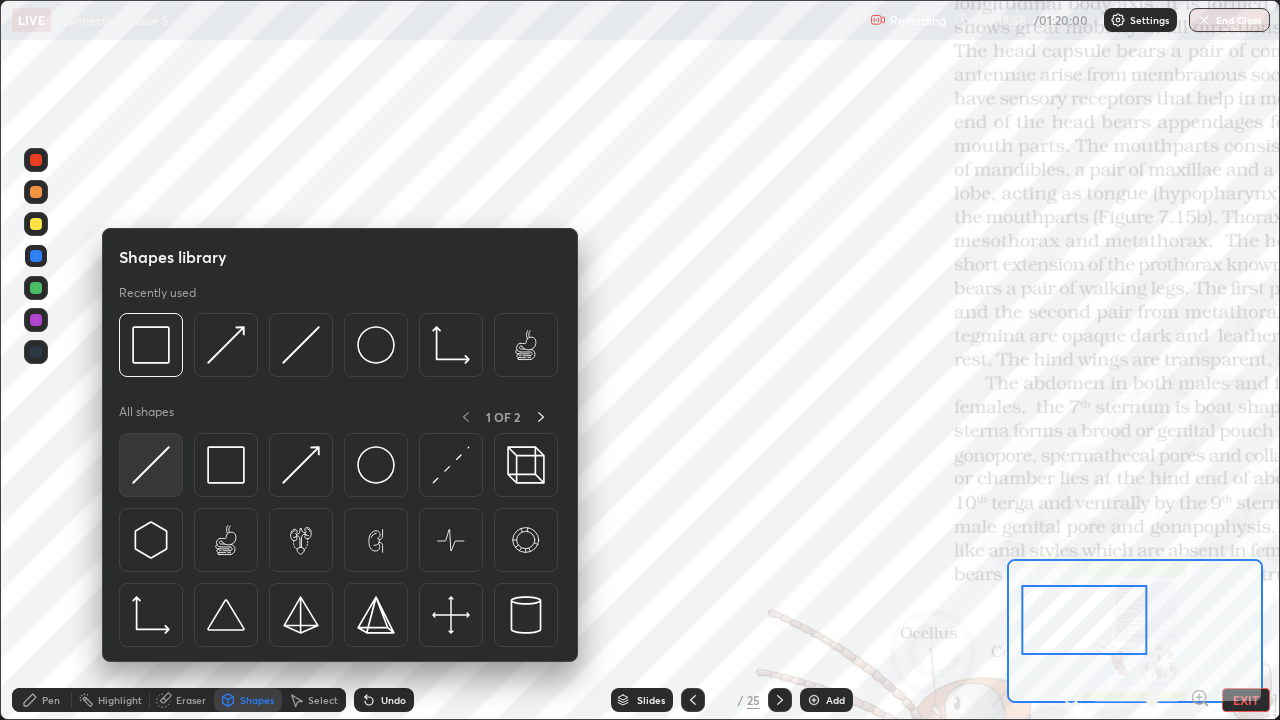 click at bounding box center (151, 465) 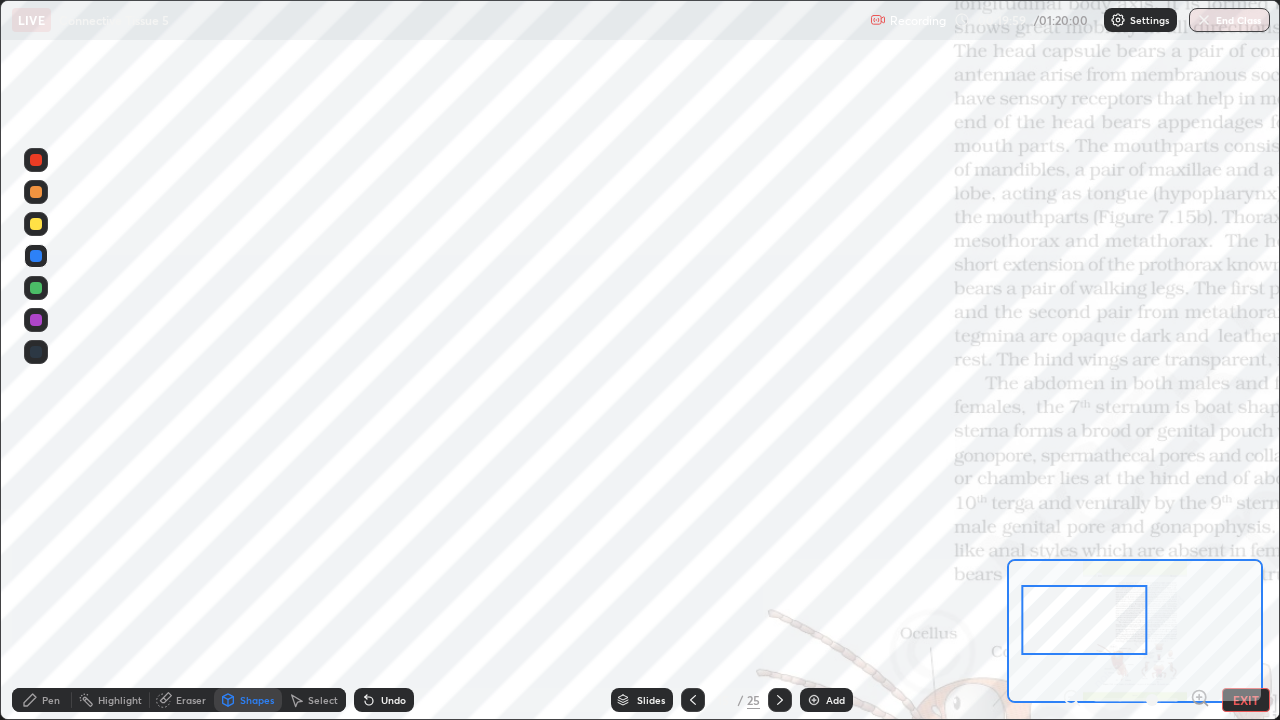 click at bounding box center (36, 288) 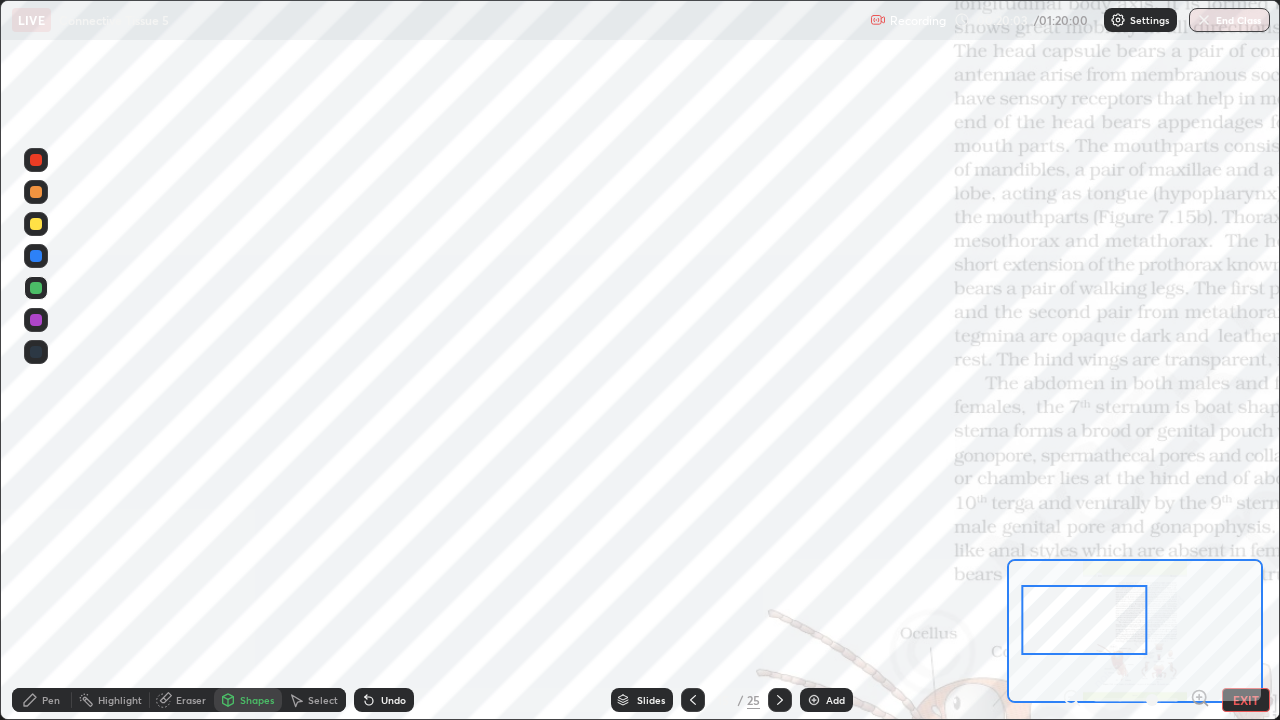 click on "Pen" at bounding box center [42, 700] 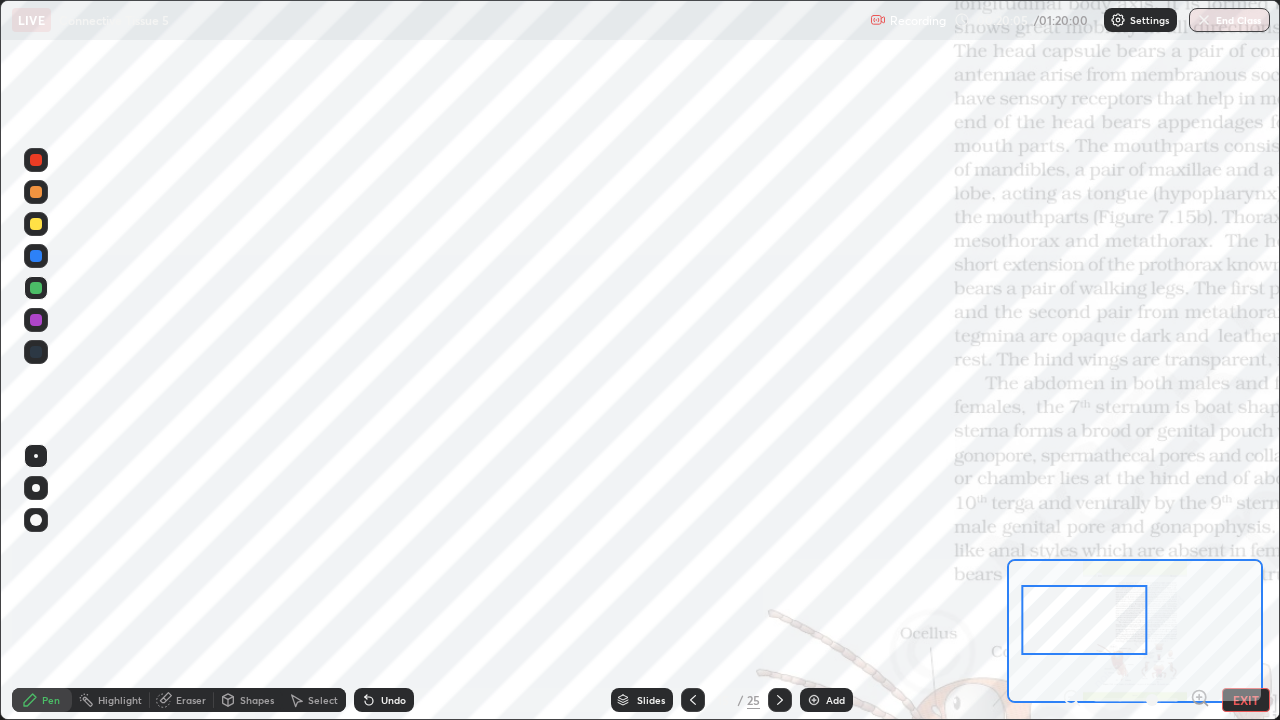 click at bounding box center [36, 320] 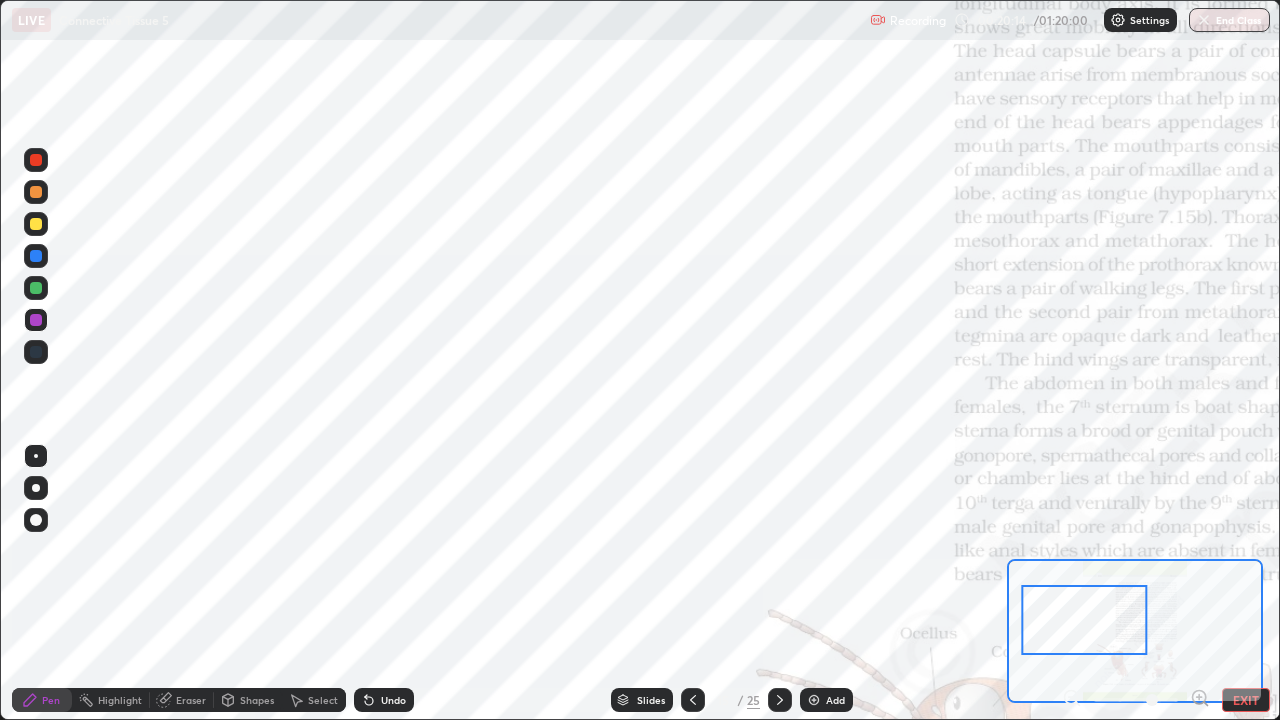 click at bounding box center (36, 192) 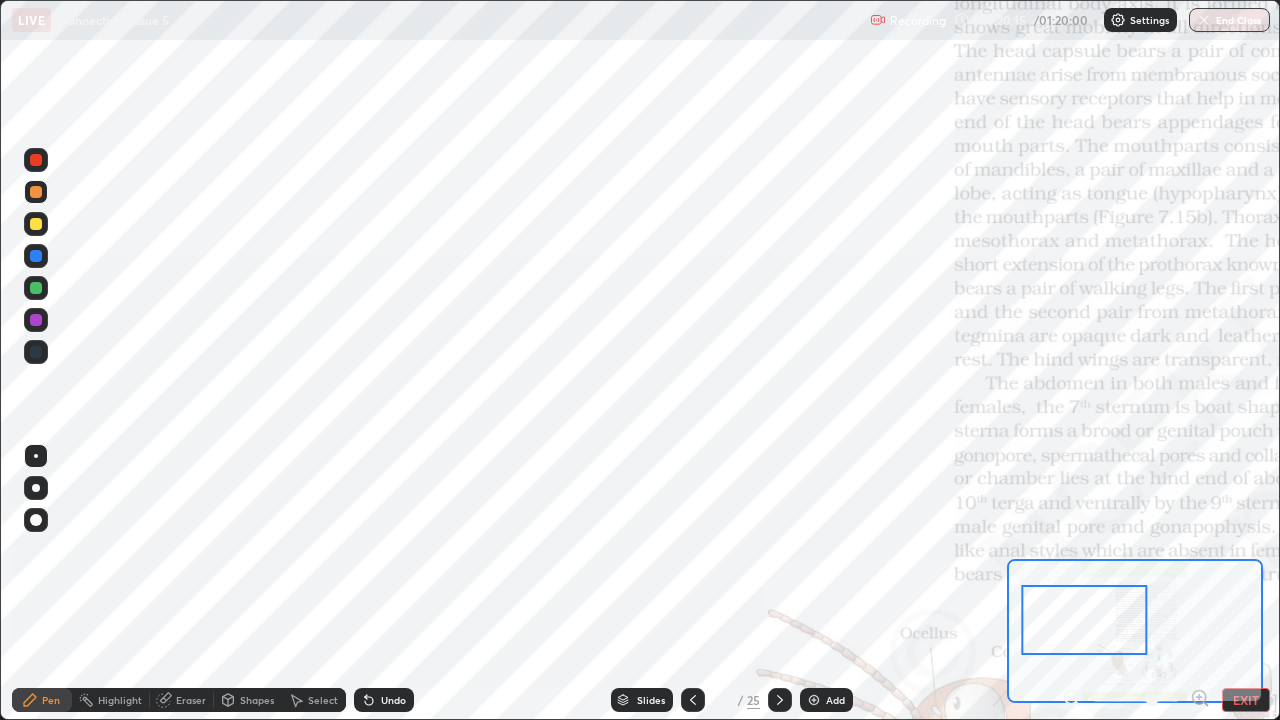 click at bounding box center (36, 224) 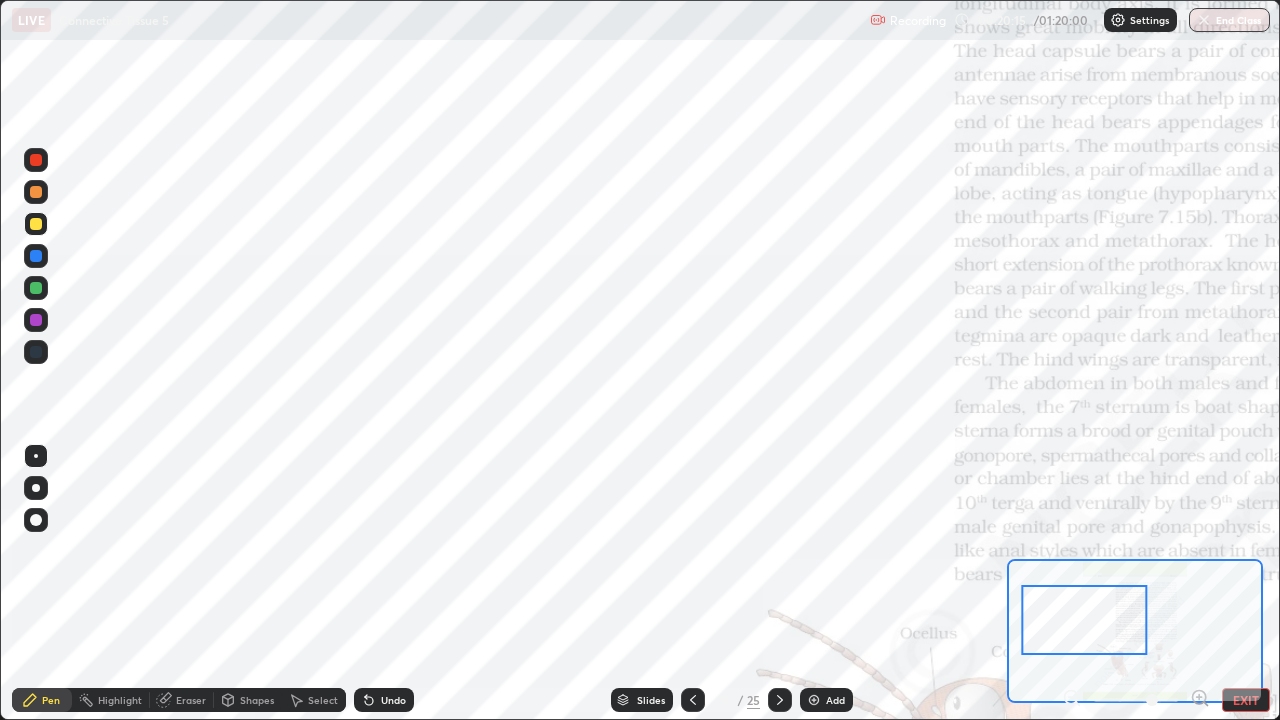 click at bounding box center (36, 192) 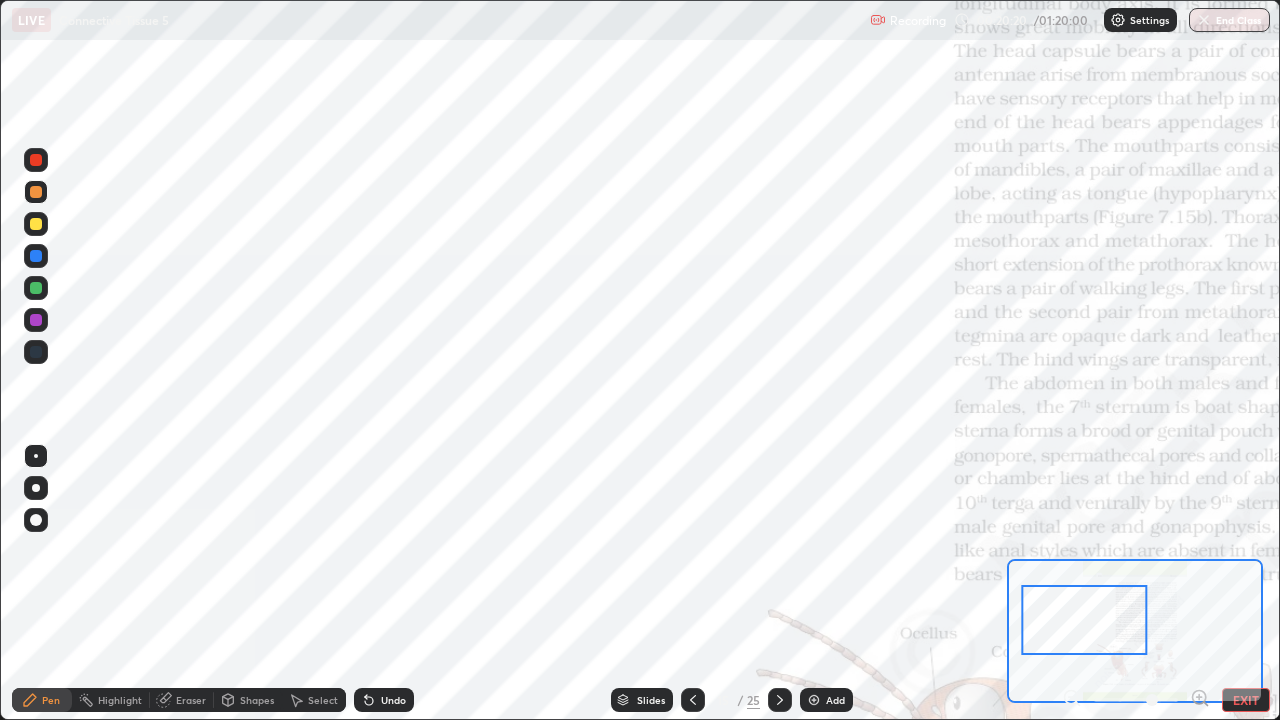 click at bounding box center (36, 352) 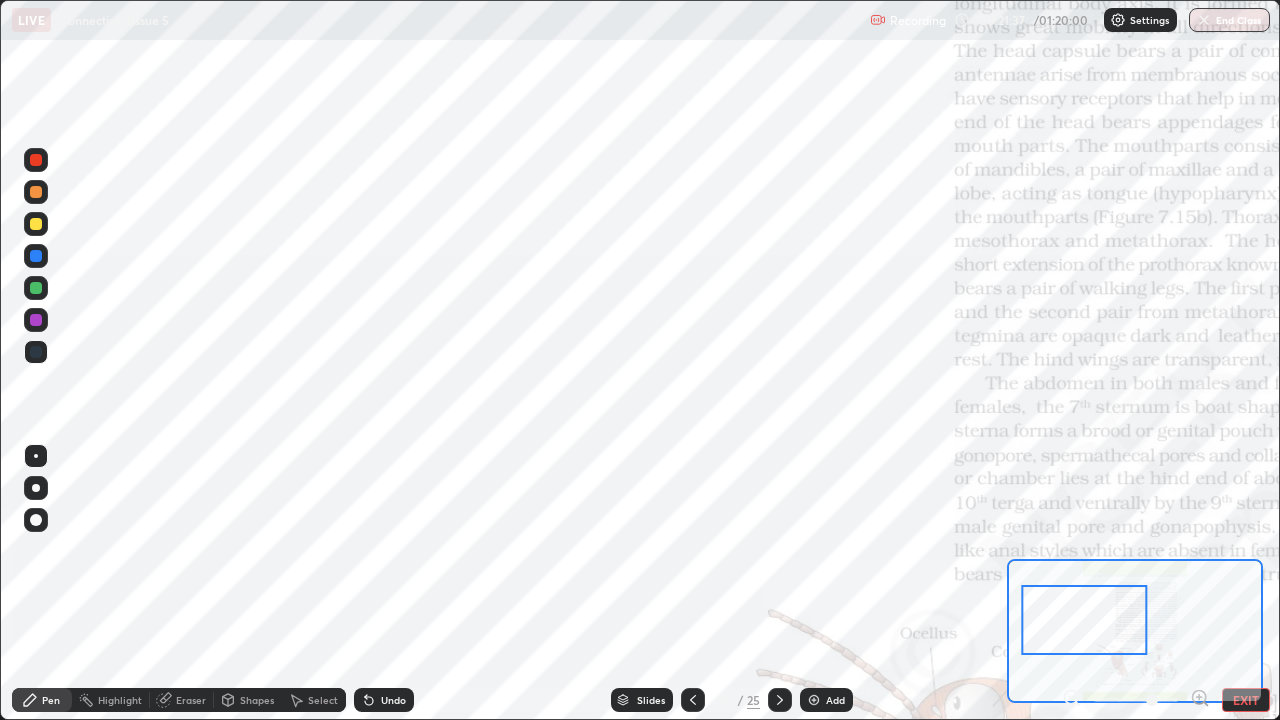 click at bounding box center (36, 320) 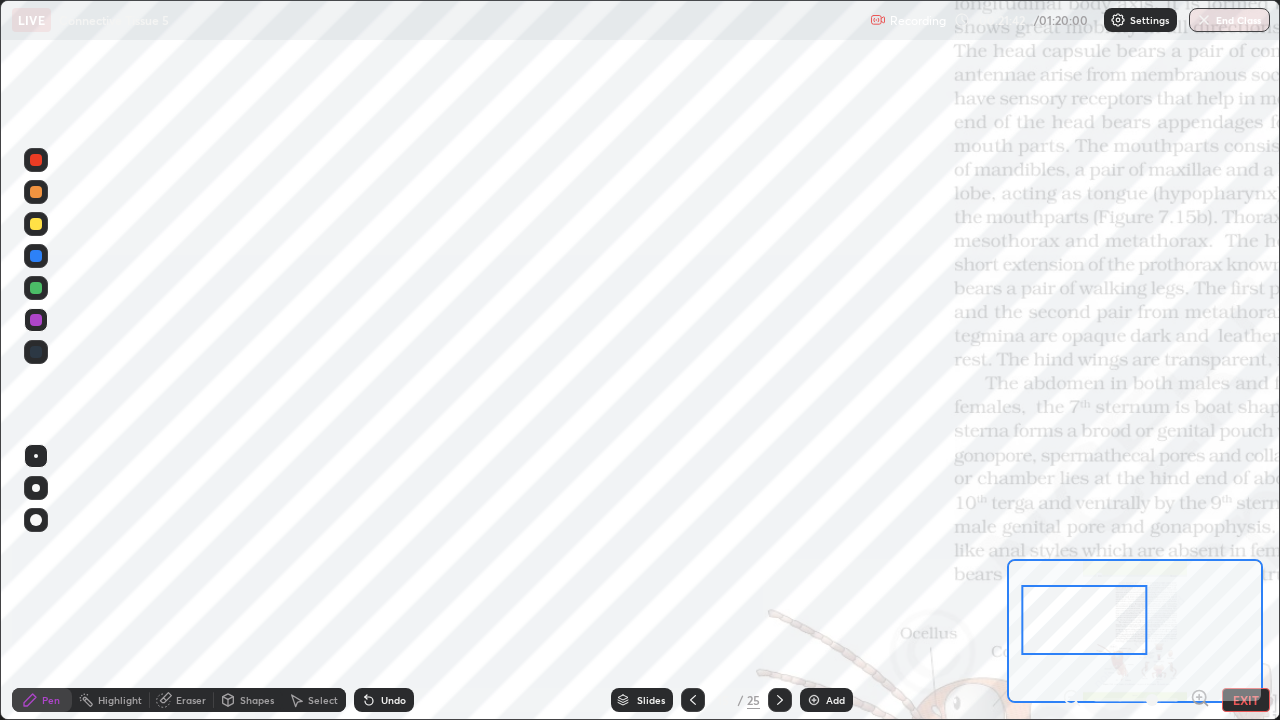 click at bounding box center (36, 352) 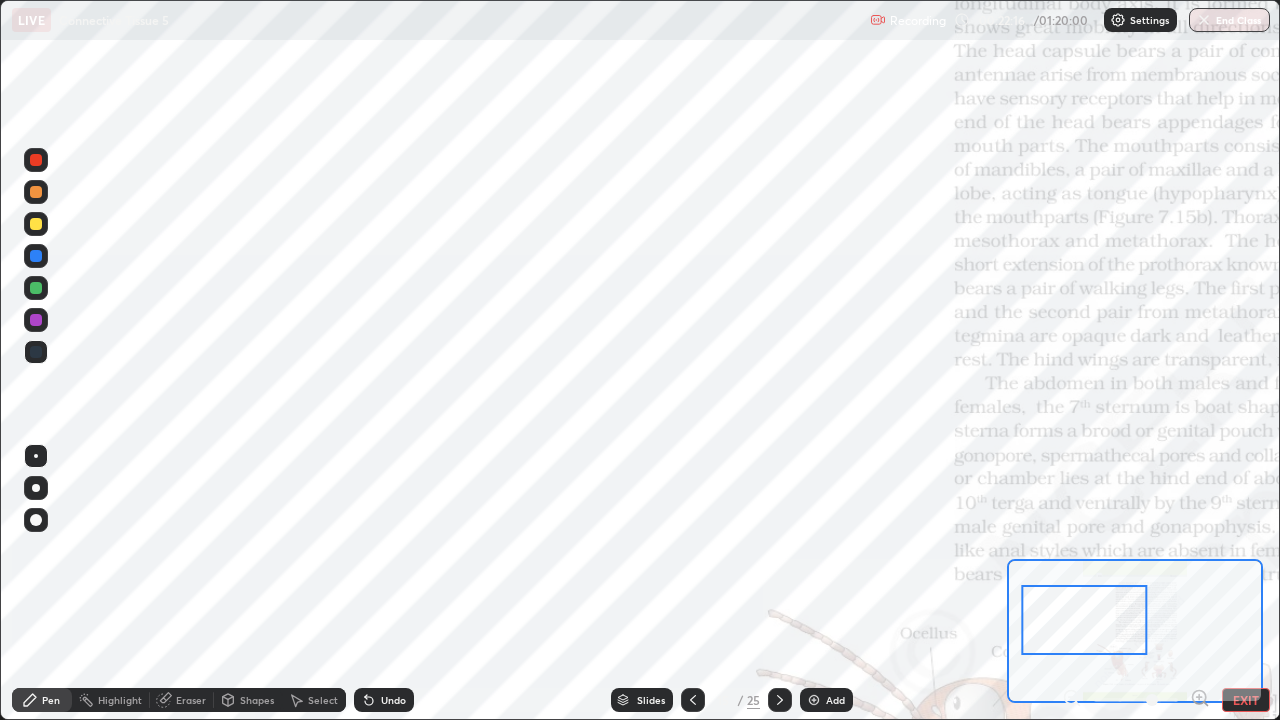 click at bounding box center [36, 352] 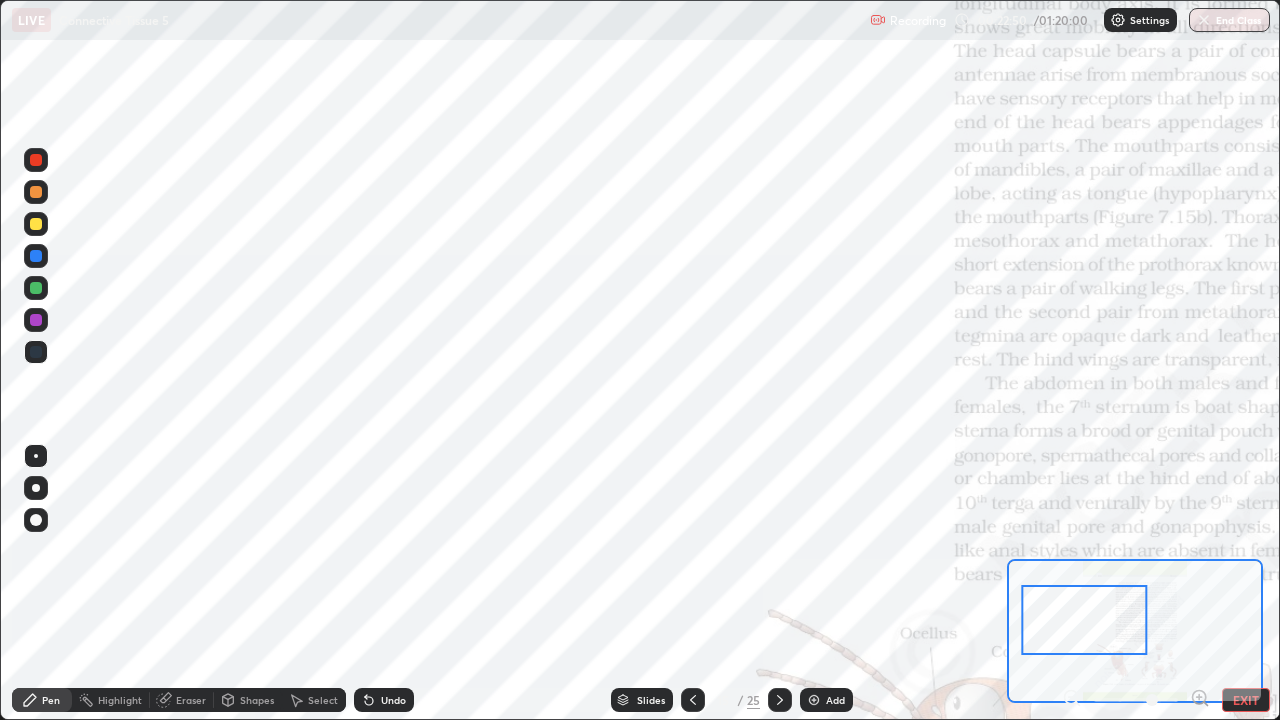 click at bounding box center [36, 352] 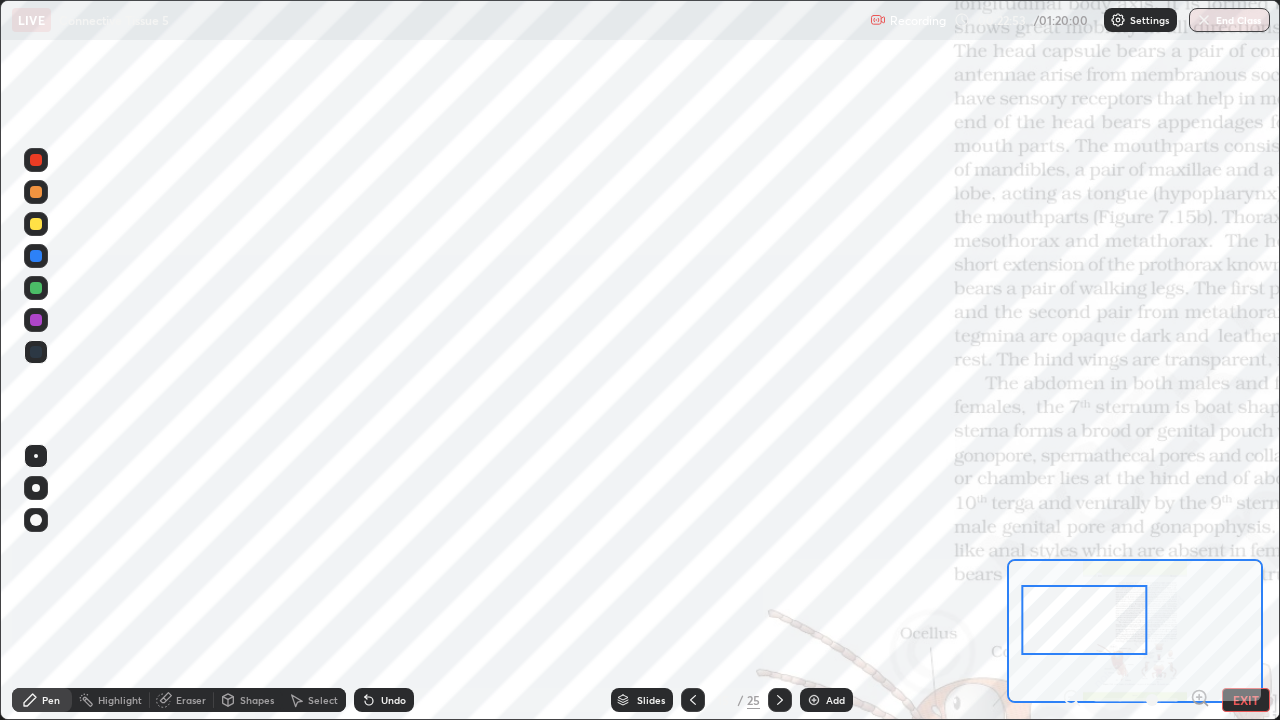 click at bounding box center (36, 352) 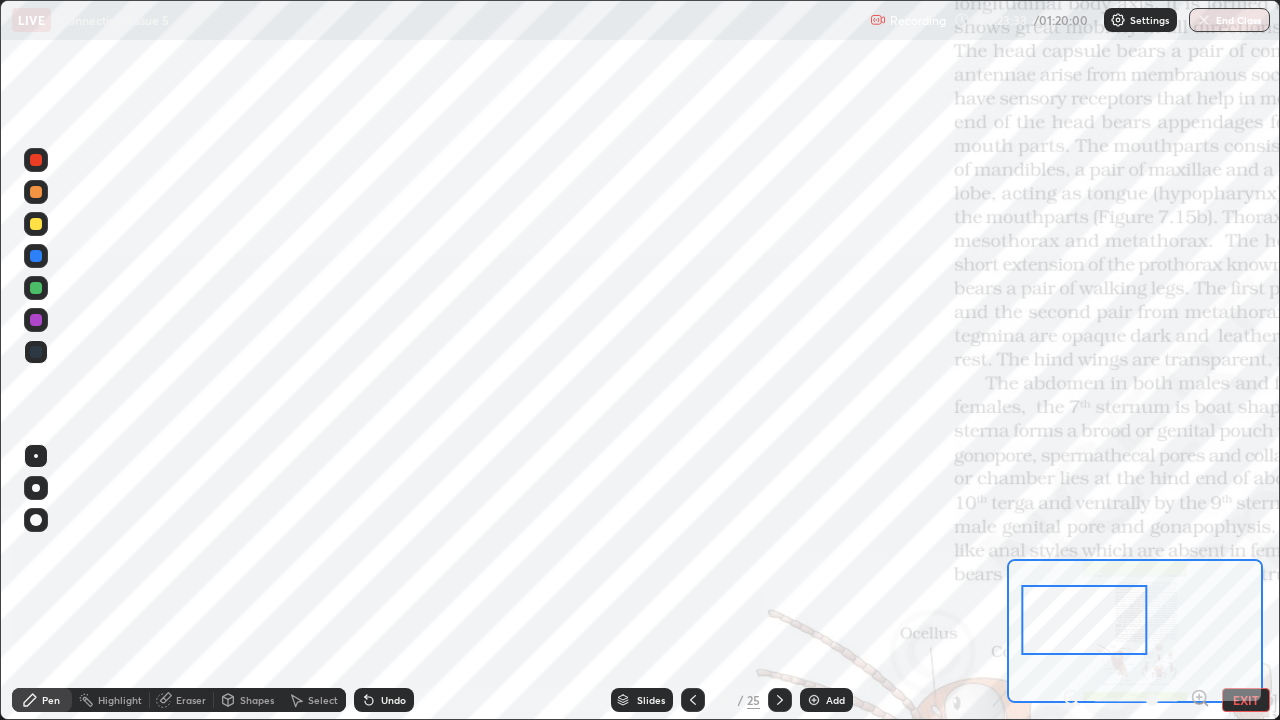 click 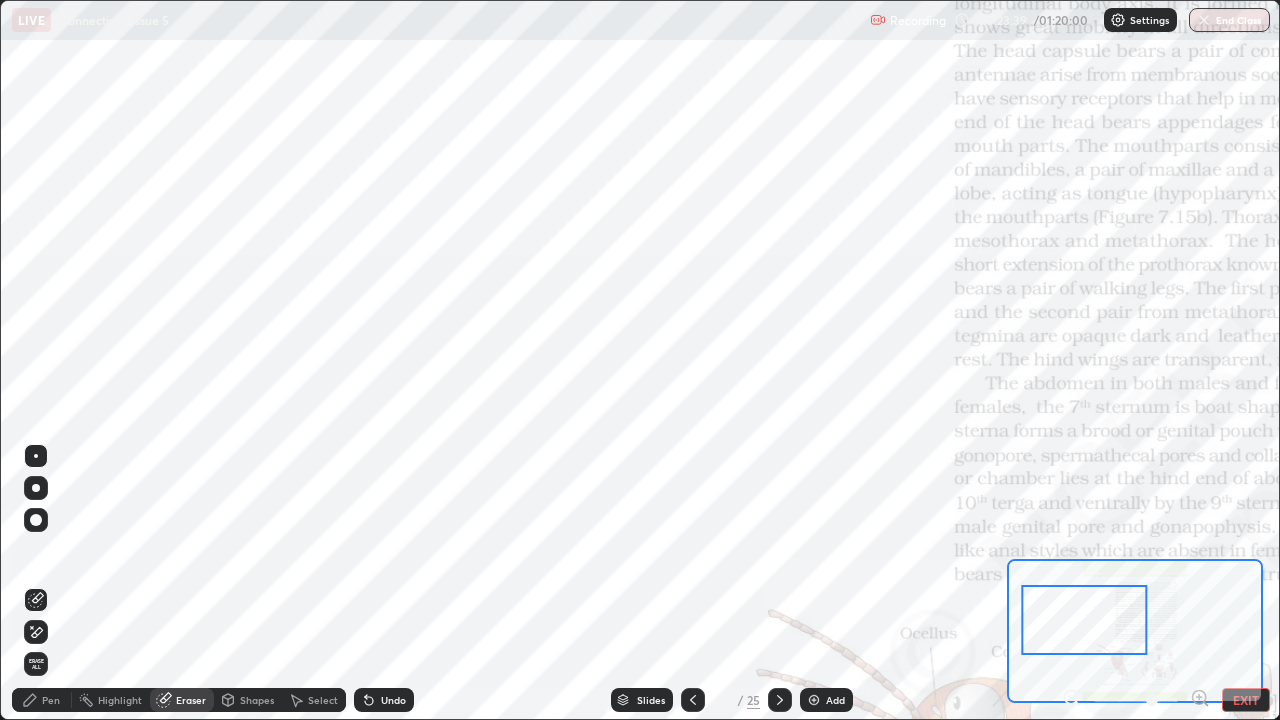click on "Pen" at bounding box center (51, 700) 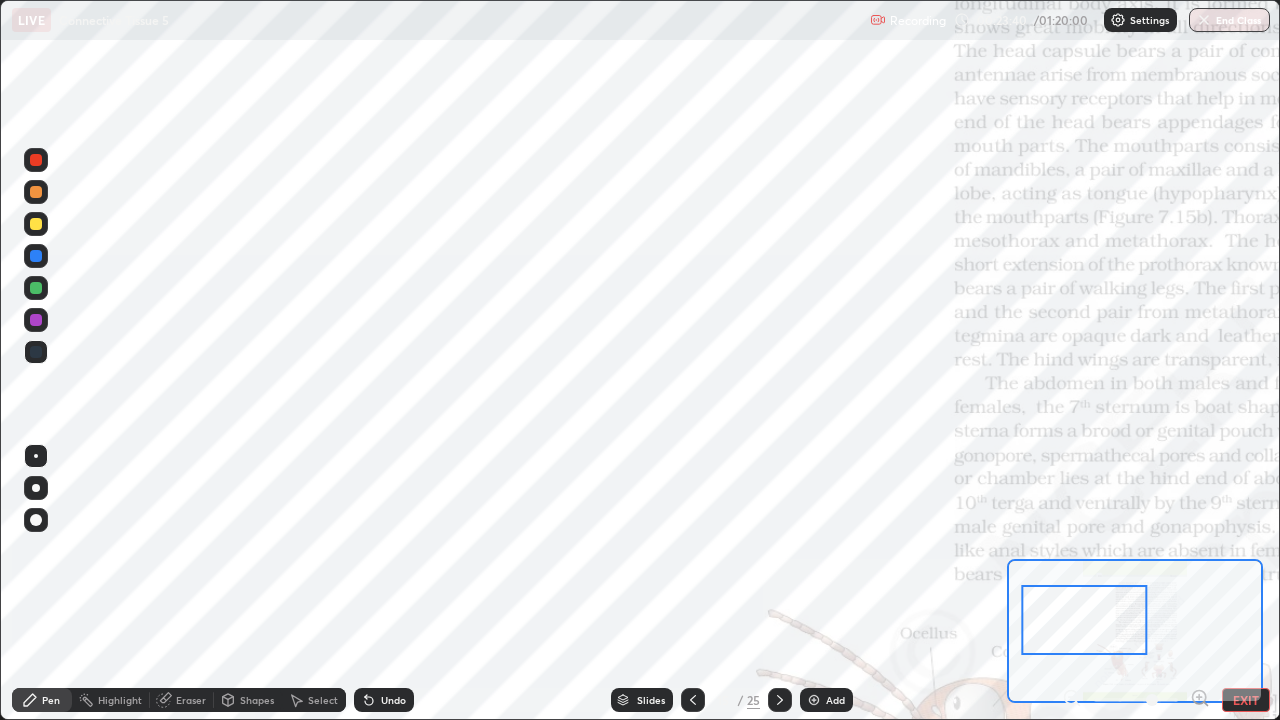 click at bounding box center (36, 352) 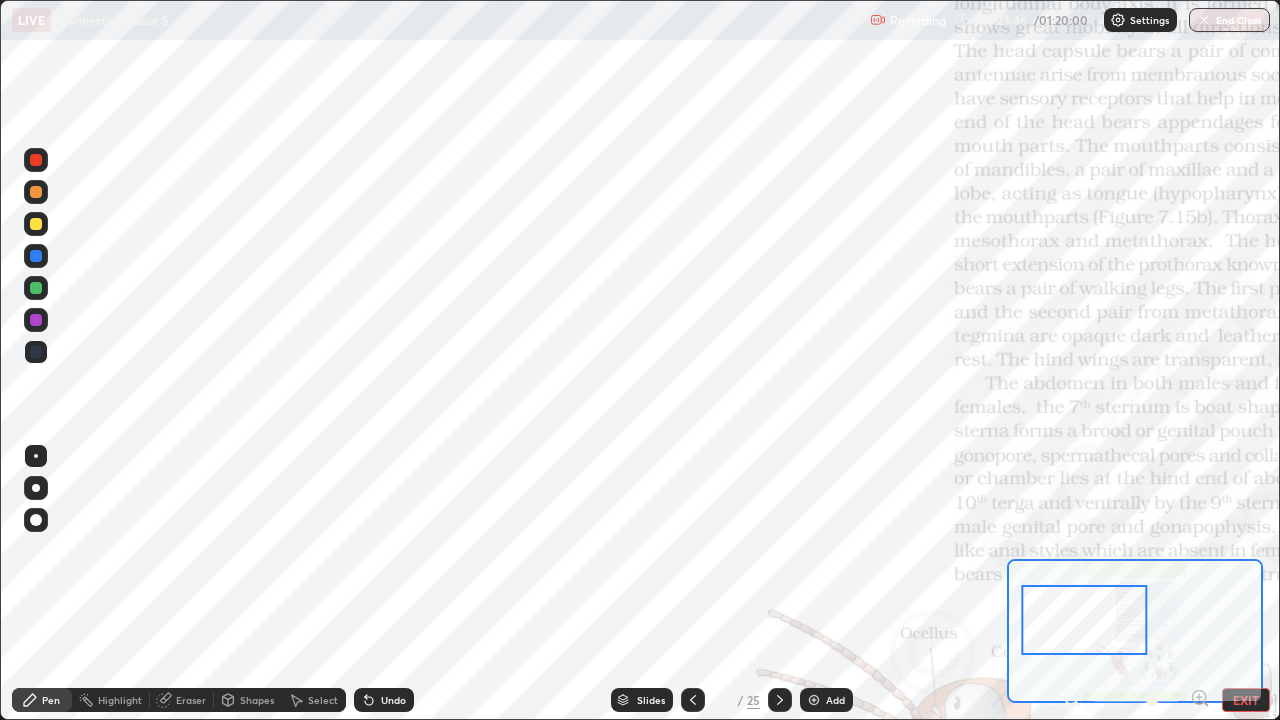 click at bounding box center [36, 352] 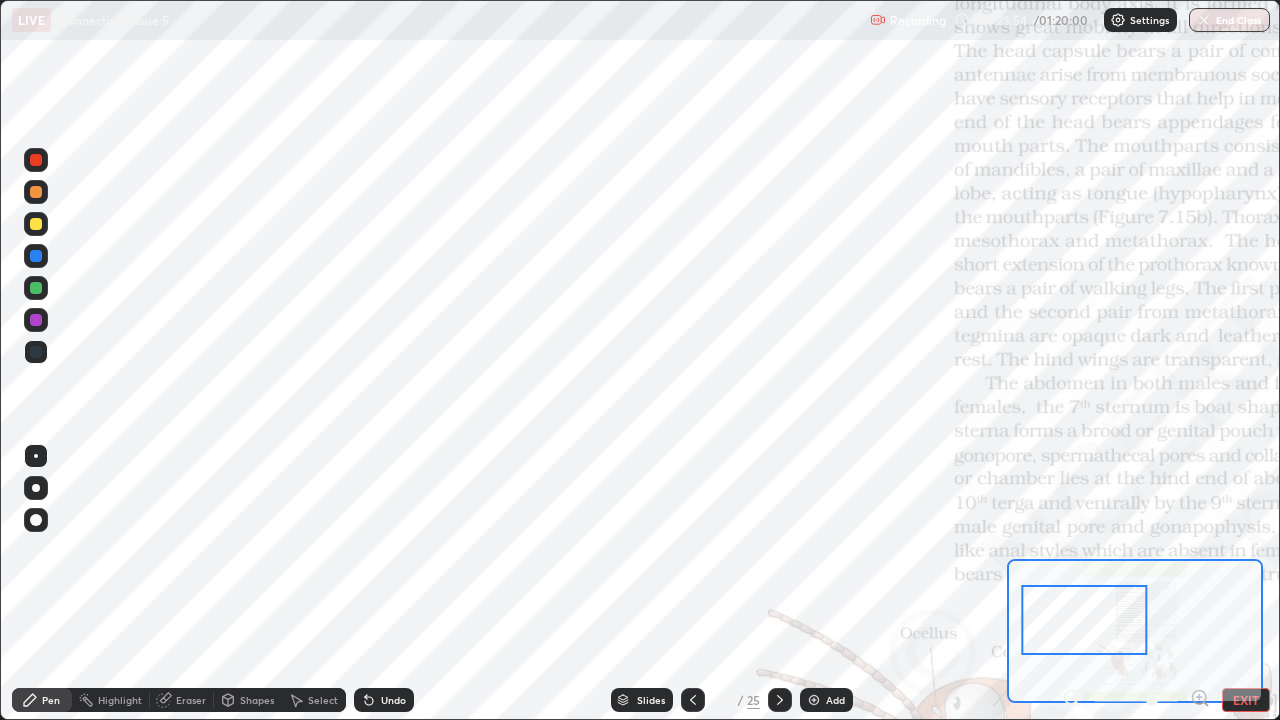 click at bounding box center [36, 320] 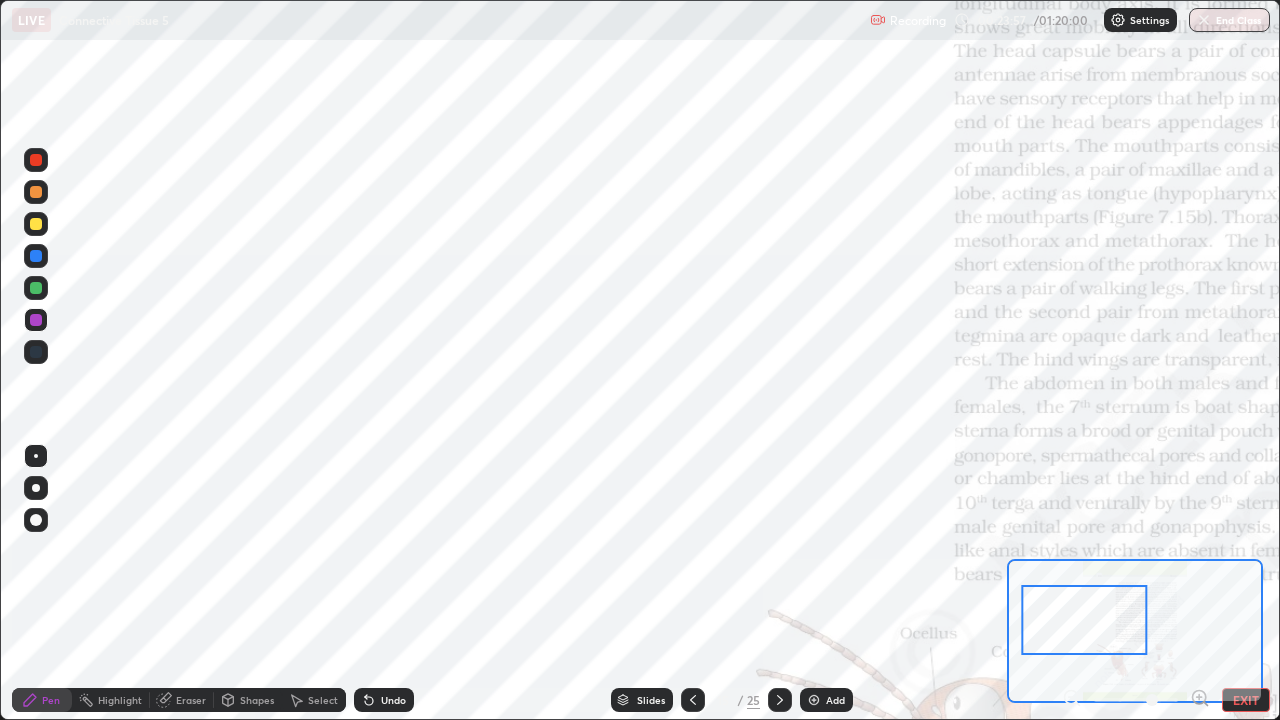 click at bounding box center (36, 288) 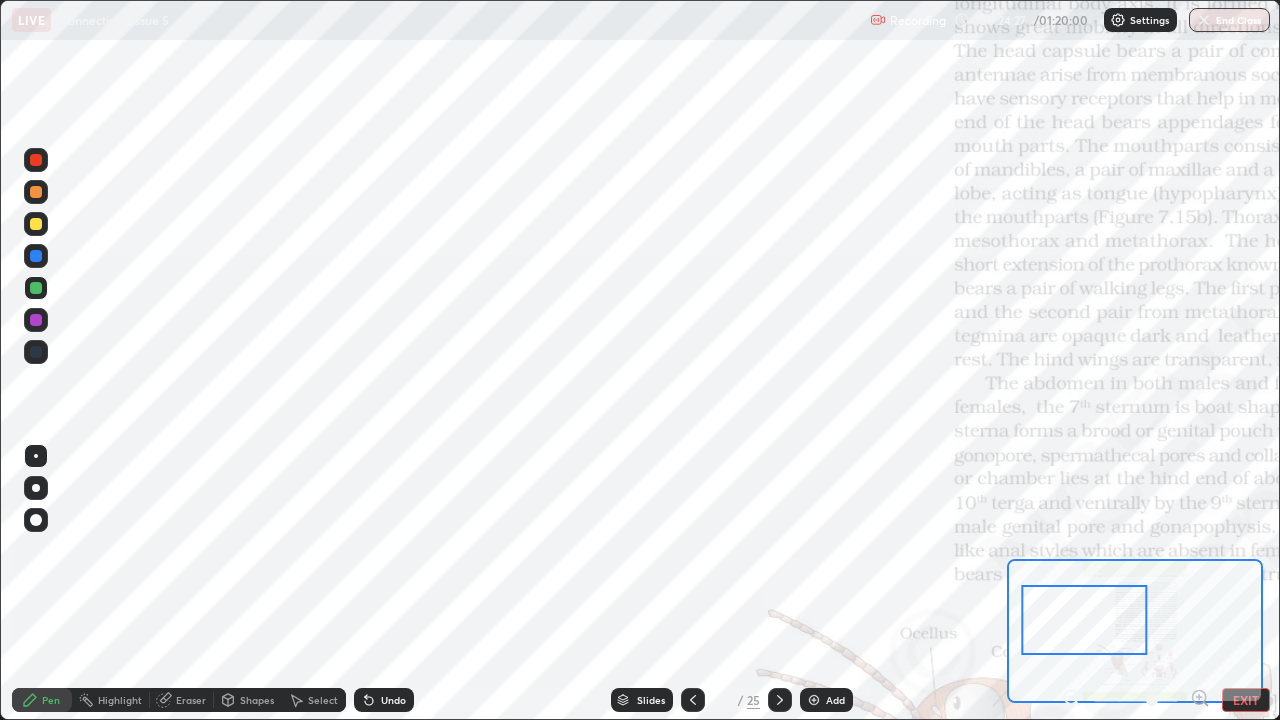 click at bounding box center (36, 320) 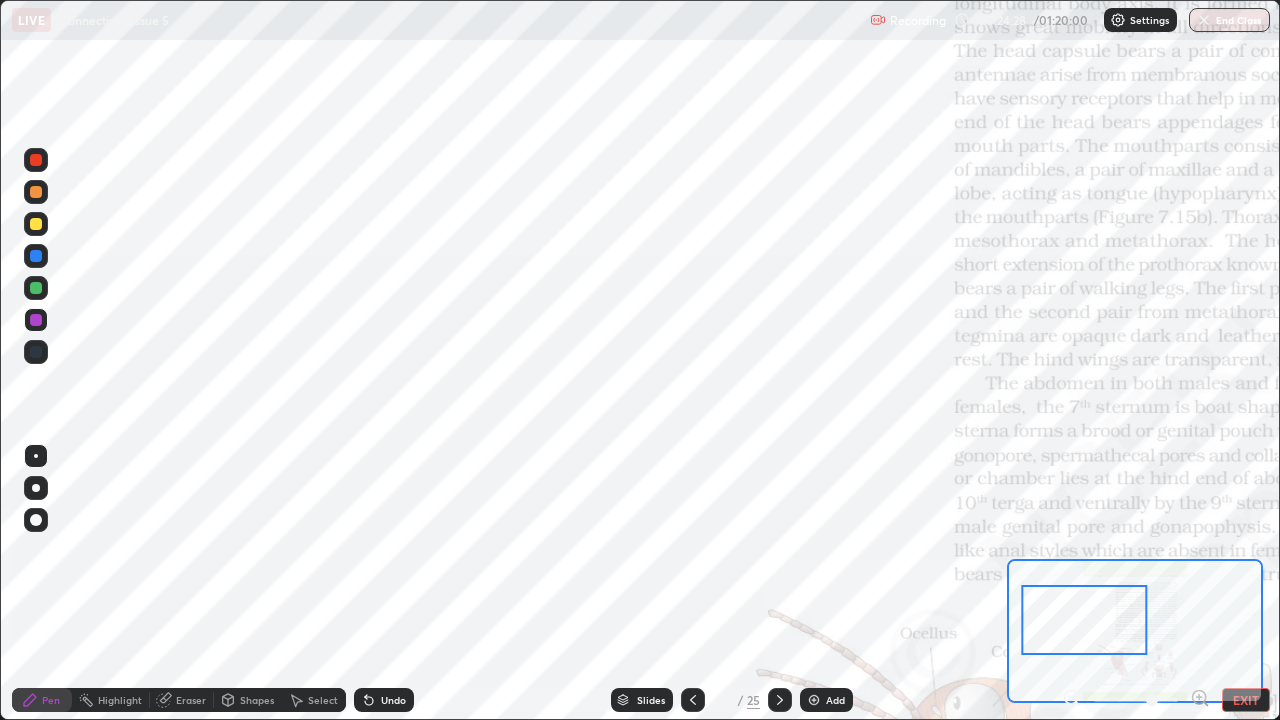 click at bounding box center [36, 288] 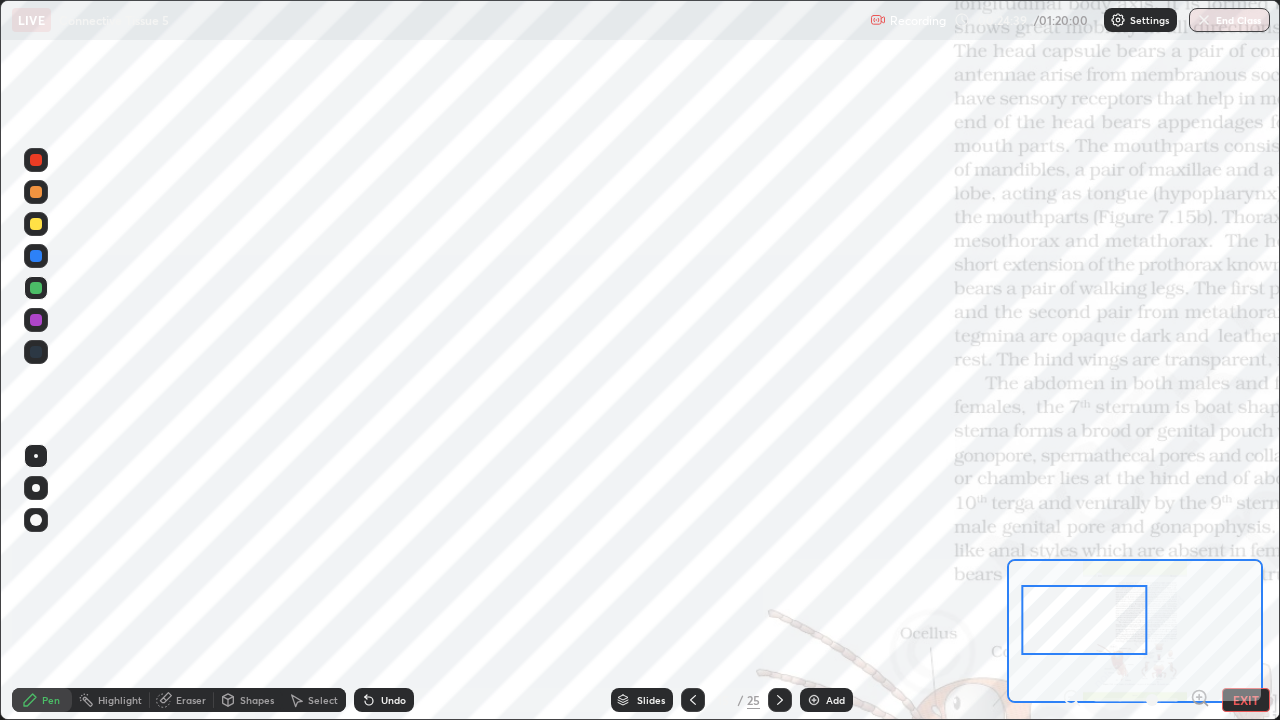 click at bounding box center (36, 352) 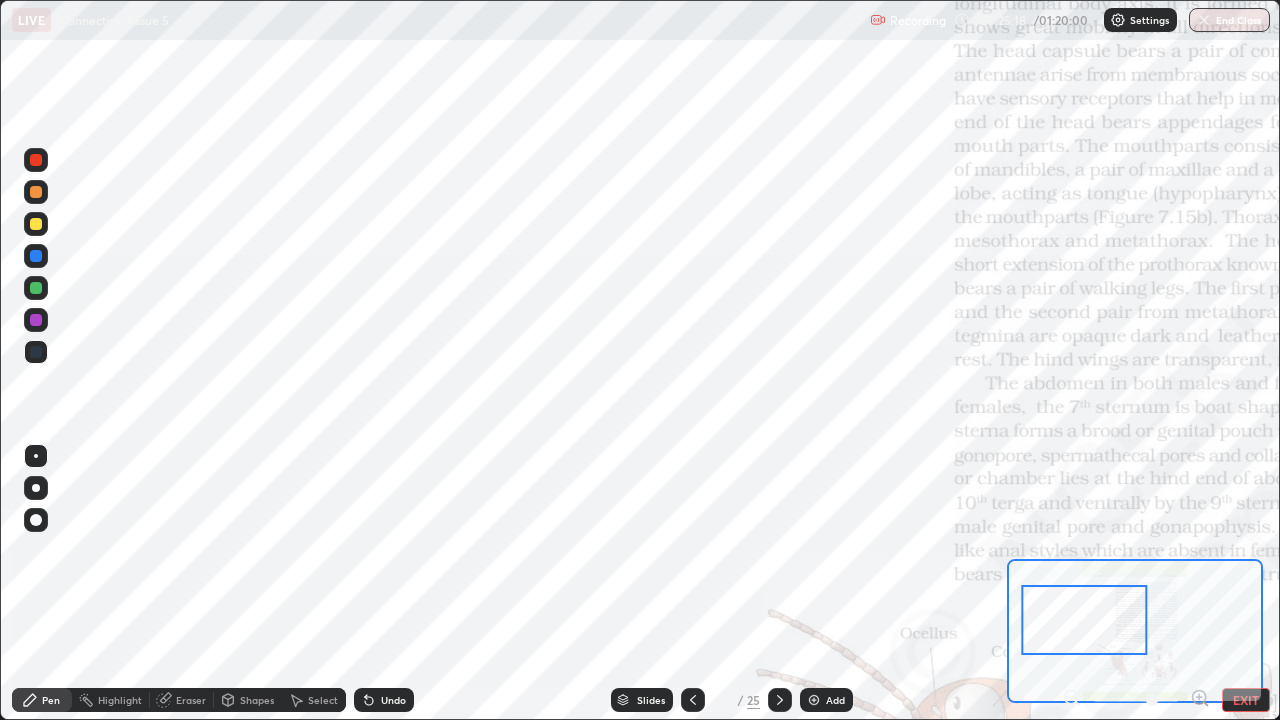 click at bounding box center (36, 256) 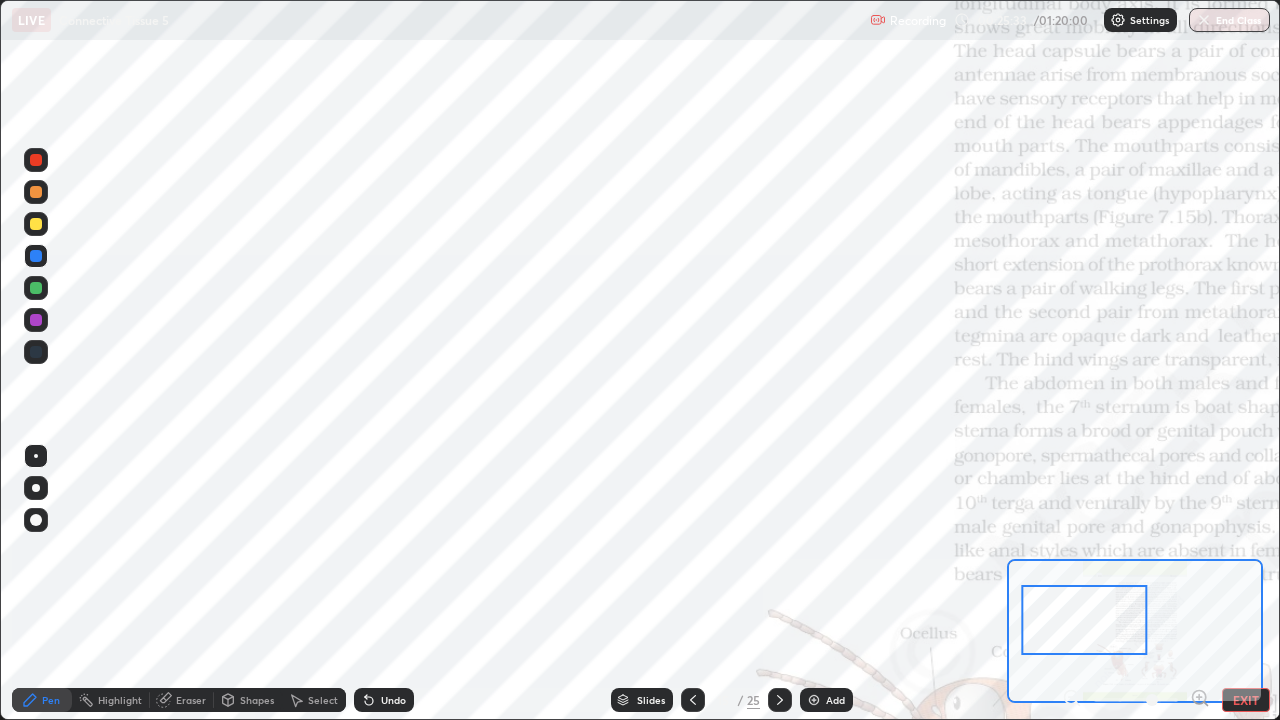 click at bounding box center (36, 288) 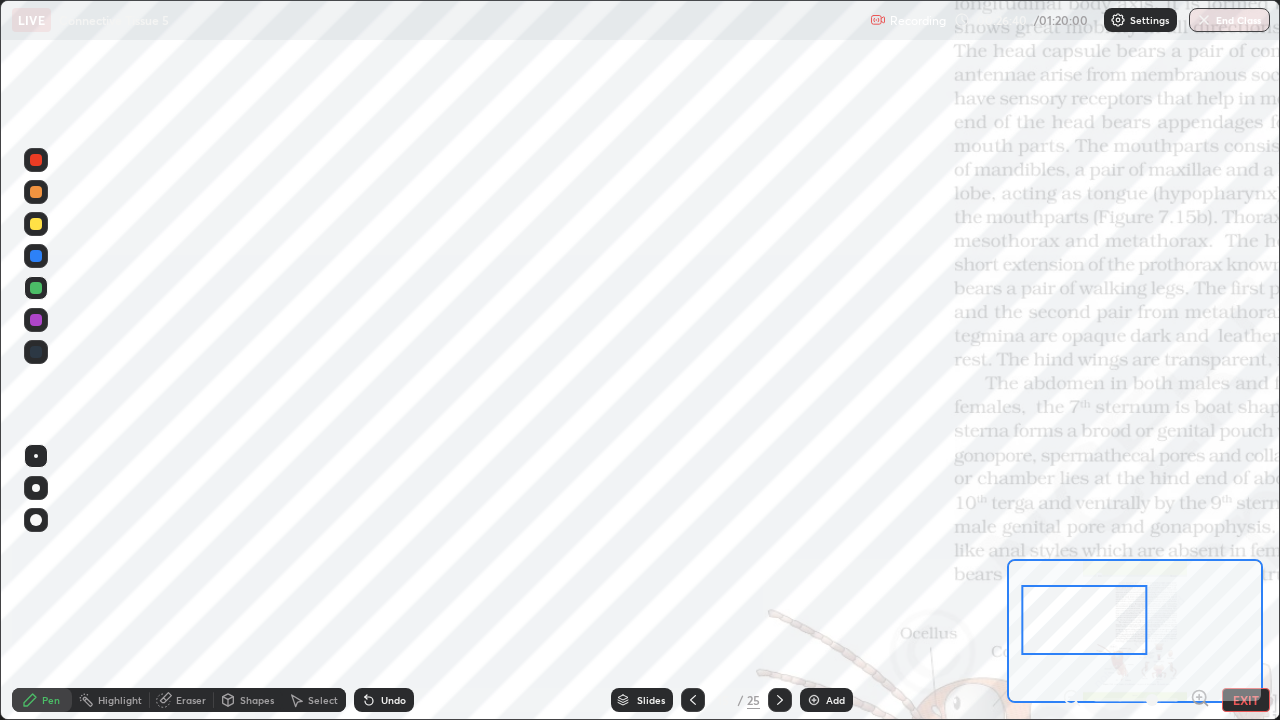 click on "Pen" at bounding box center [51, 700] 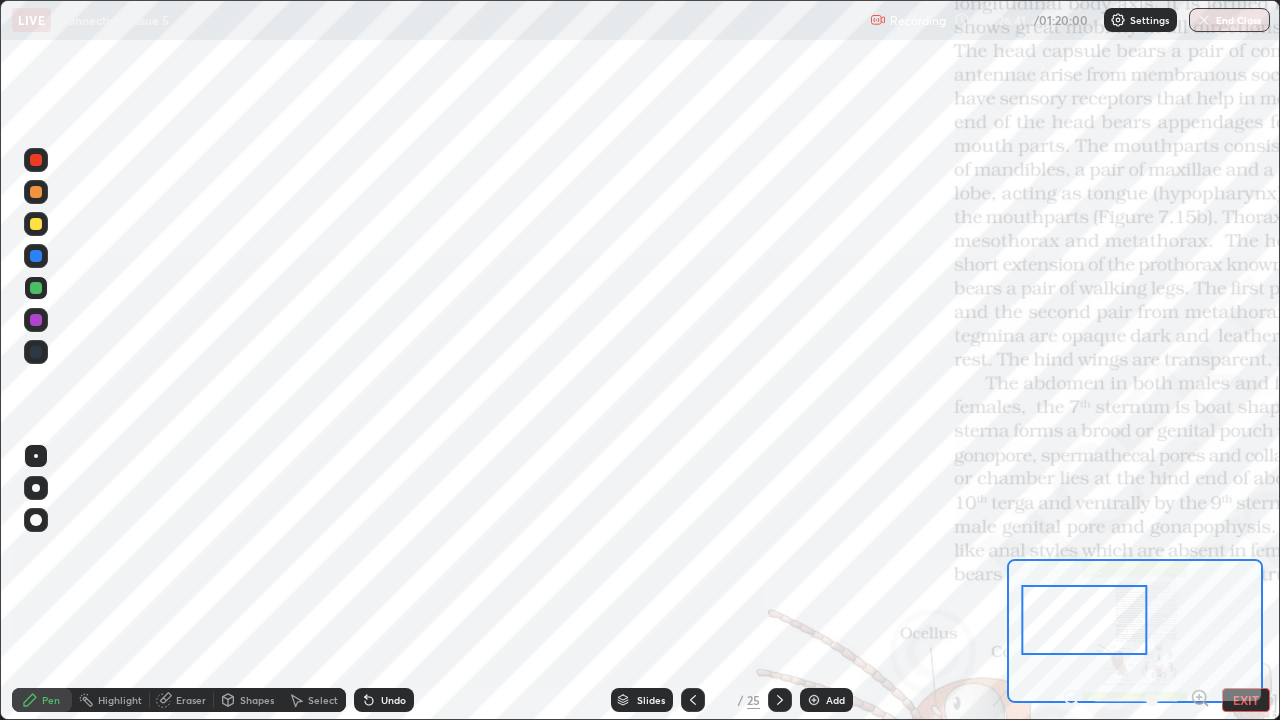 click at bounding box center (36, 320) 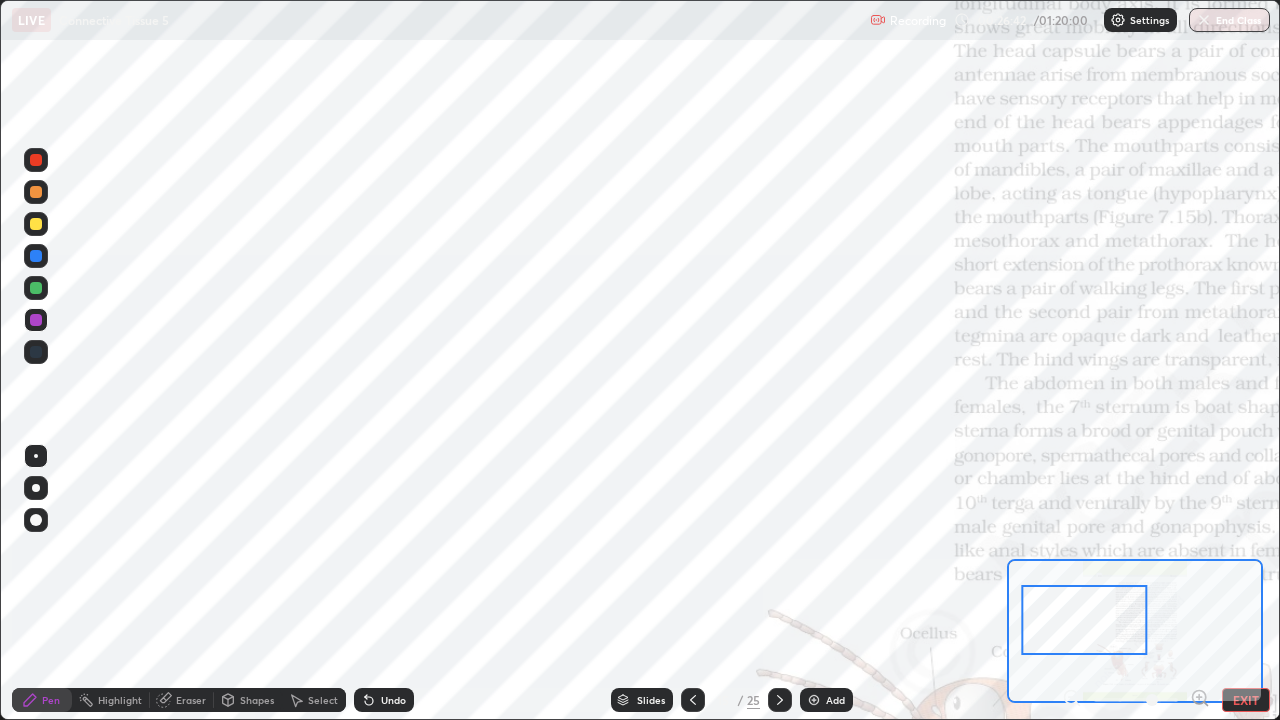 click at bounding box center [36, 256] 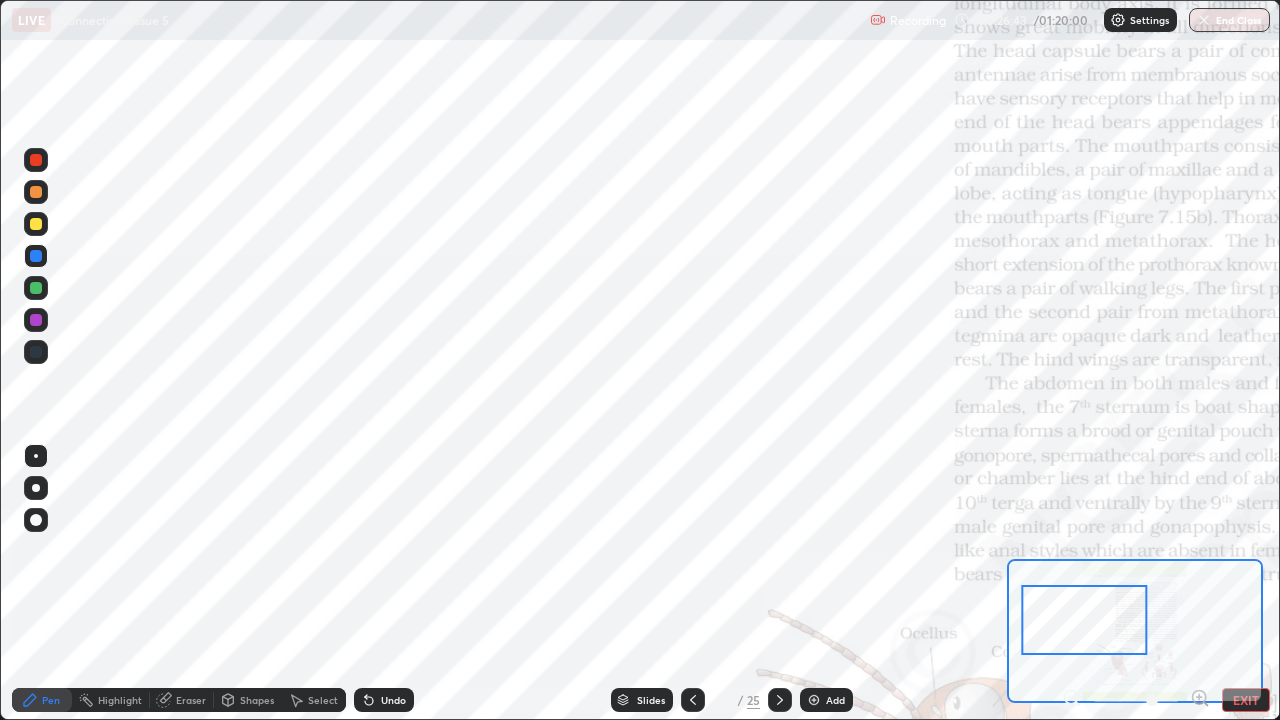 click at bounding box center (36, 224) 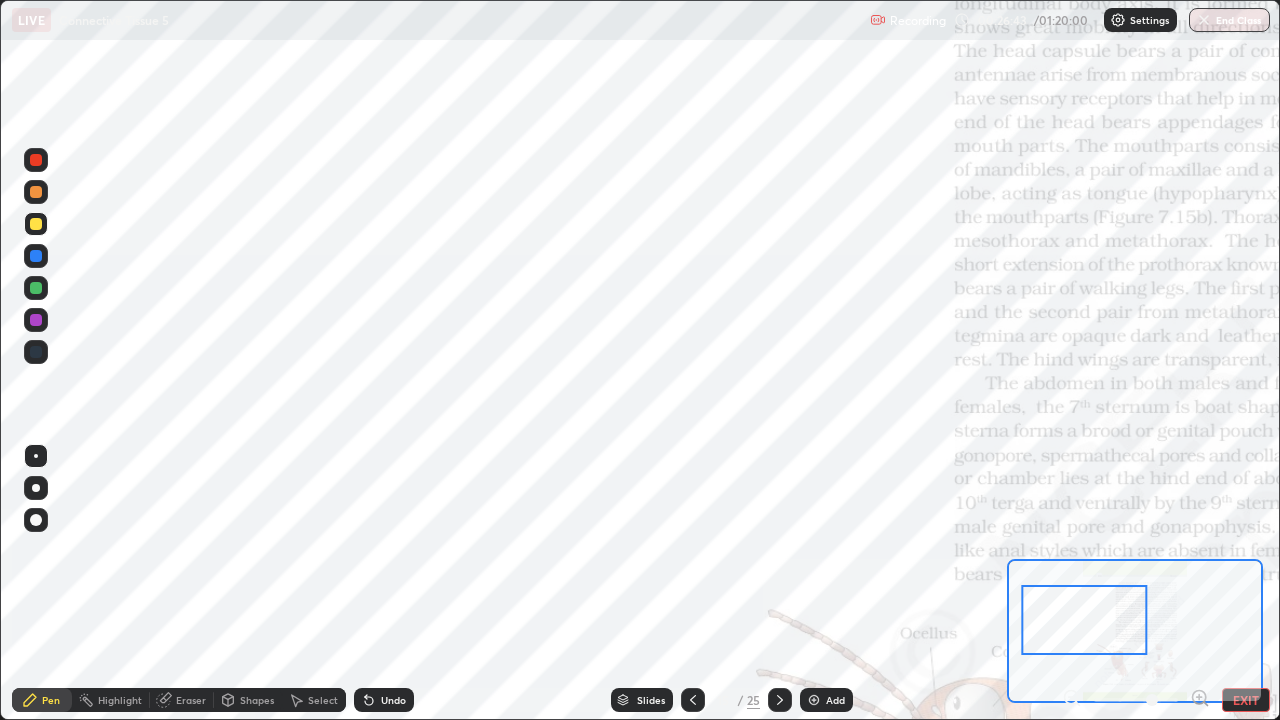 click at bounding box center (36, 224) 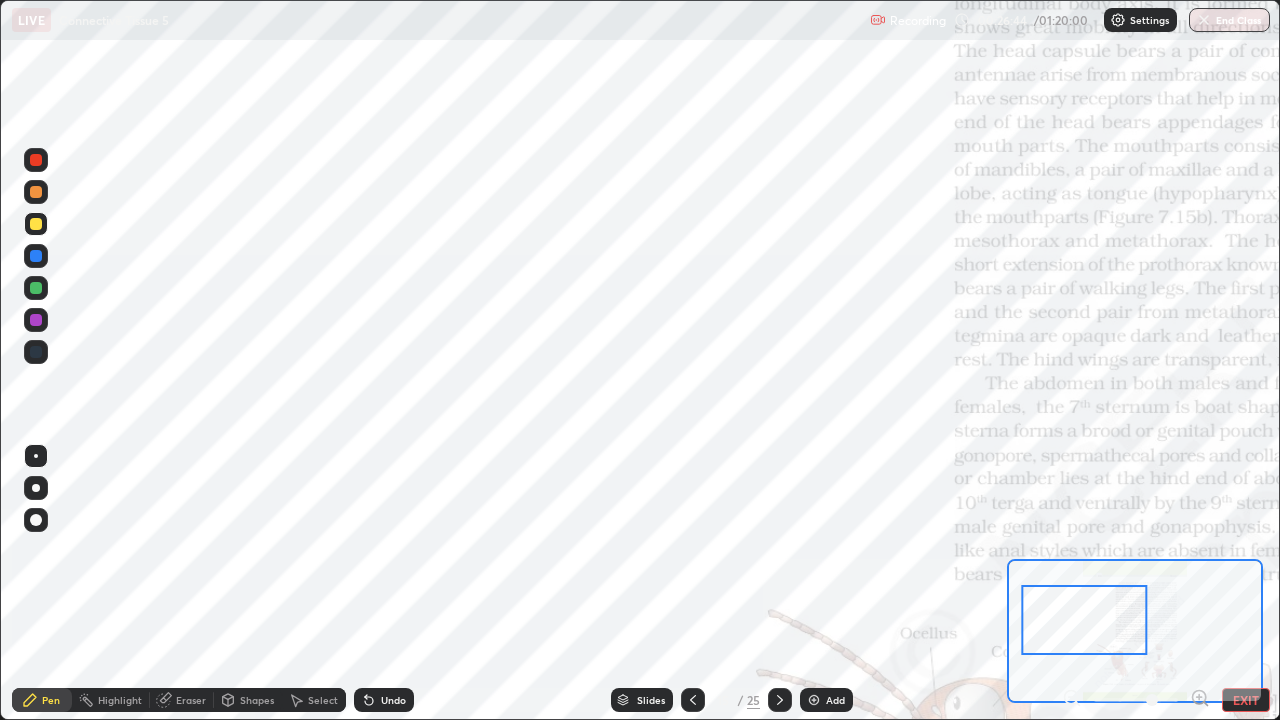 click at bounding box center [36, 192] 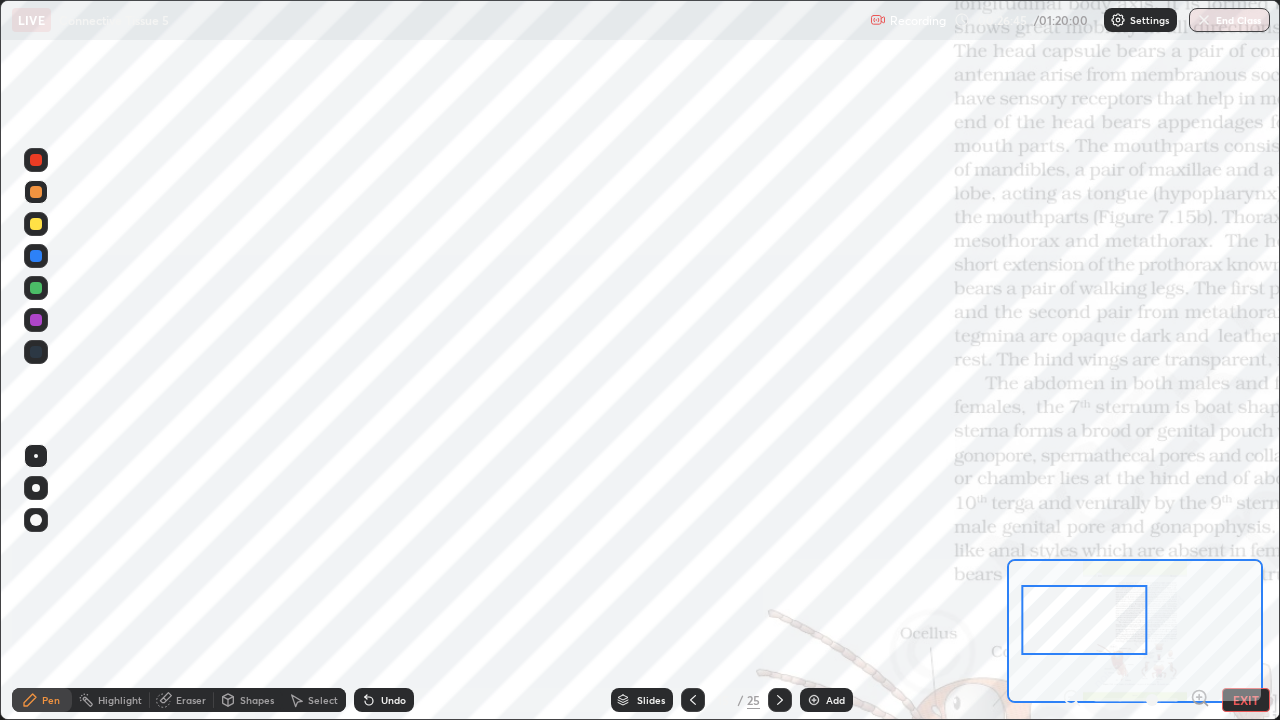 click at bounding box center (36, 320) 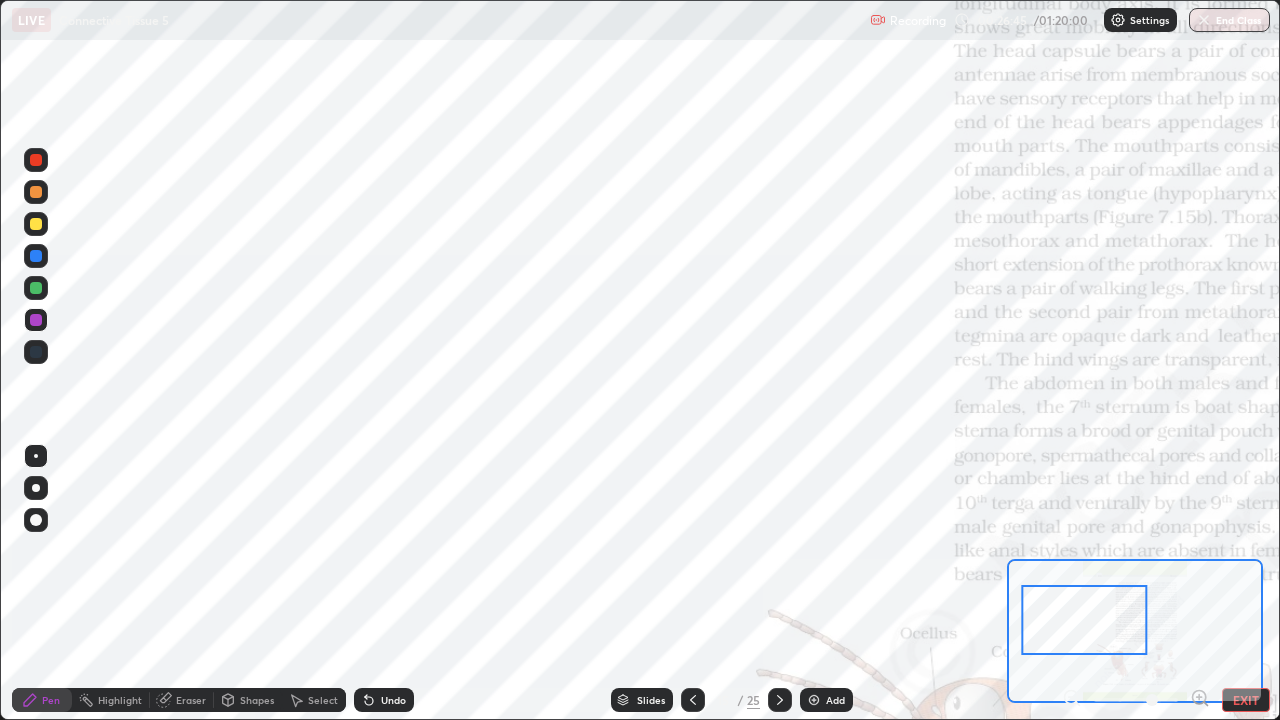 click at bounding box center (36, 320) 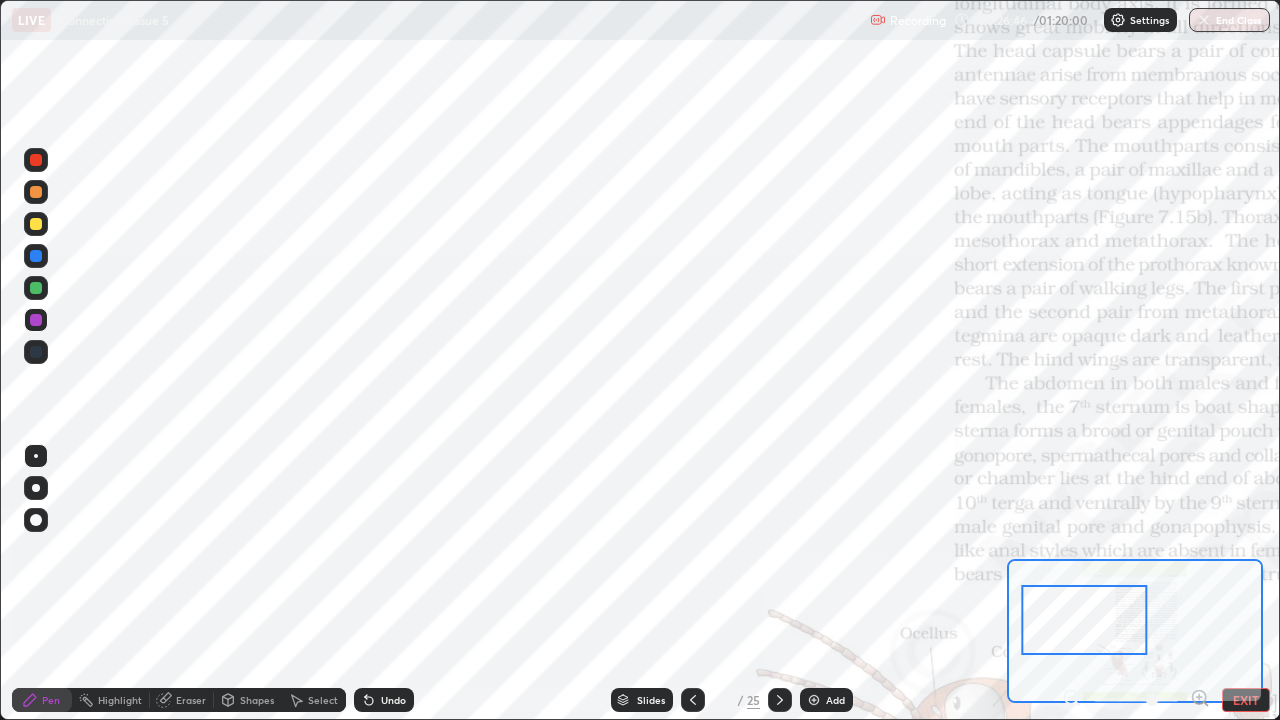click at bounding box center [36, 288] 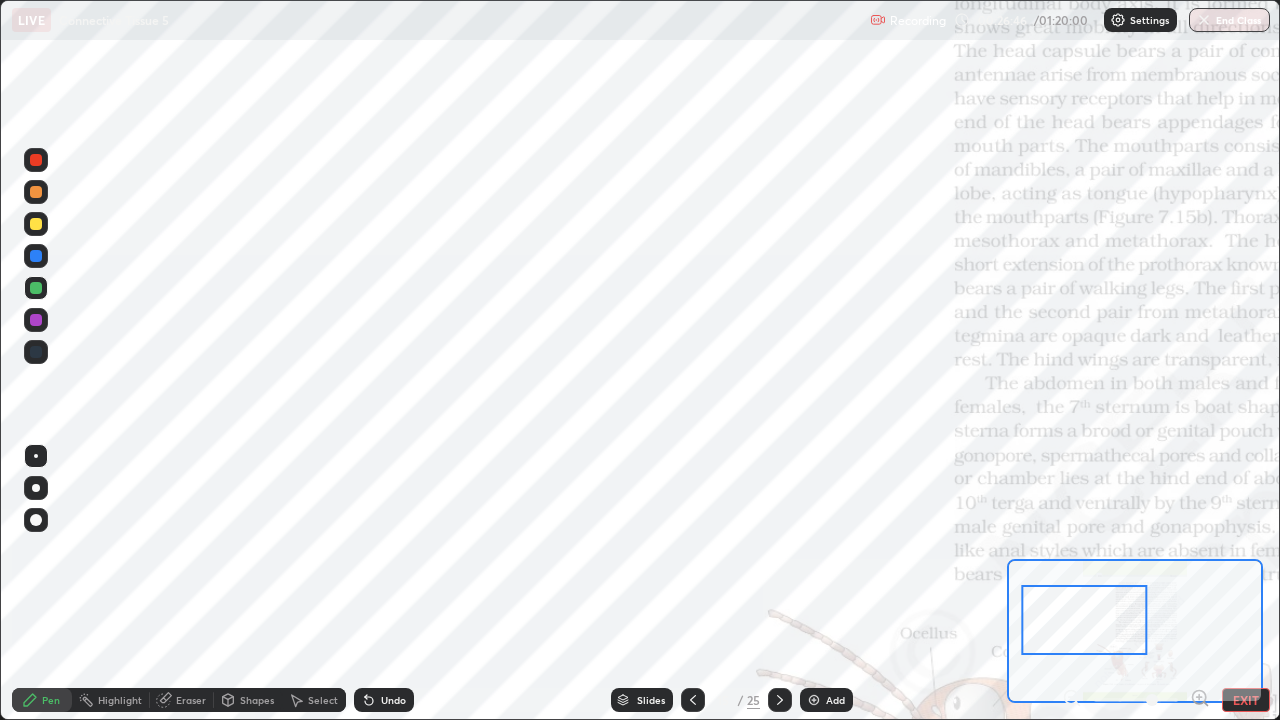 click at bounding box center (36, 288) 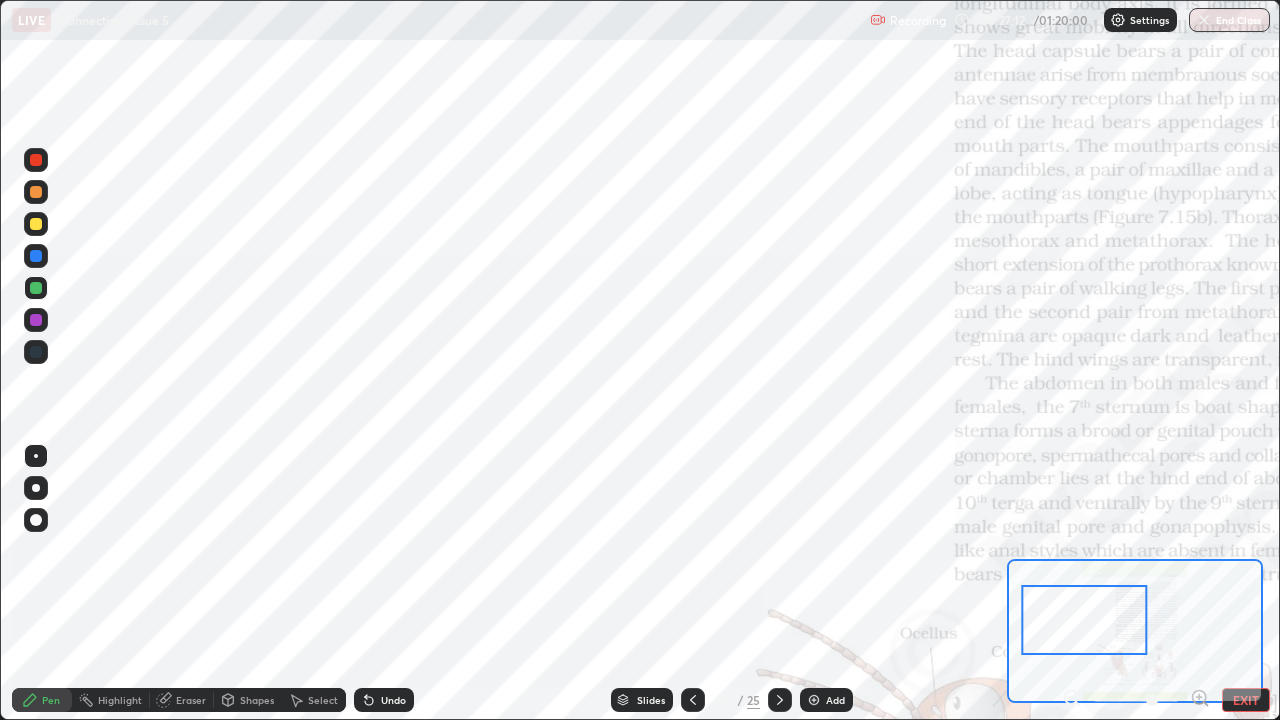 click at bounding box center (36, 320) 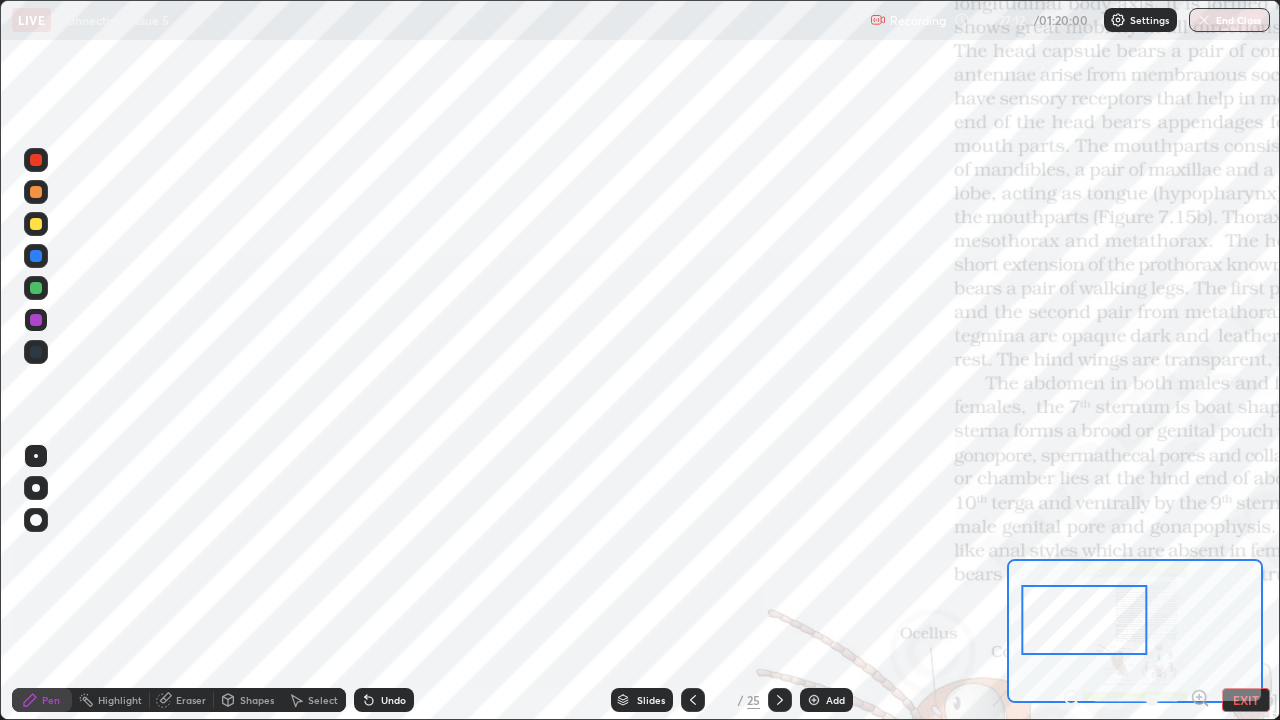 click at bounding box center [36, 352] 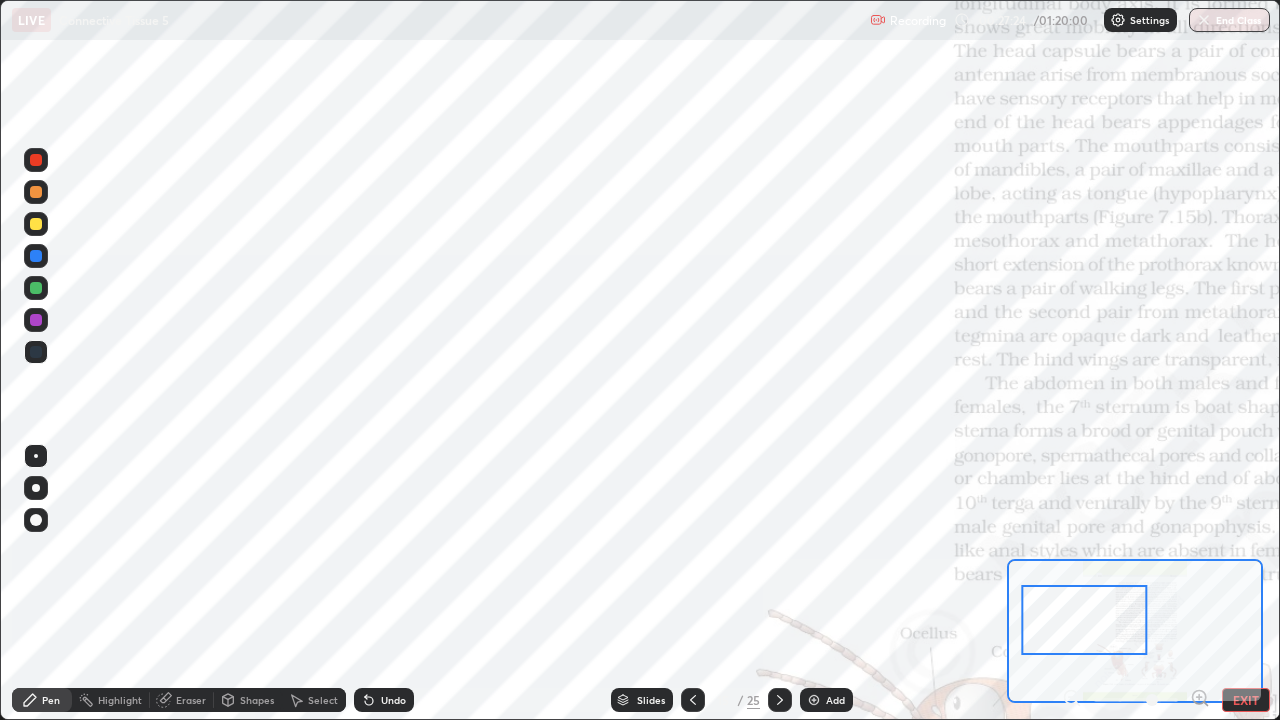 click on "Eraser" at bounding box center (182, 700) 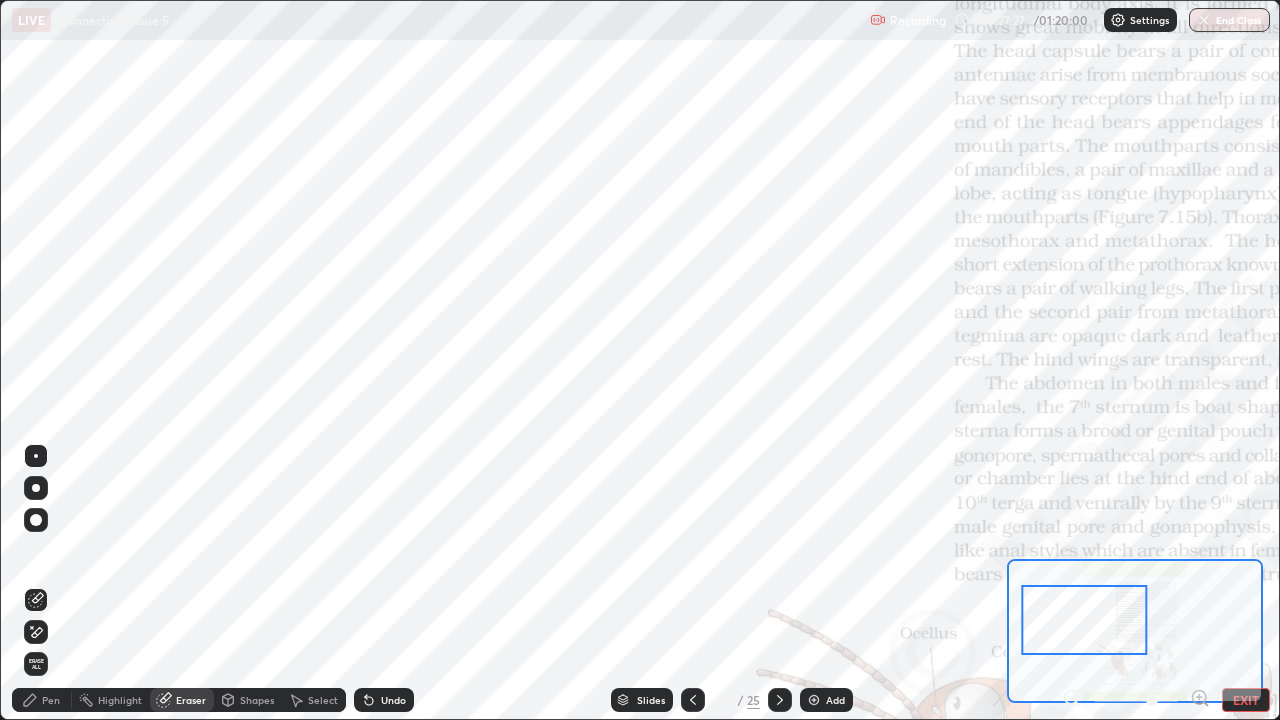click on "Pen" at bounding box center [42, 700] 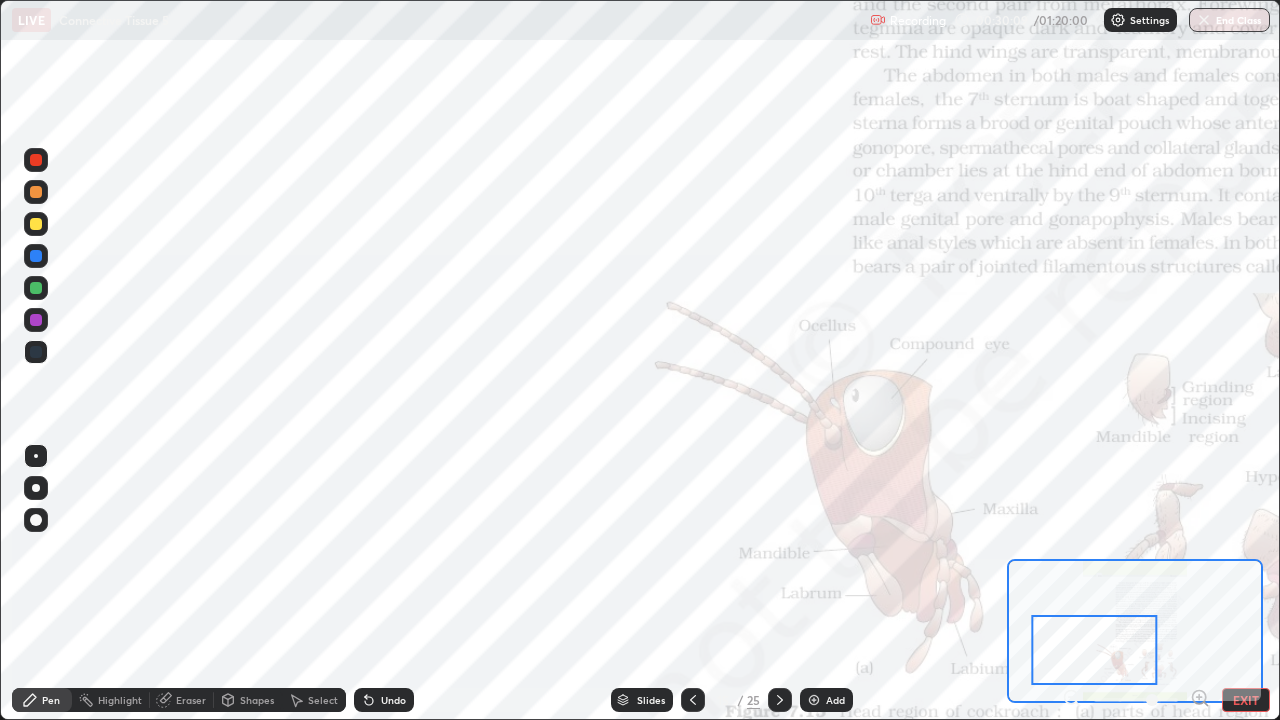 click 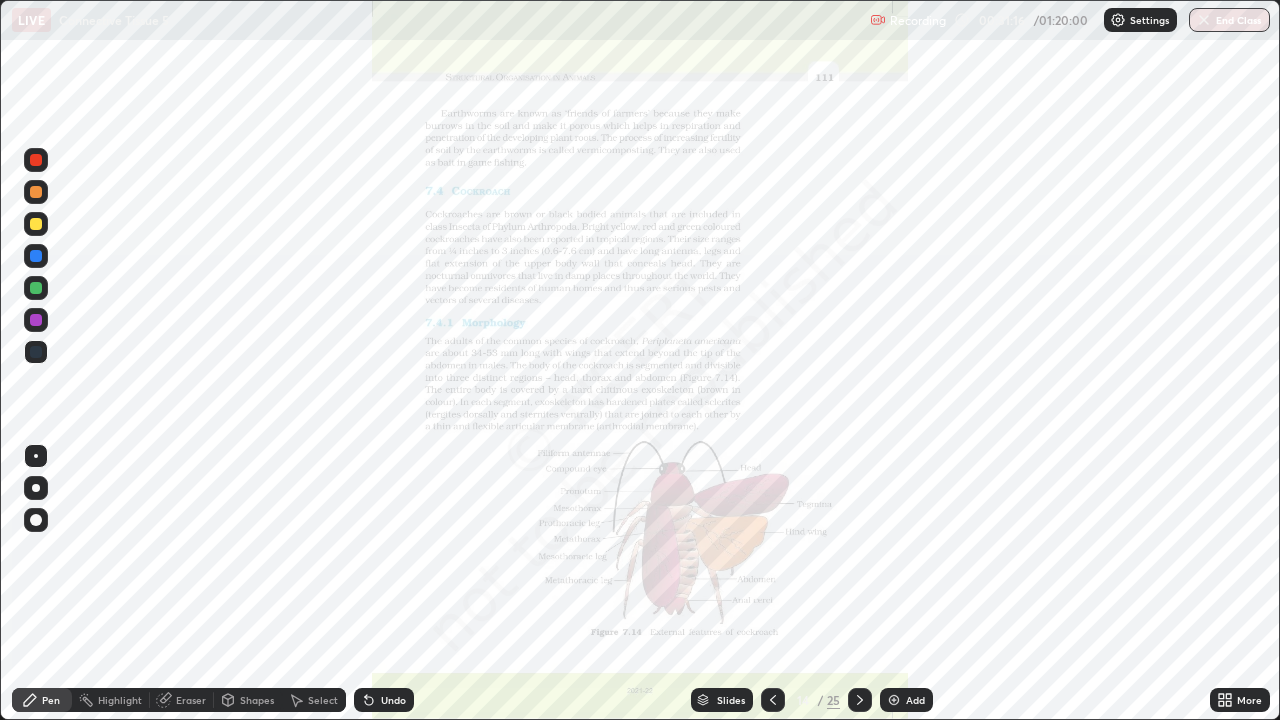 click on "Eraser" at bounding box center [191, 700] 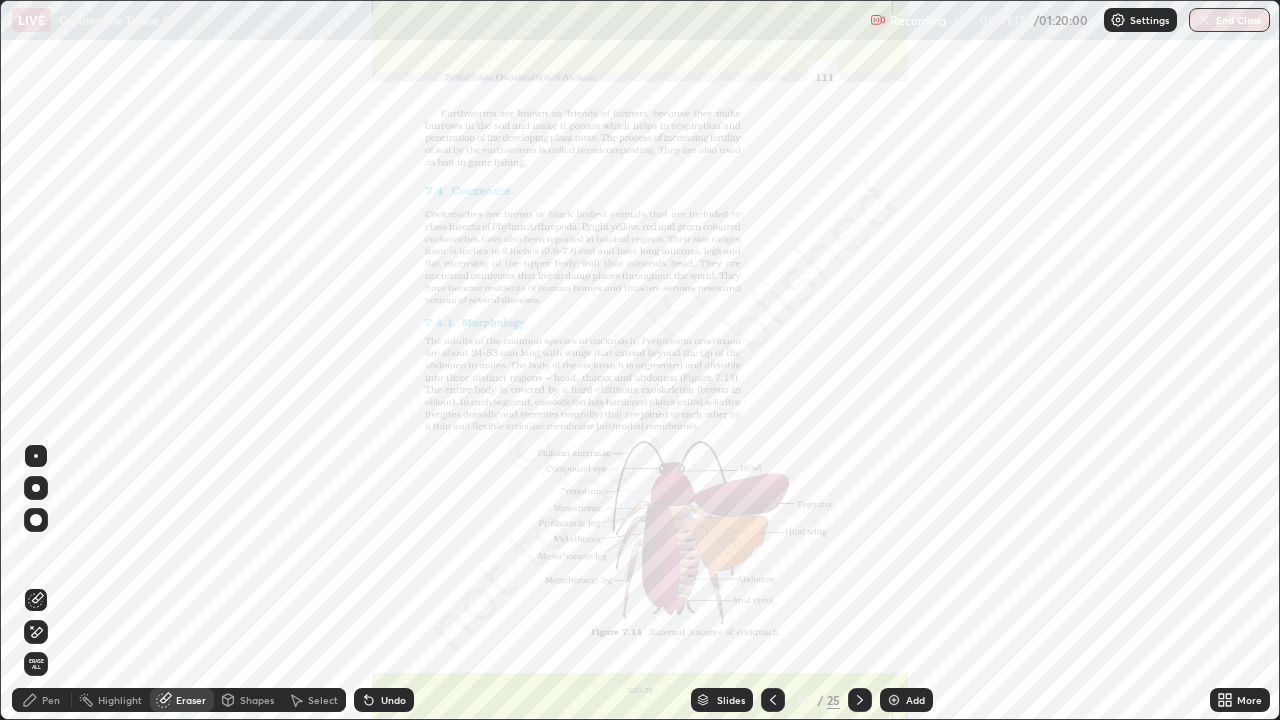 click on "Erase all" at bounding box center [36, 664] 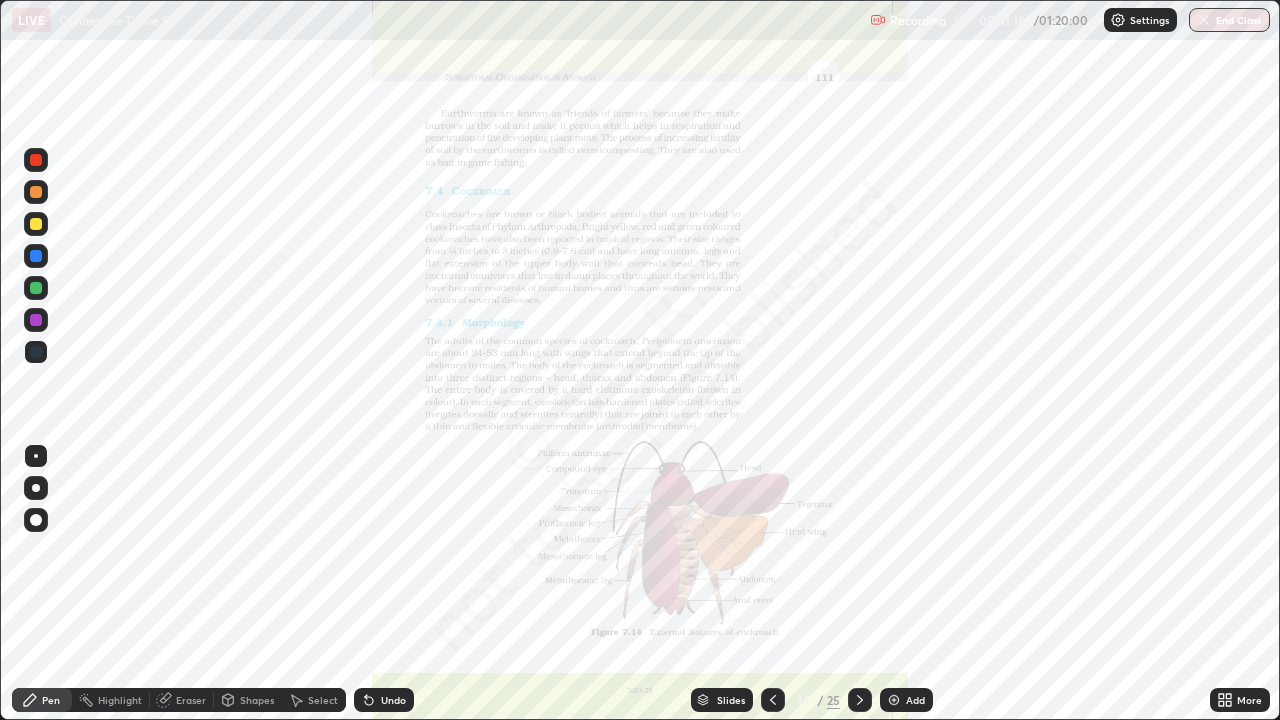 click 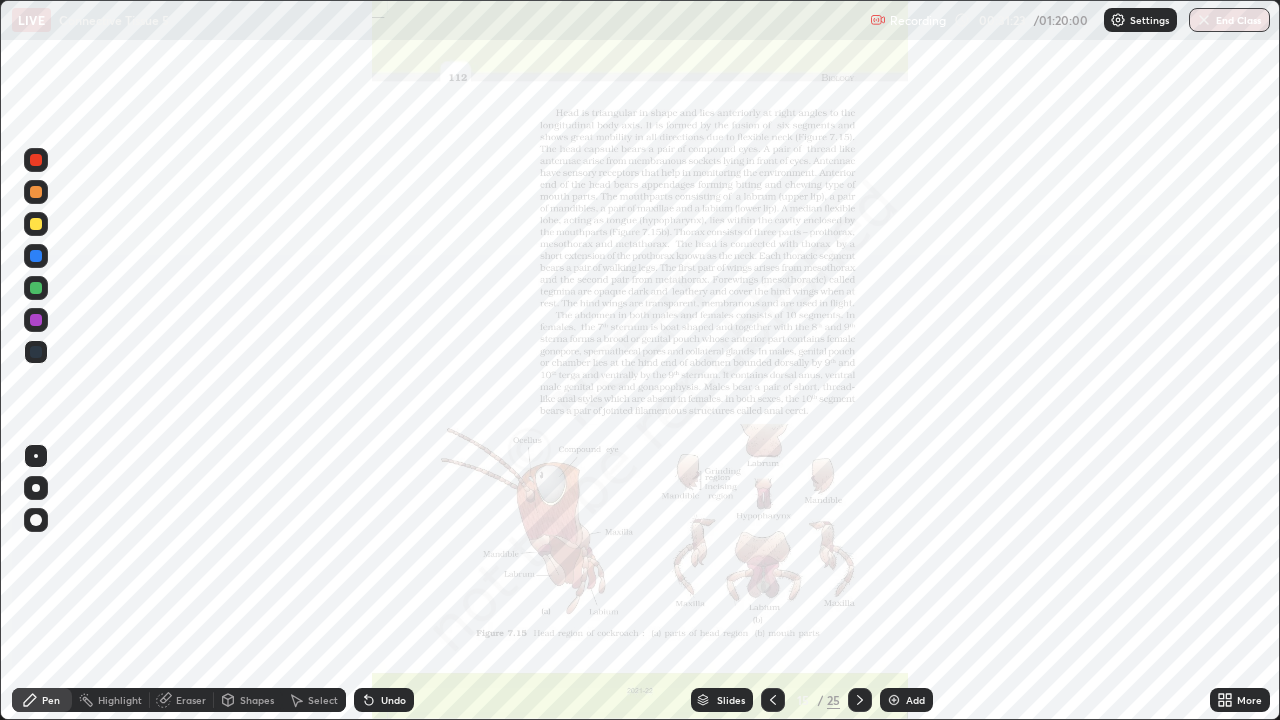 click on "Eraser" at bounding box center (191, 700) 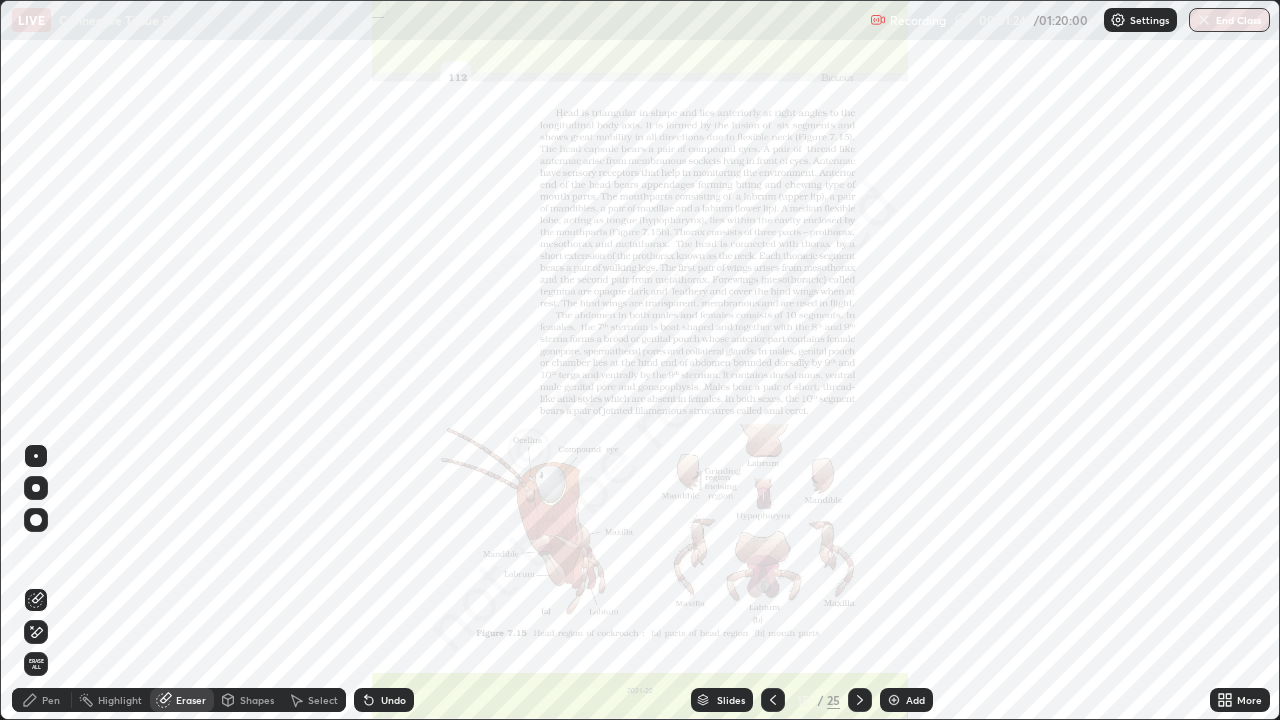 click on "Erase all" at bounding box center (36, 664) 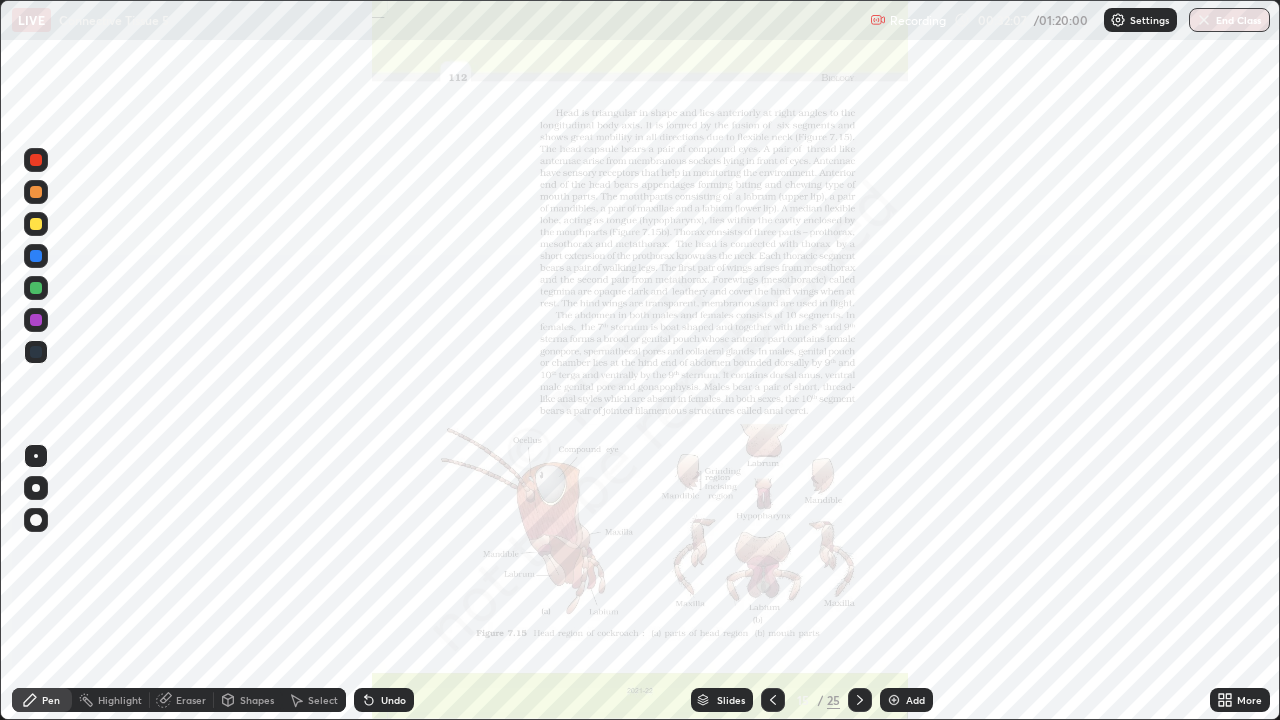 click on "Eraser" at bounding box center (191, 700) 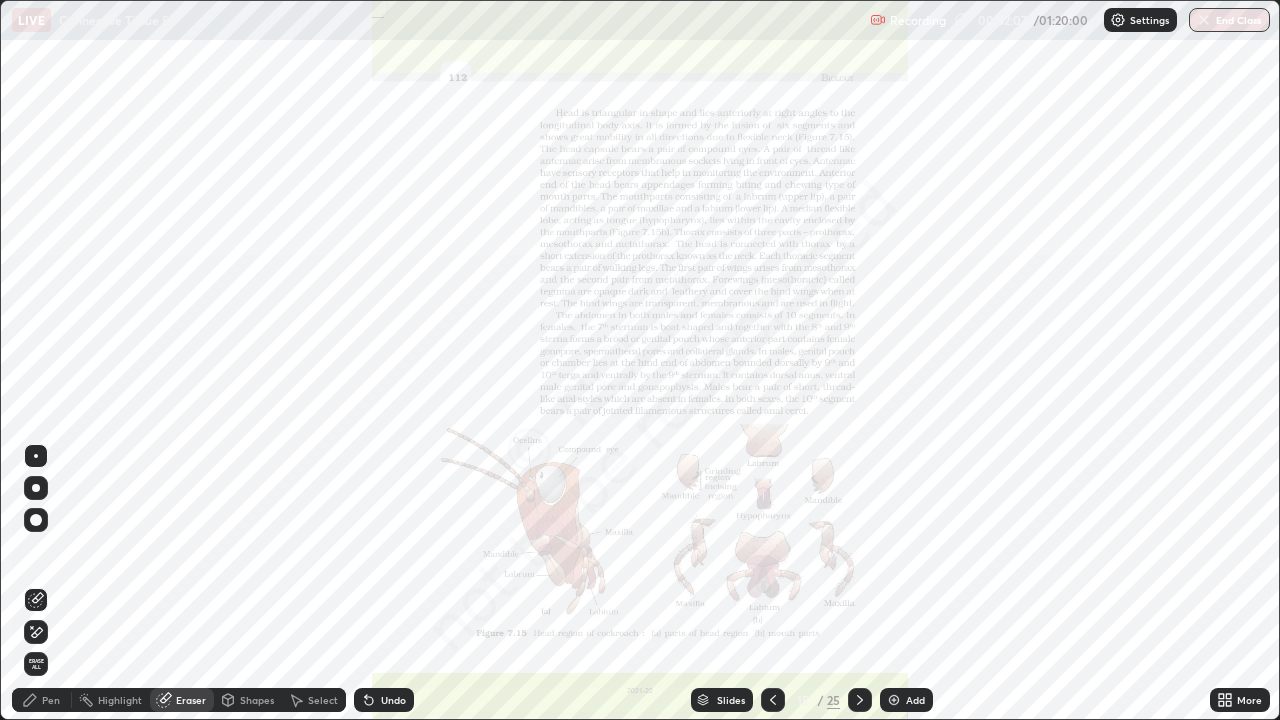 click on "Erase all" at bounding box center (36, 664) 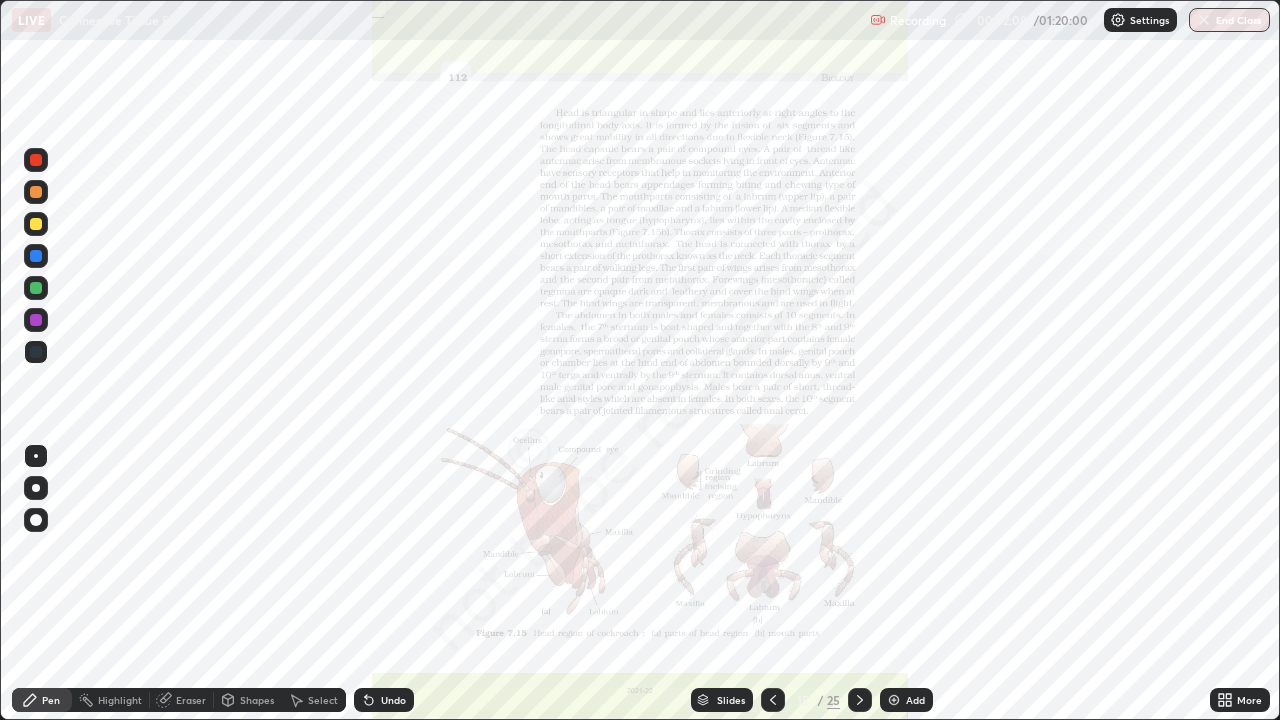 click on "Pen" at bounding box center (51, 700) 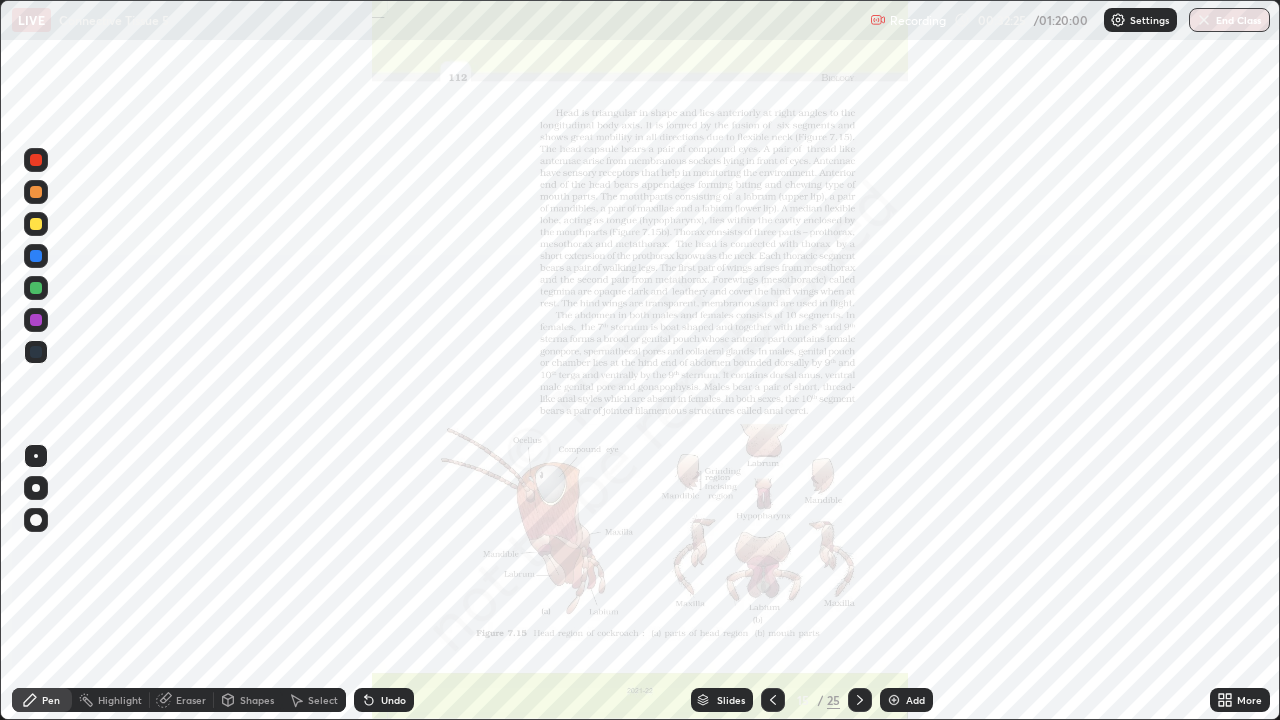 click at bounding box center [36, 352] 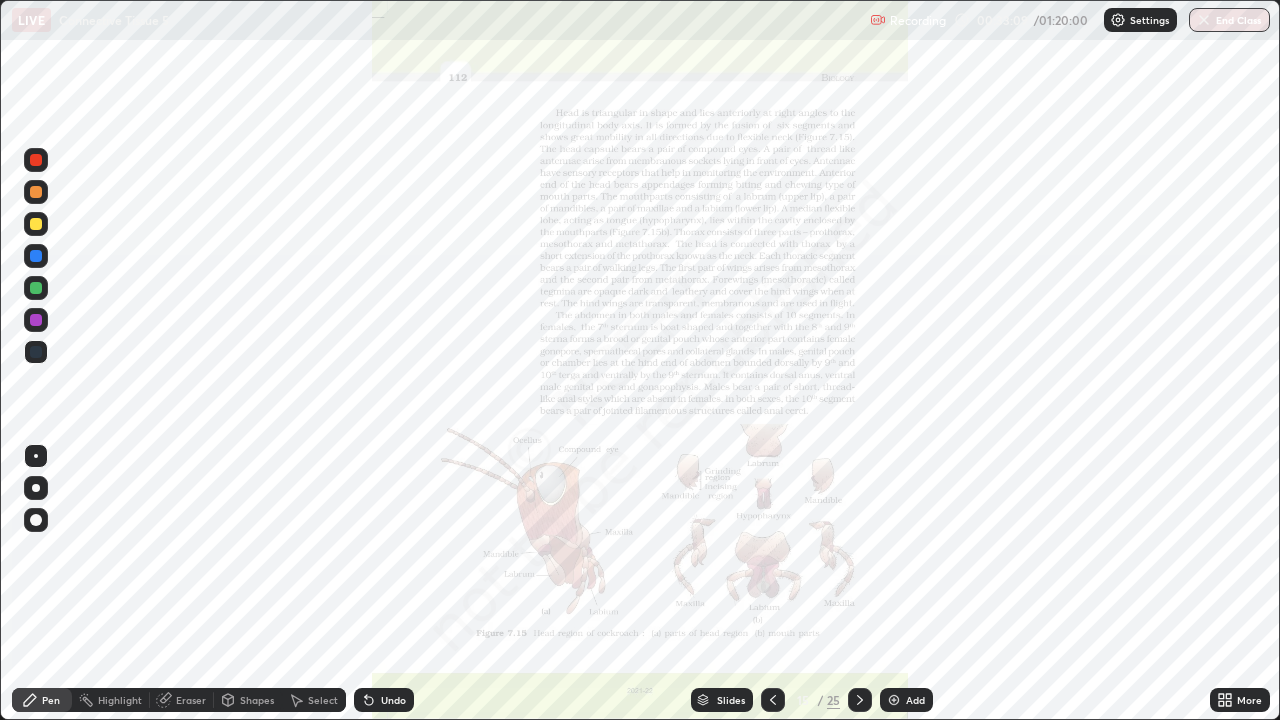 click on "Eraser" at bounding box center (191, 700) 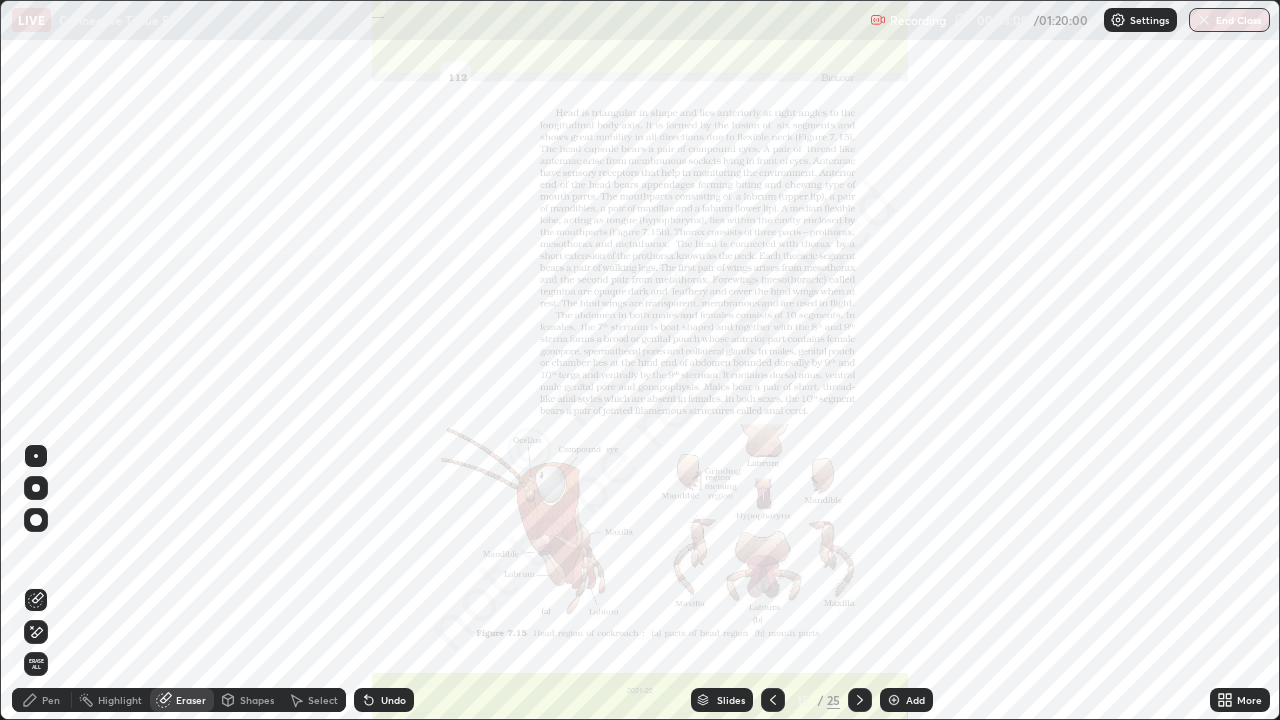 click on "Erase all" at bounding box center [36, 664] 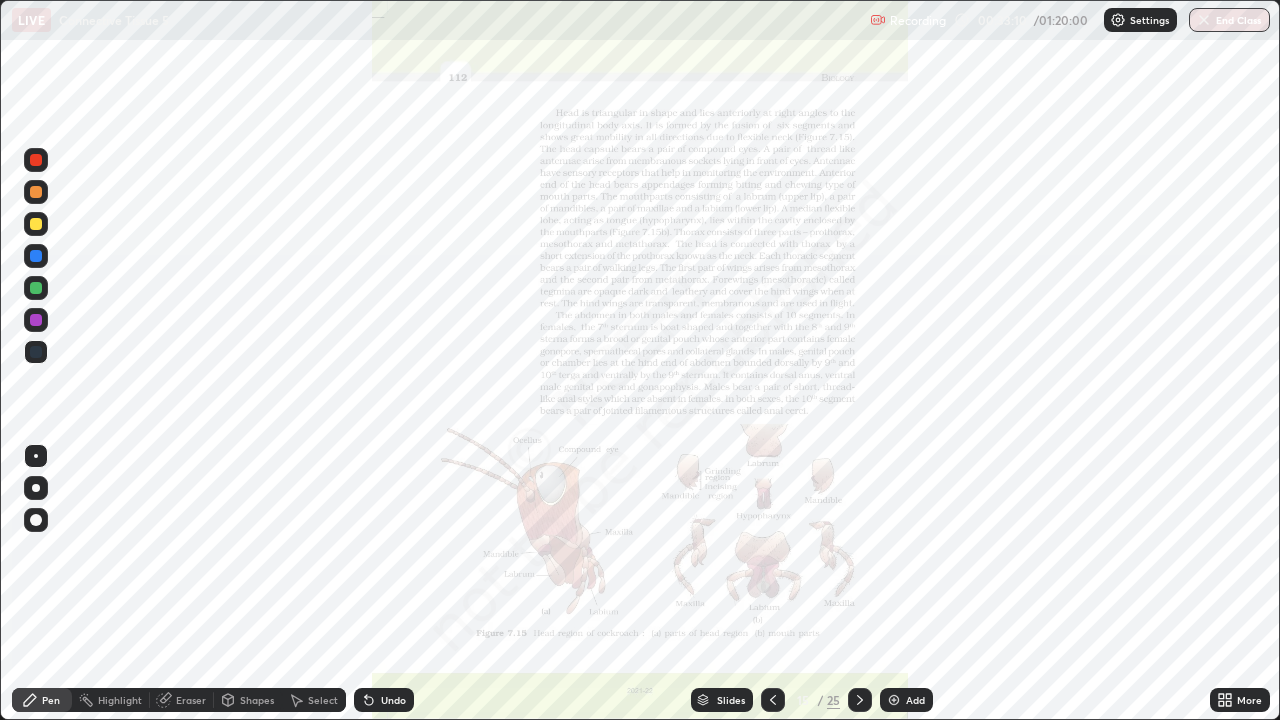 click on "Pen" at bounding box center [51, 700] 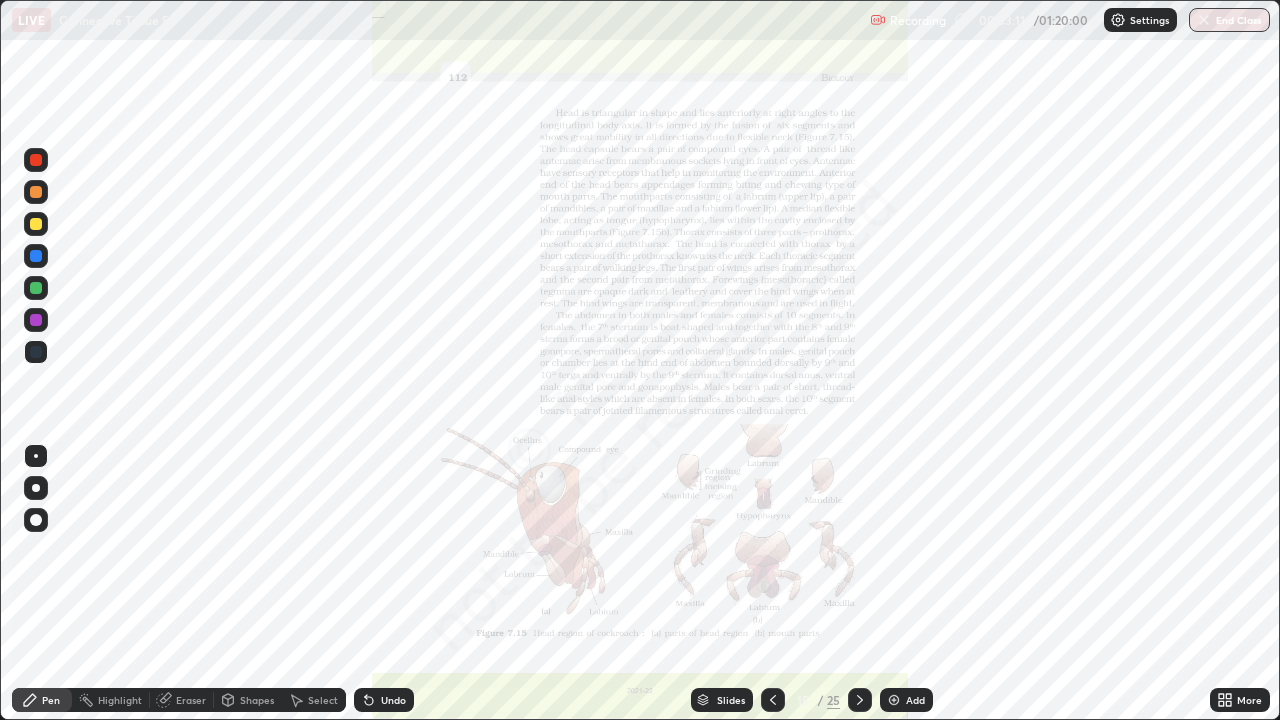 click at bounding box center [36, 320] 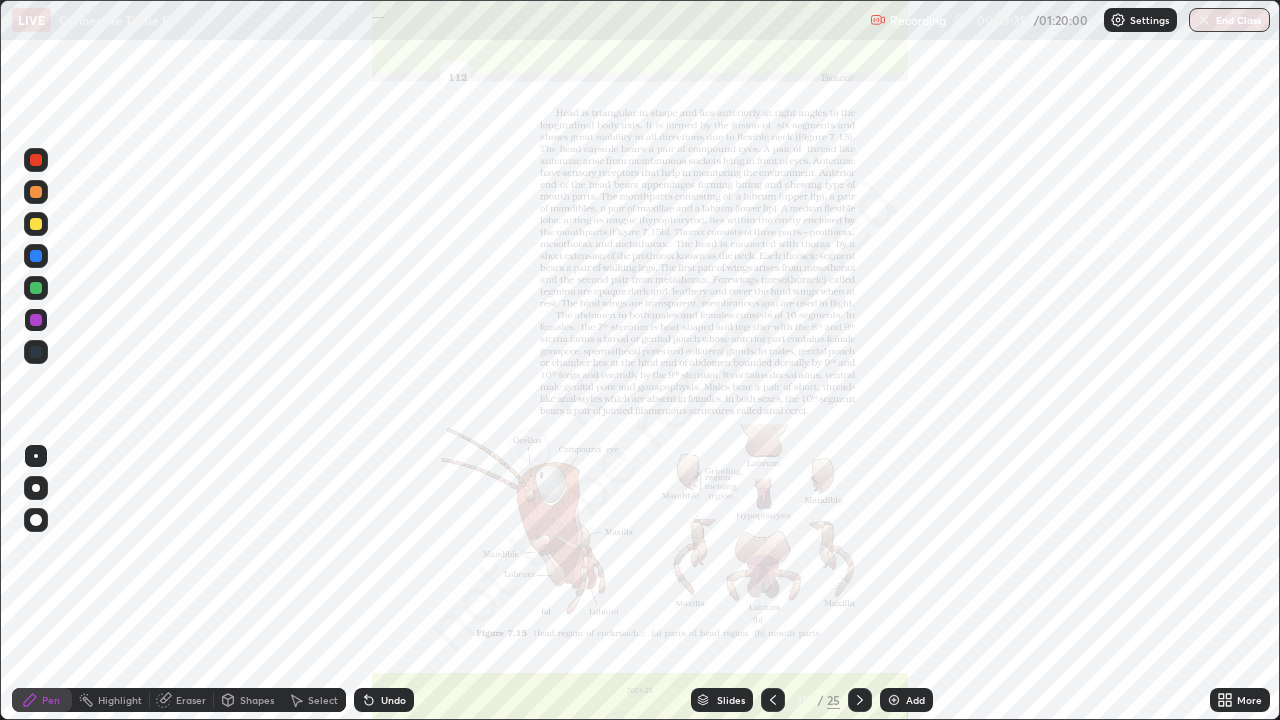 click at bounding box center [36, 288] 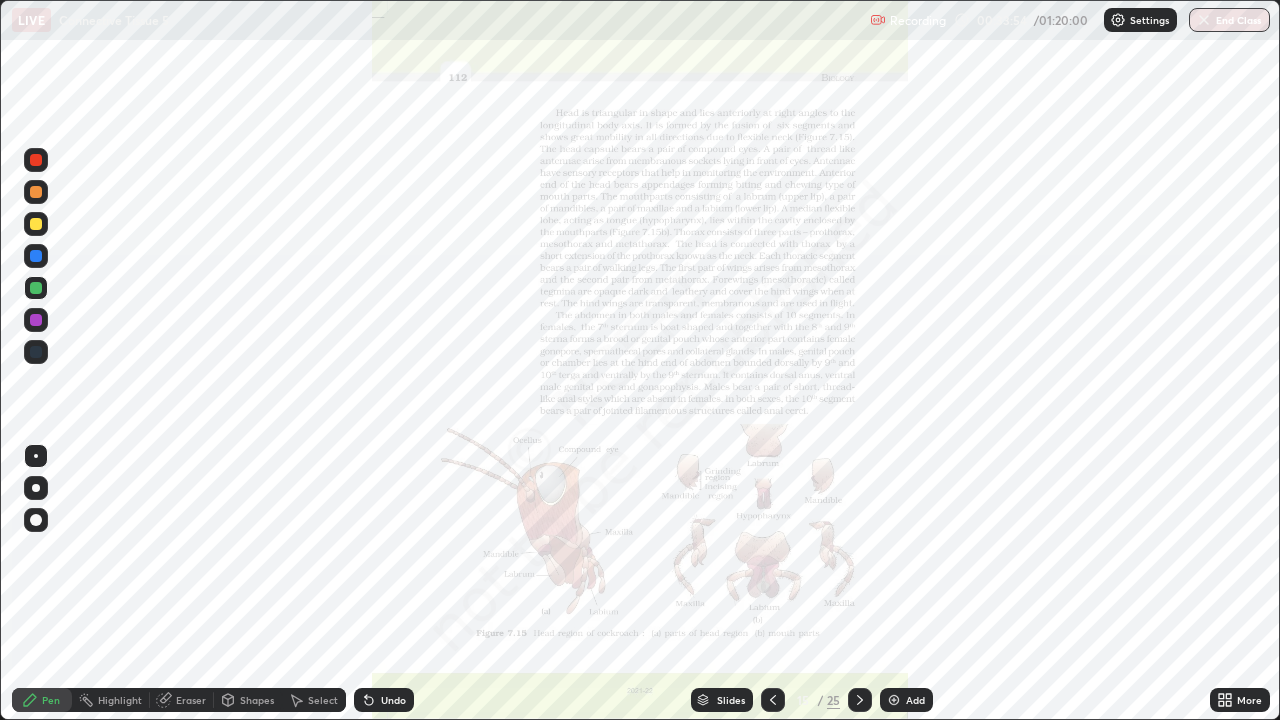 click on "Eraser" at bounding box center (182, 700) 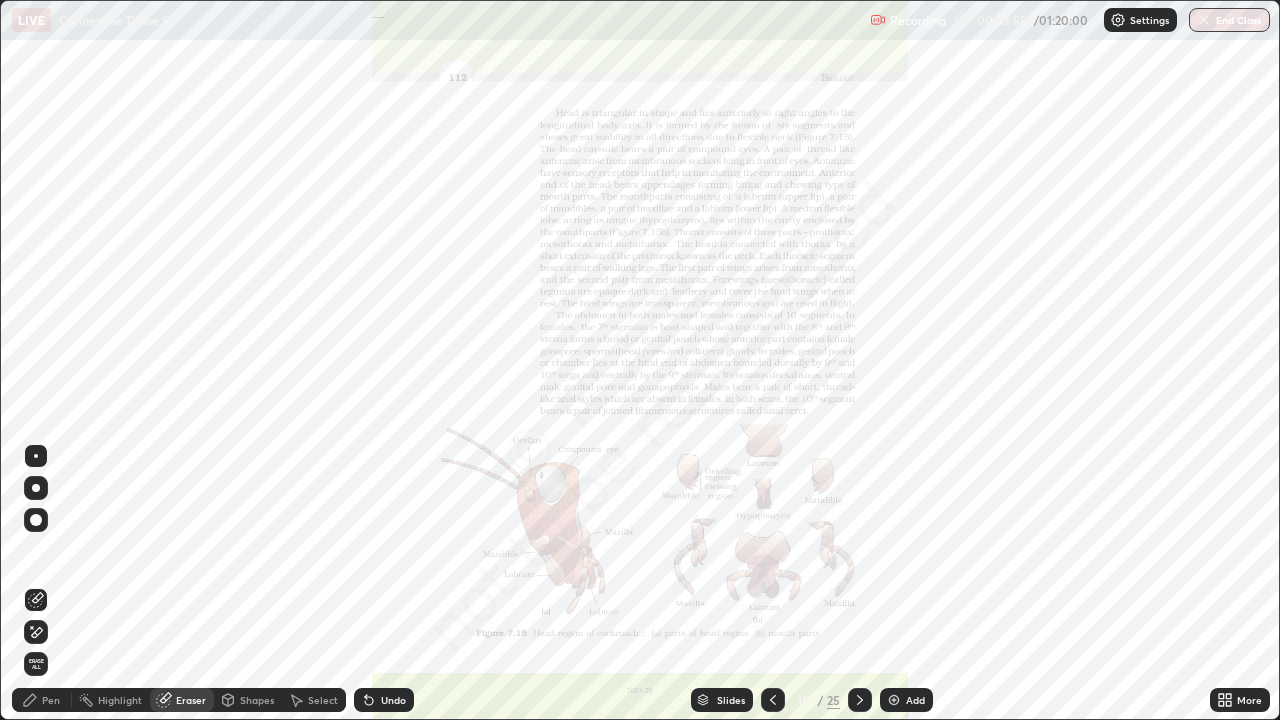 click on "Erase all" at bounding box center (36, 664) 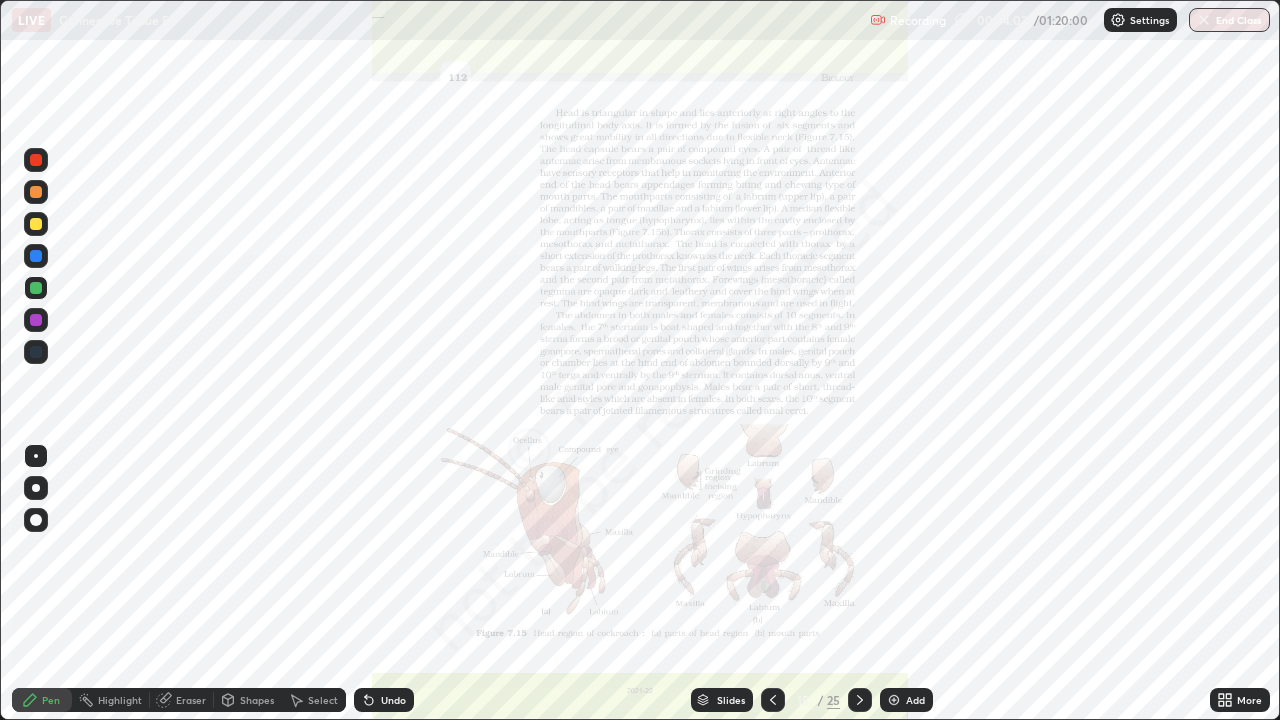 click at bounding box center (36, 288) 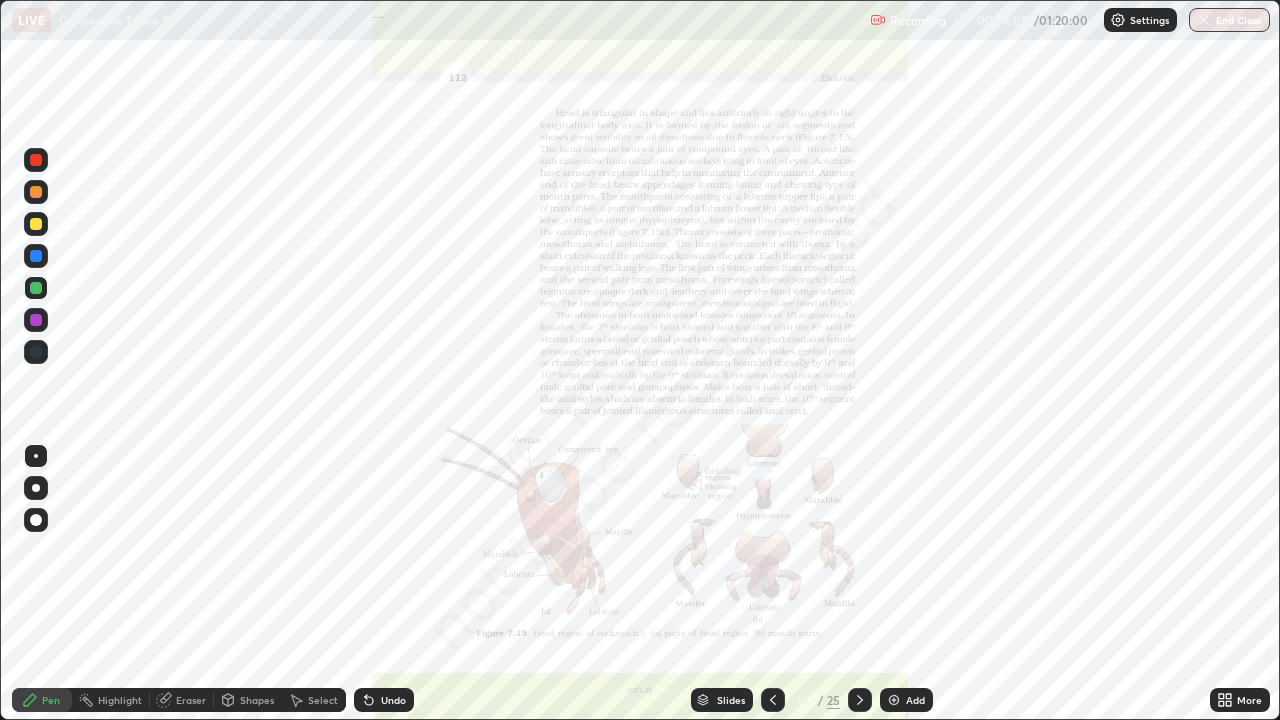 click at bounding box center (36, 320) 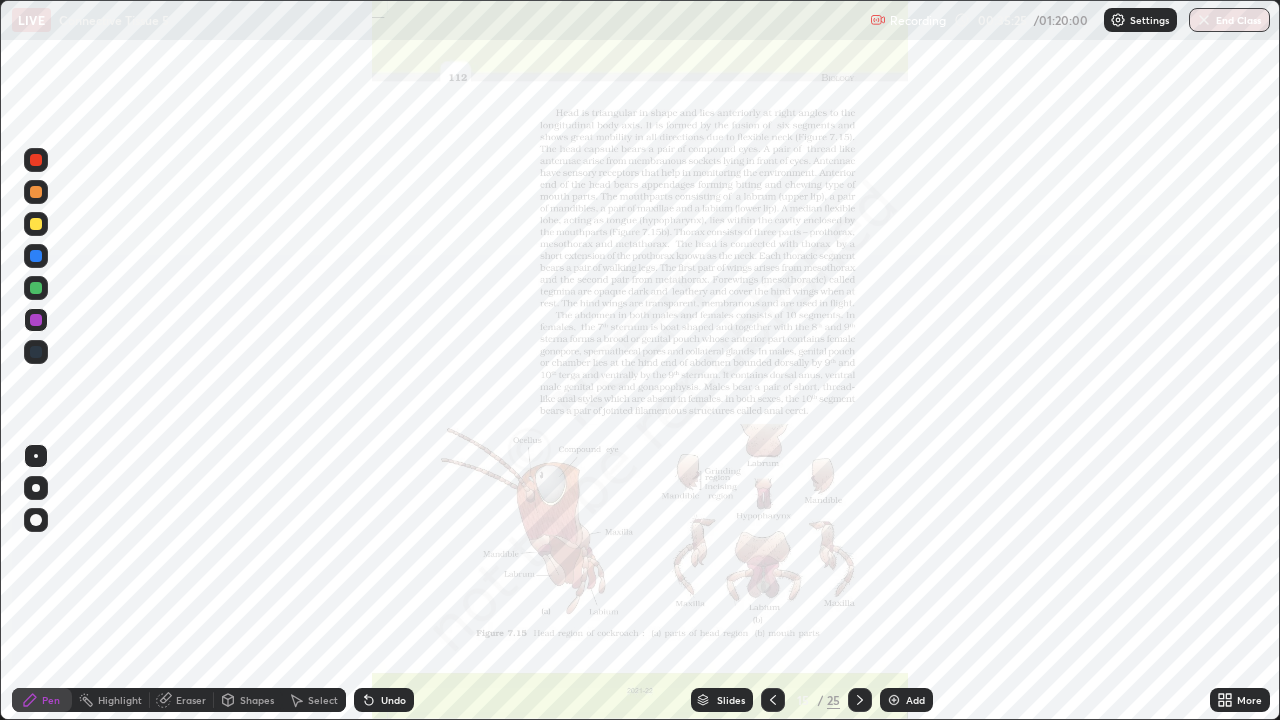 click on "More" at bounding box center (1249, 700) 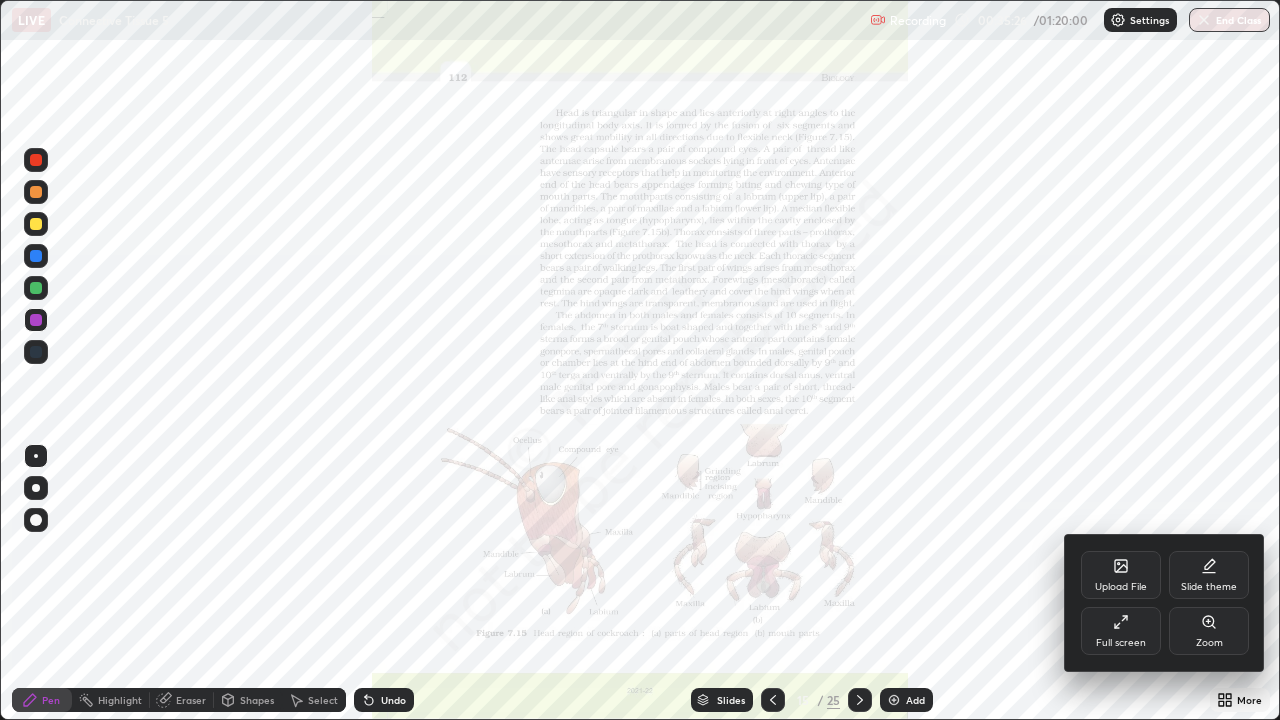 click on "Zoom" at bounding box center (1209, 643) 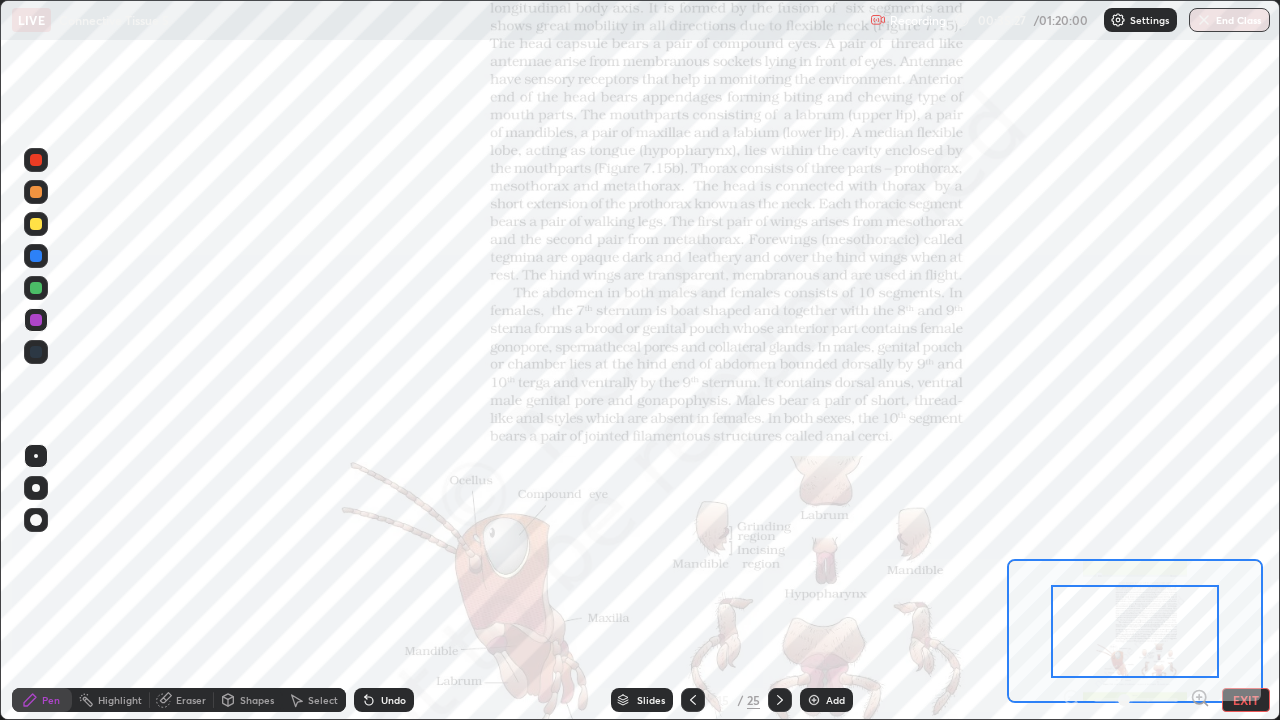 click 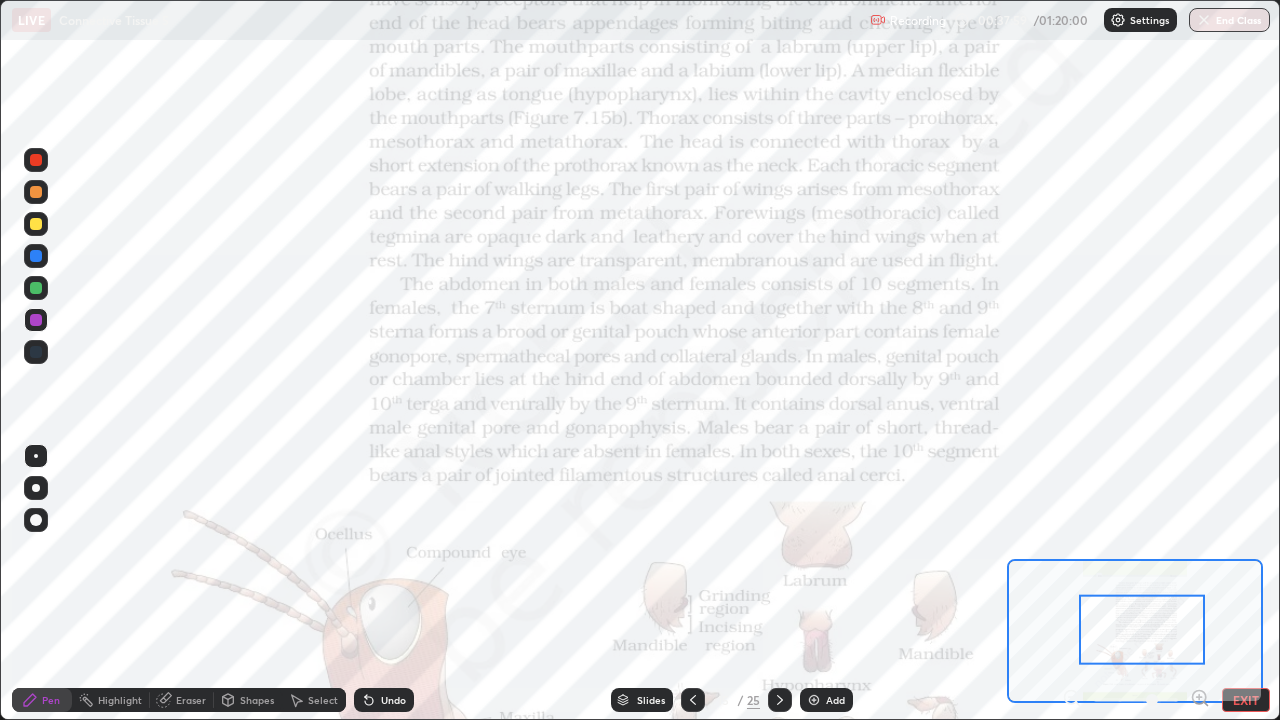 click 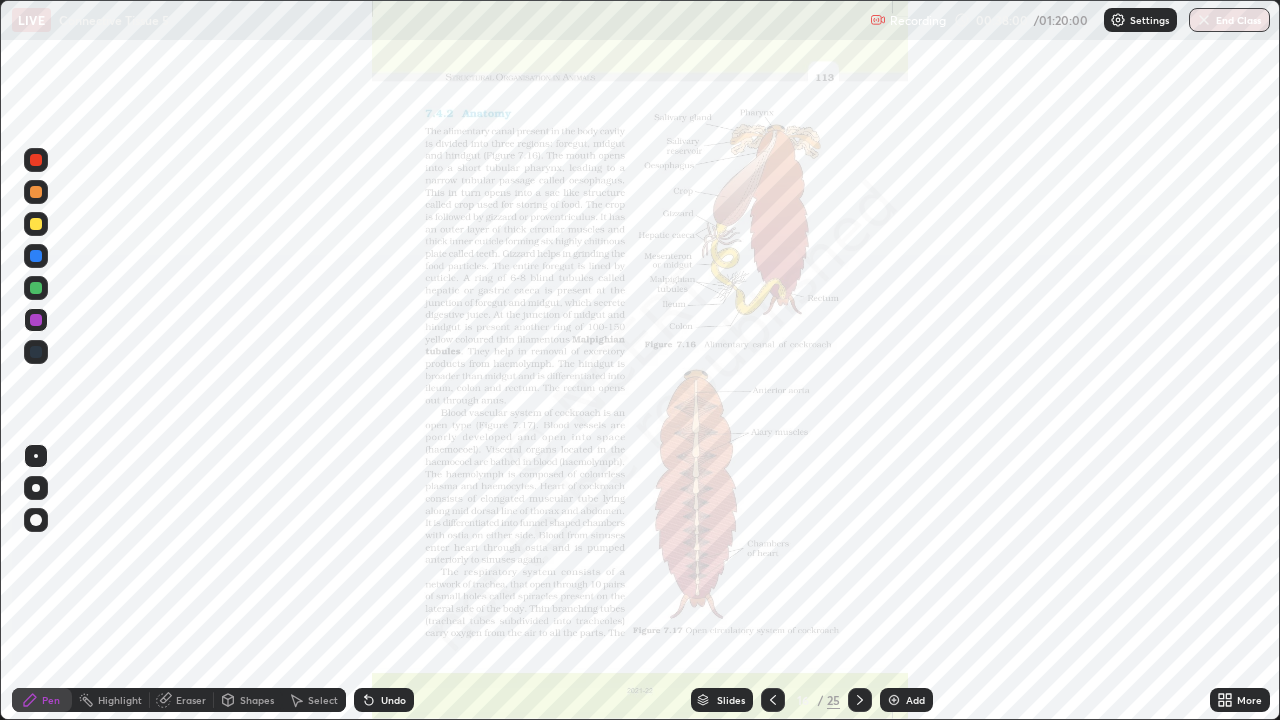 click at bounding box center (860, 700) 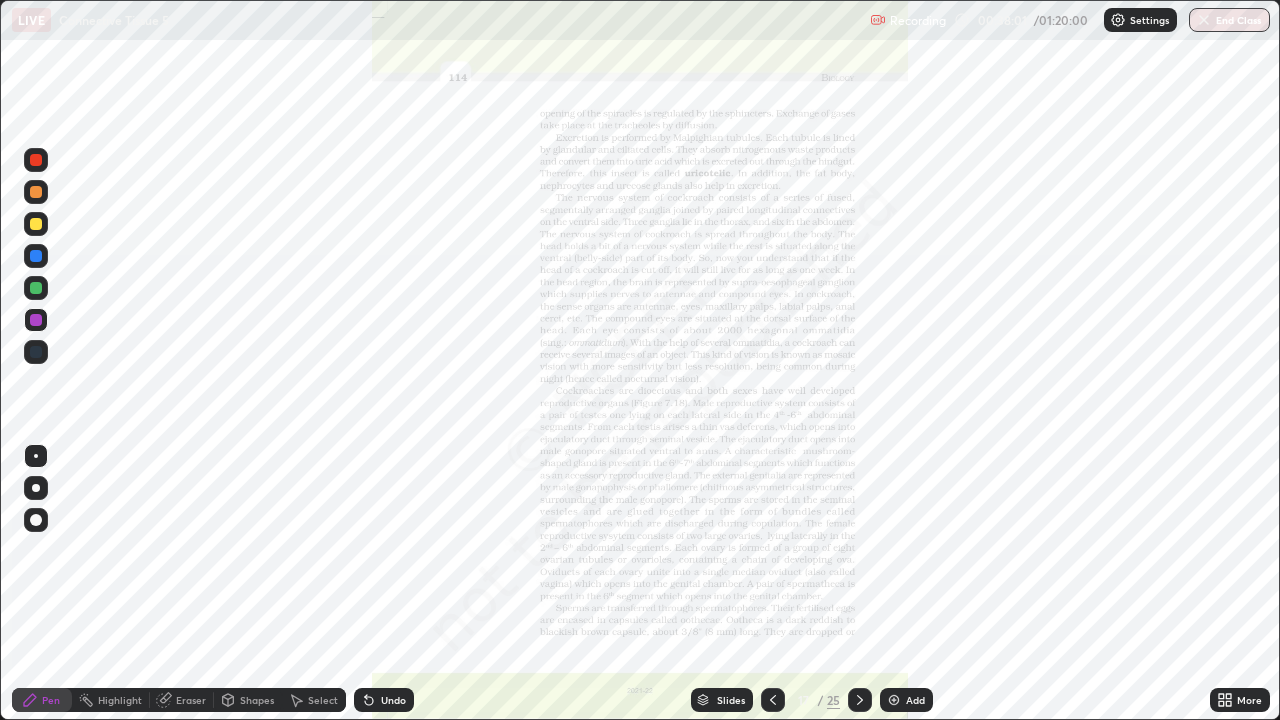 click 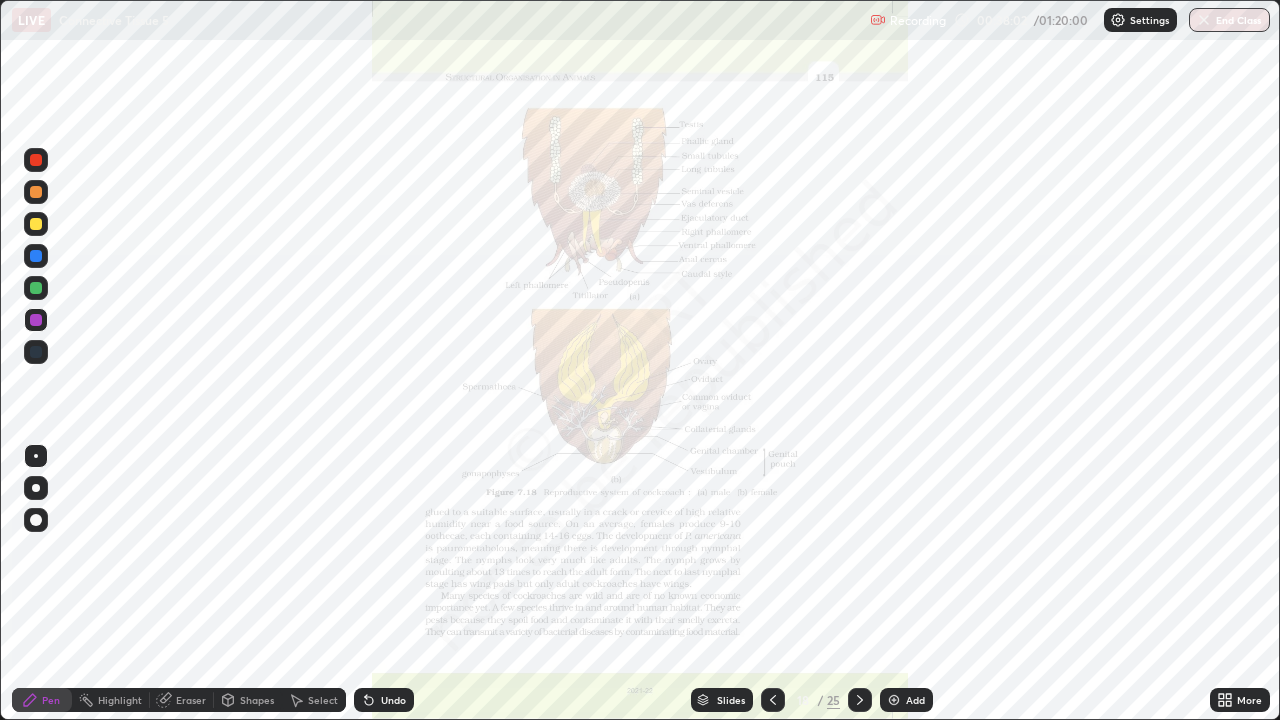 click on "More" at bounding box center [1249, 700] 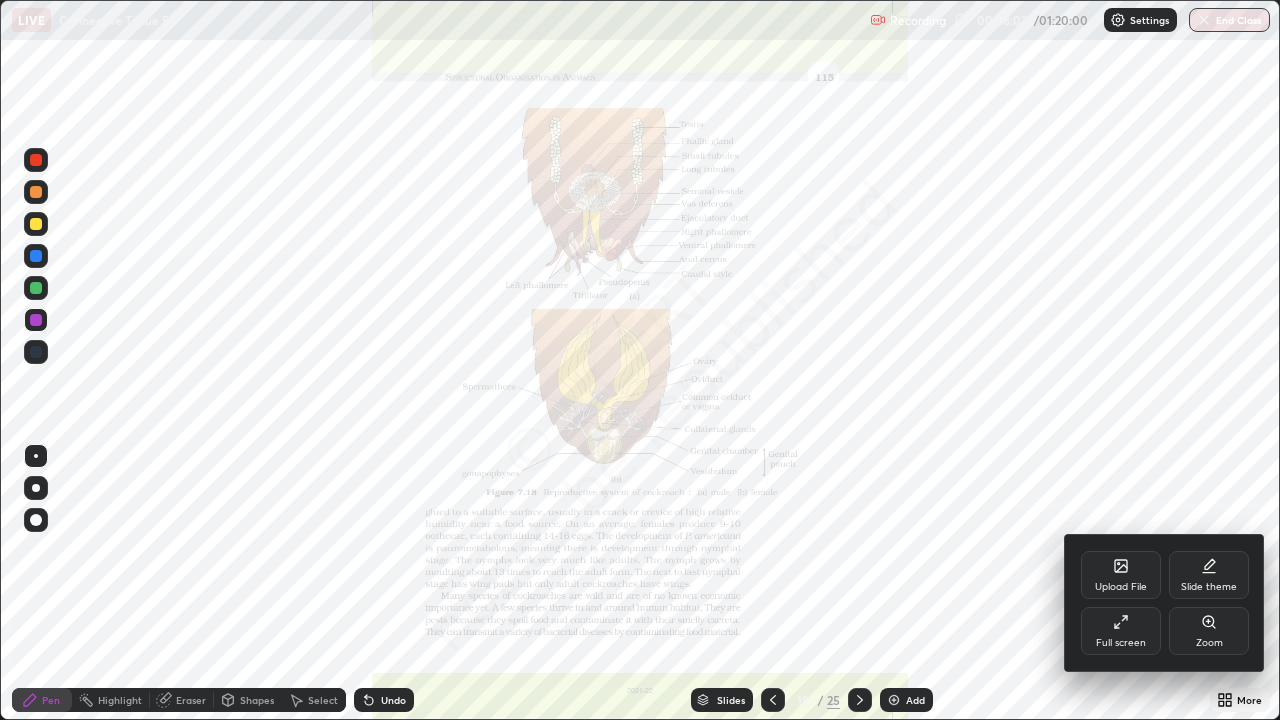 click on "Zoom" at bounding box center (1209, 643) 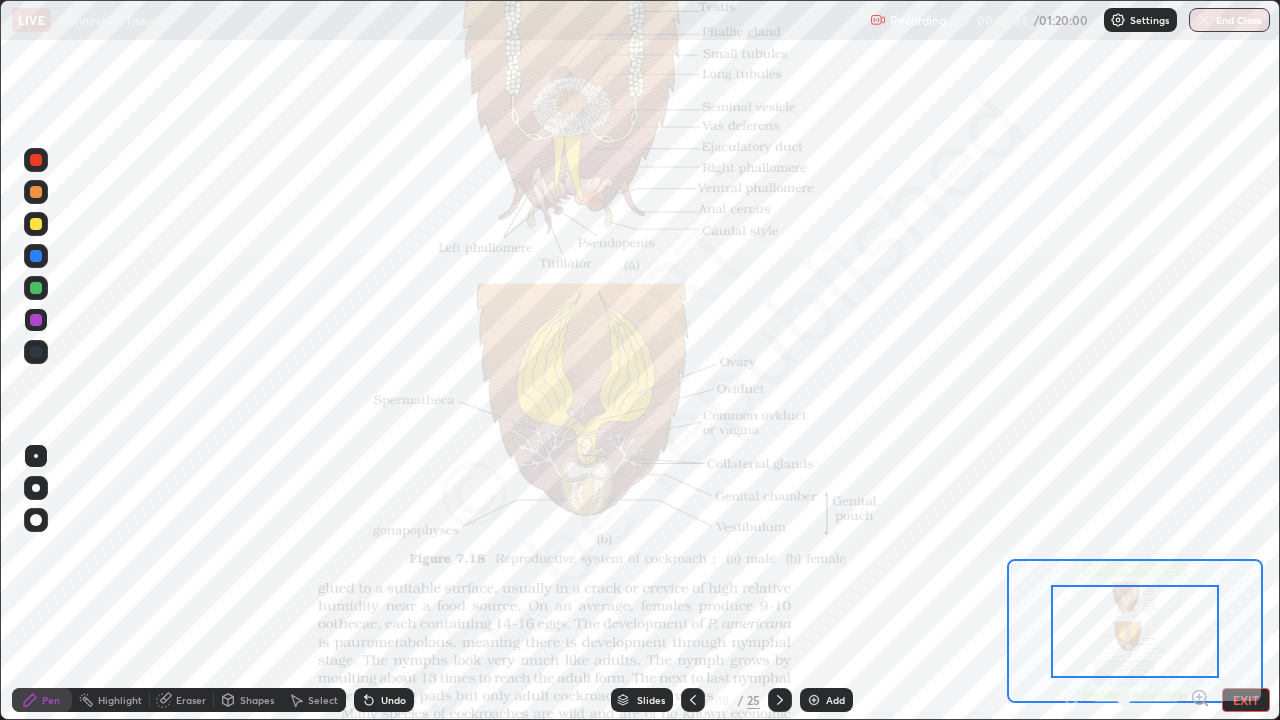 click 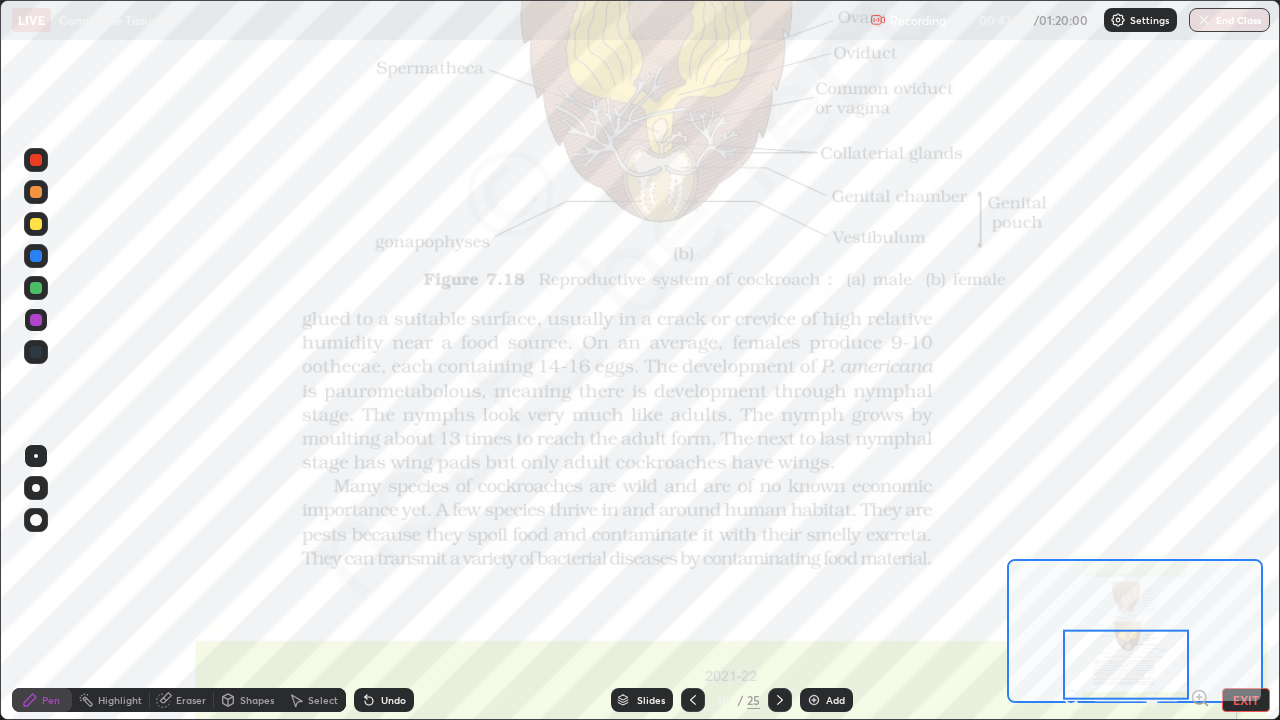 click on "Eraser" at bounding box center [191, 700] 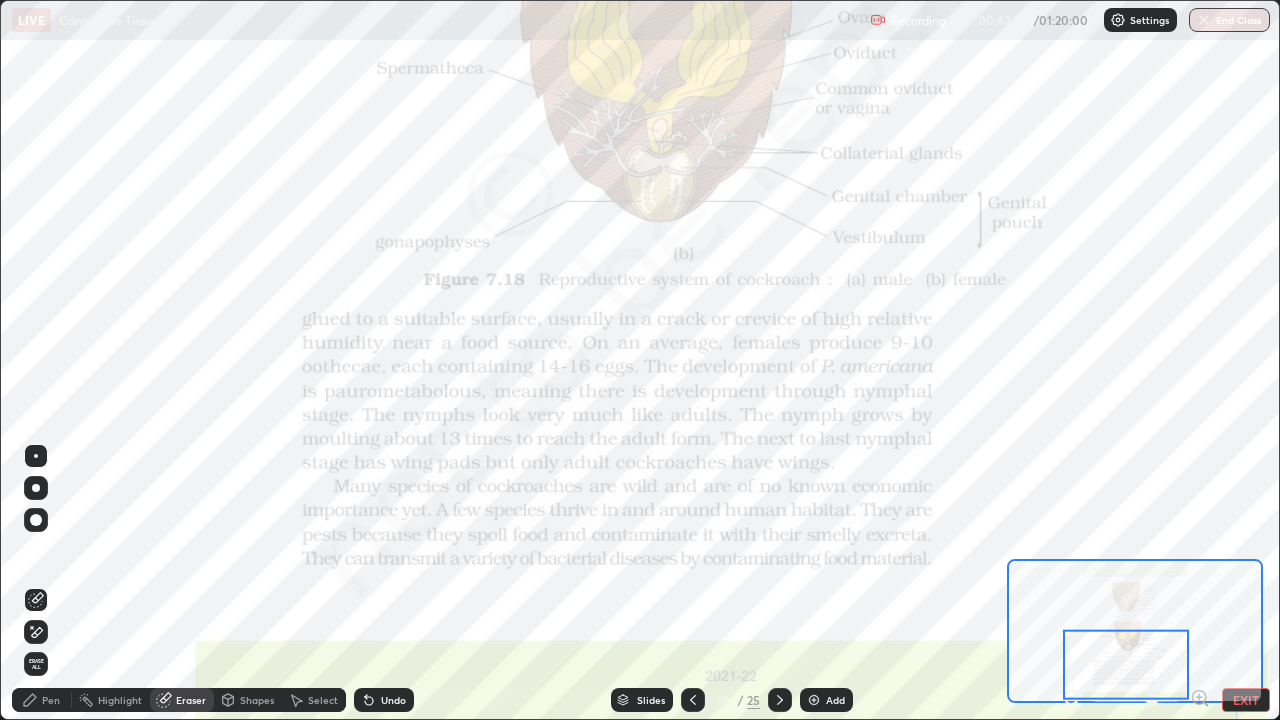 click on "Erase all" at bounding box center [36, 664] 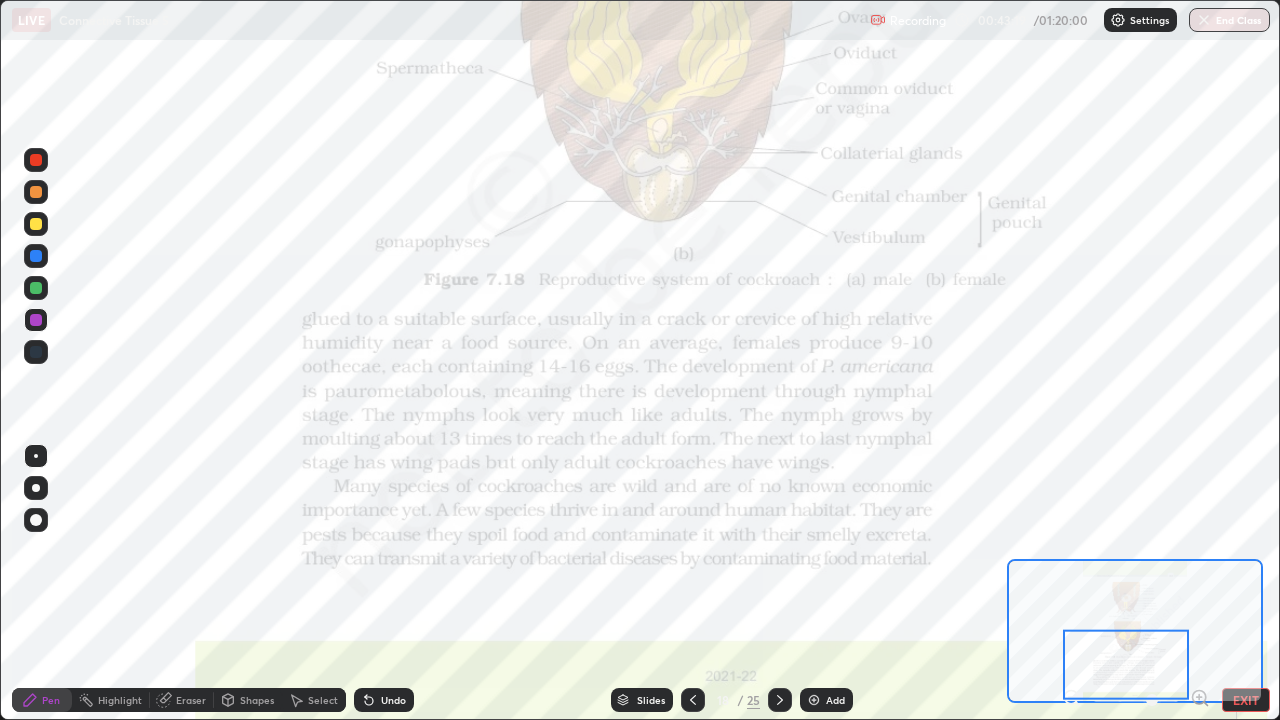 click at bounding box center [36, 352] 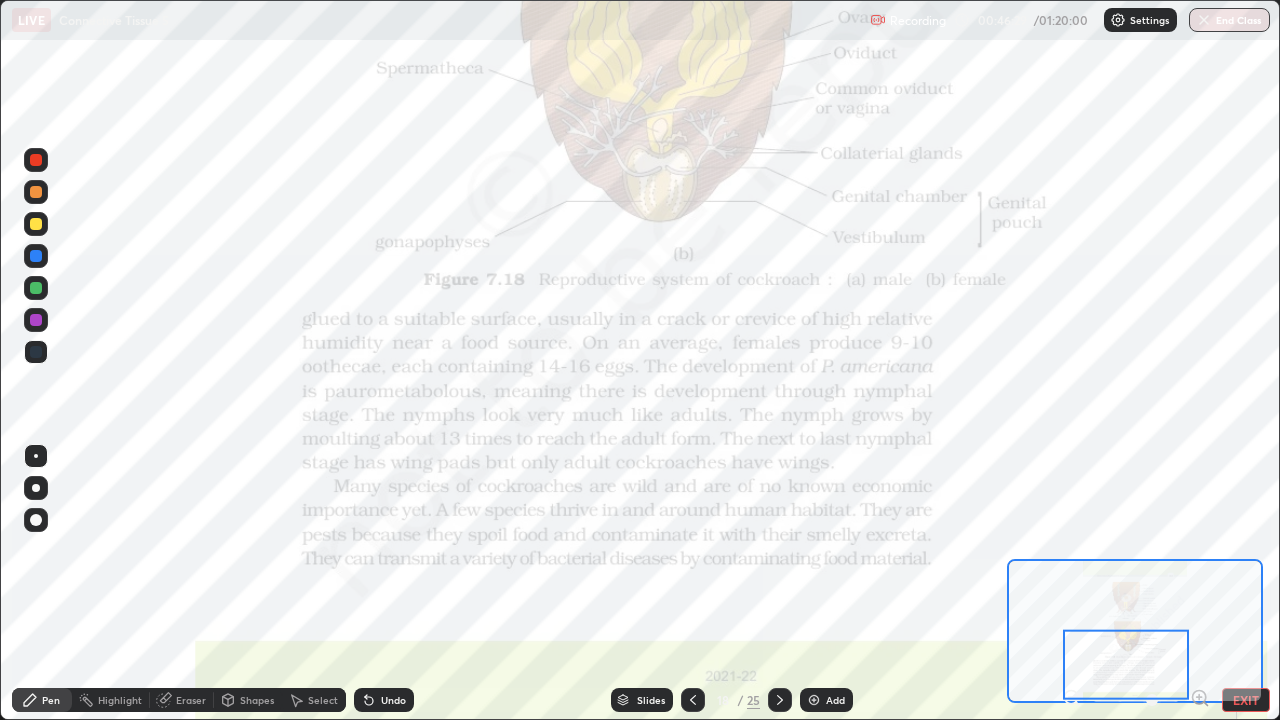 click on "Eraser" at bounding box center (191, 700) 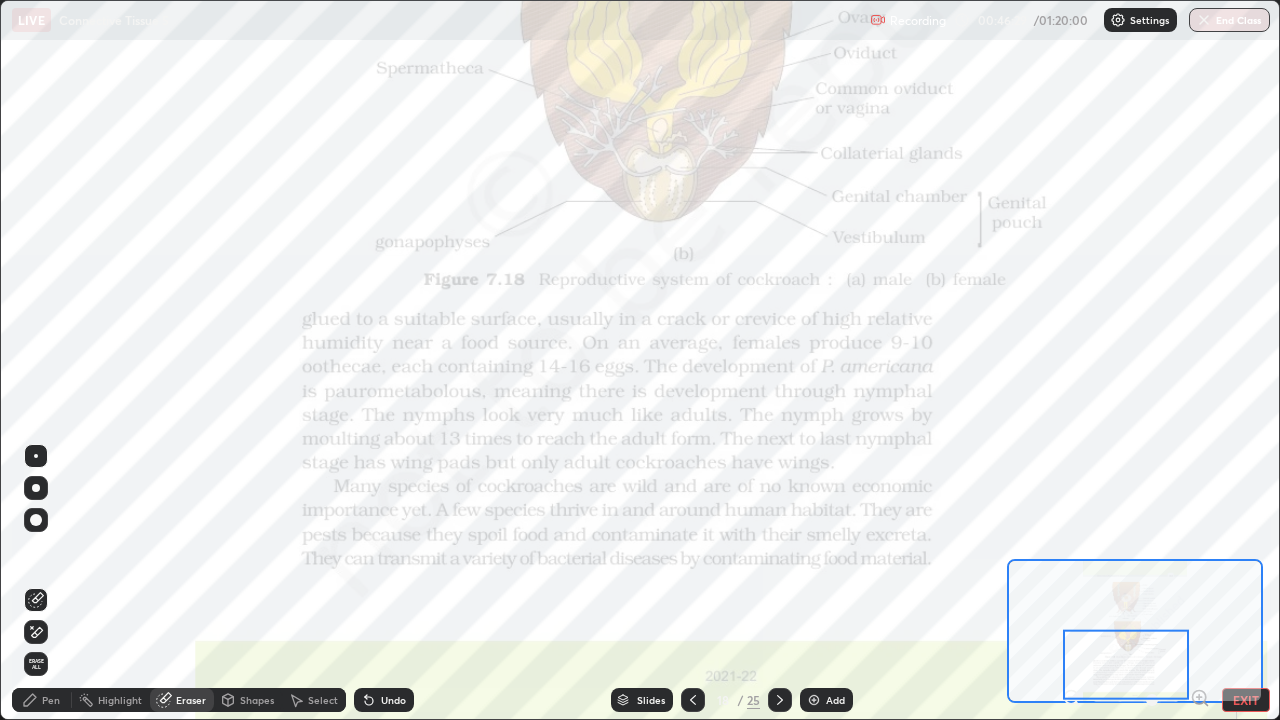 click on "Erase all" at bounding box center (36, 664) 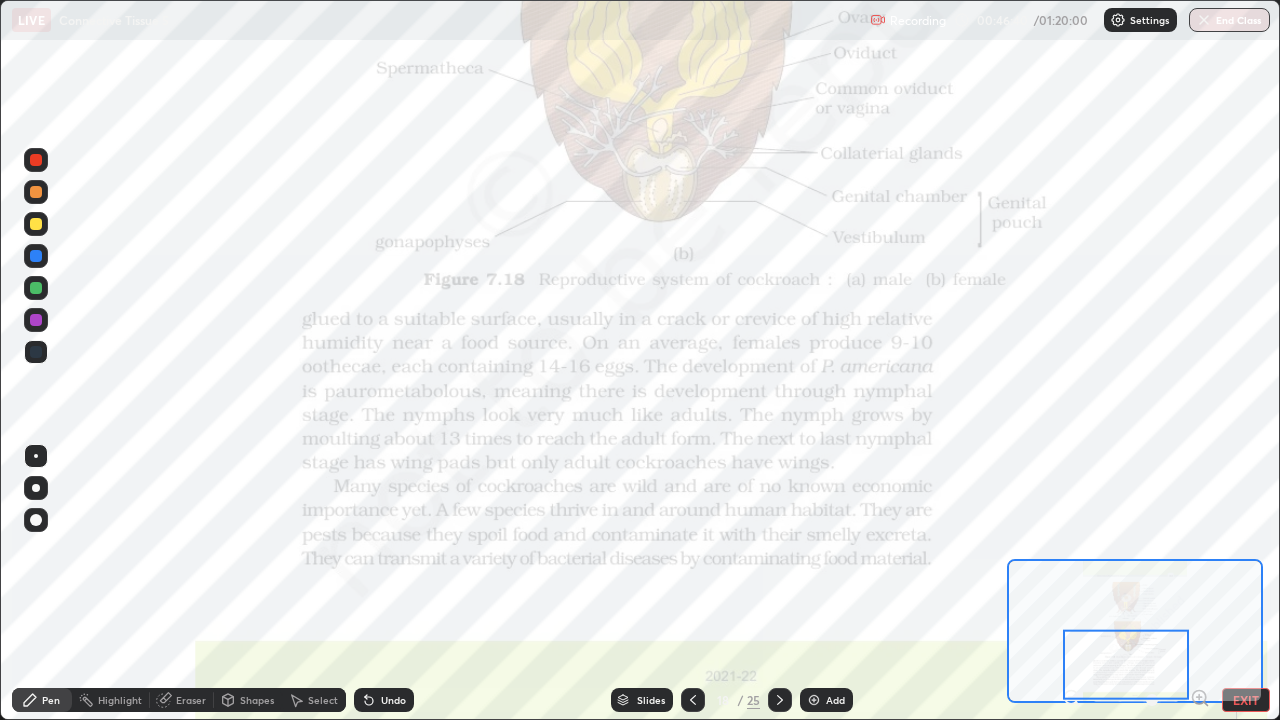 click 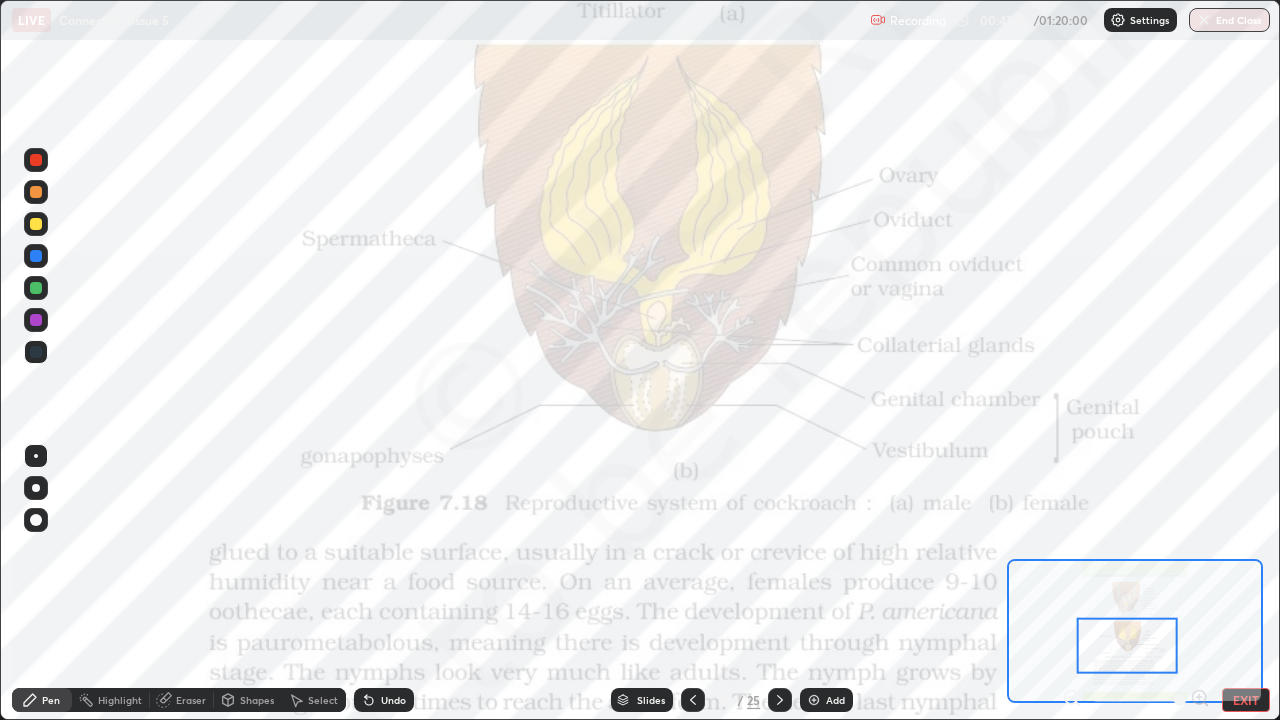 click at bounding box center (36, 320) 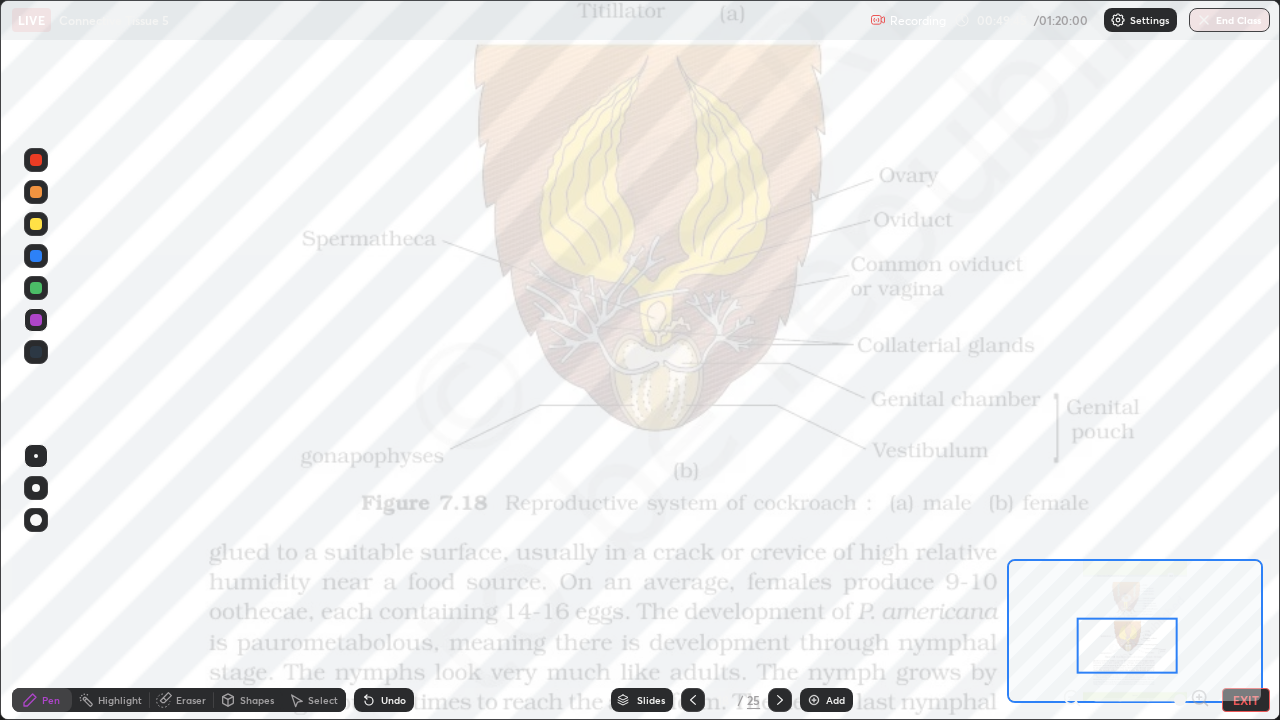 click on "Eraser" at bounding box center (191, 700) 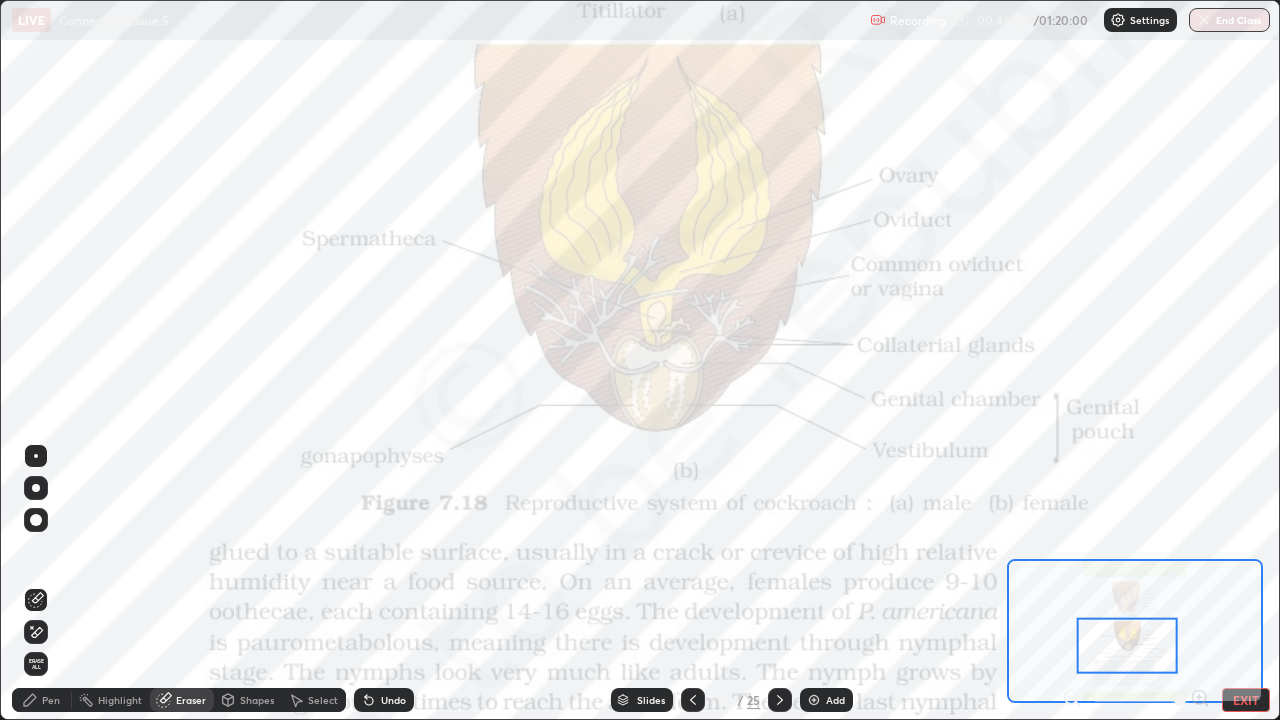 click on "Erase all" at bounding box center (36, 664) 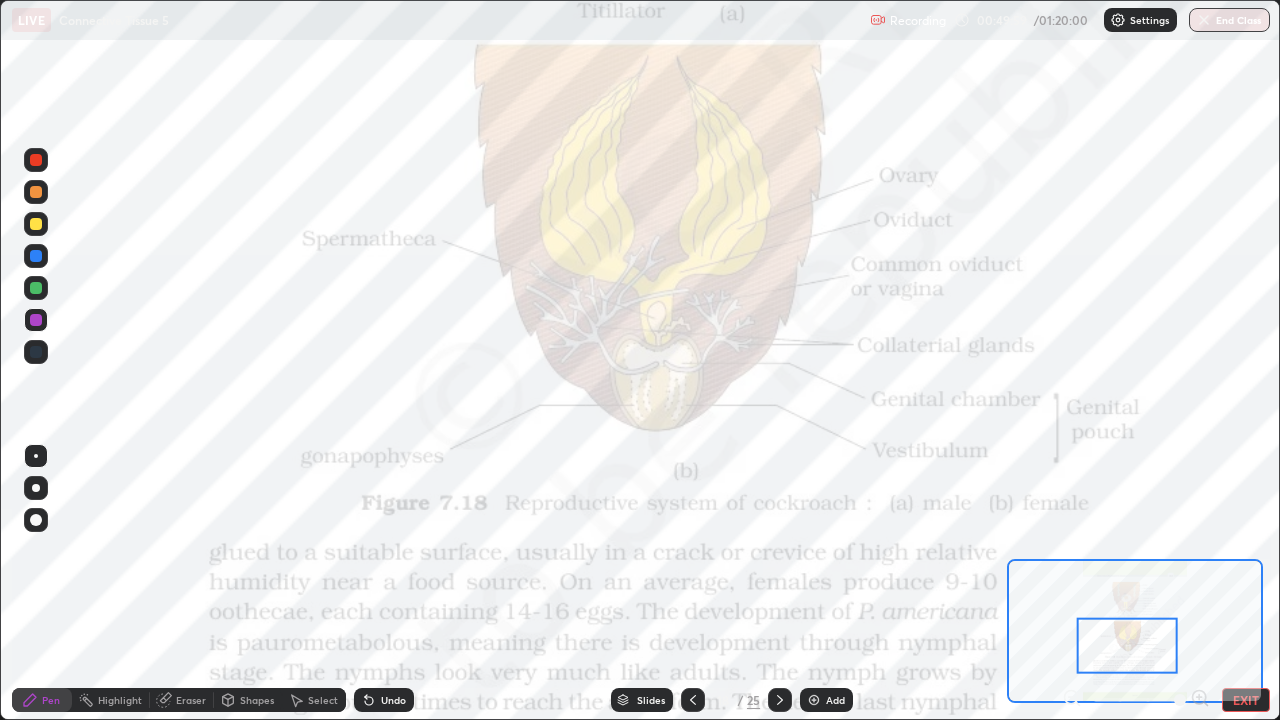 click at bounding box center (36, 256) 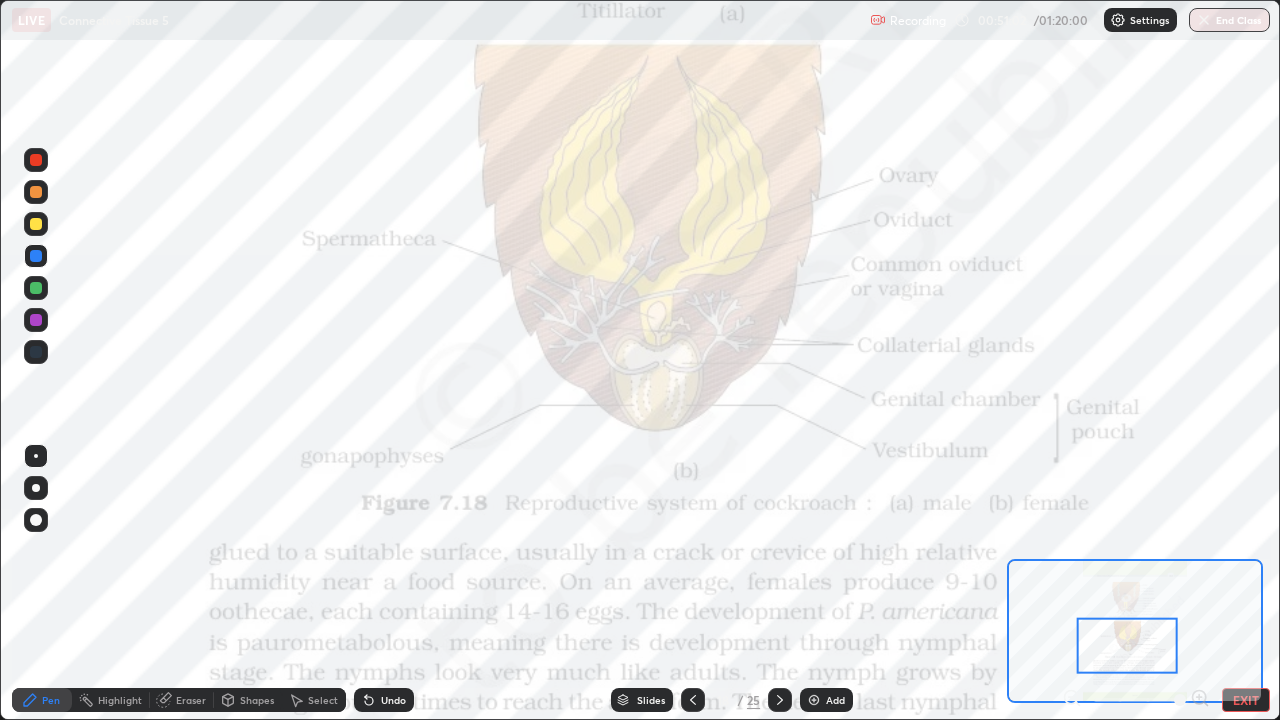 click at bounding box center [36, 320] 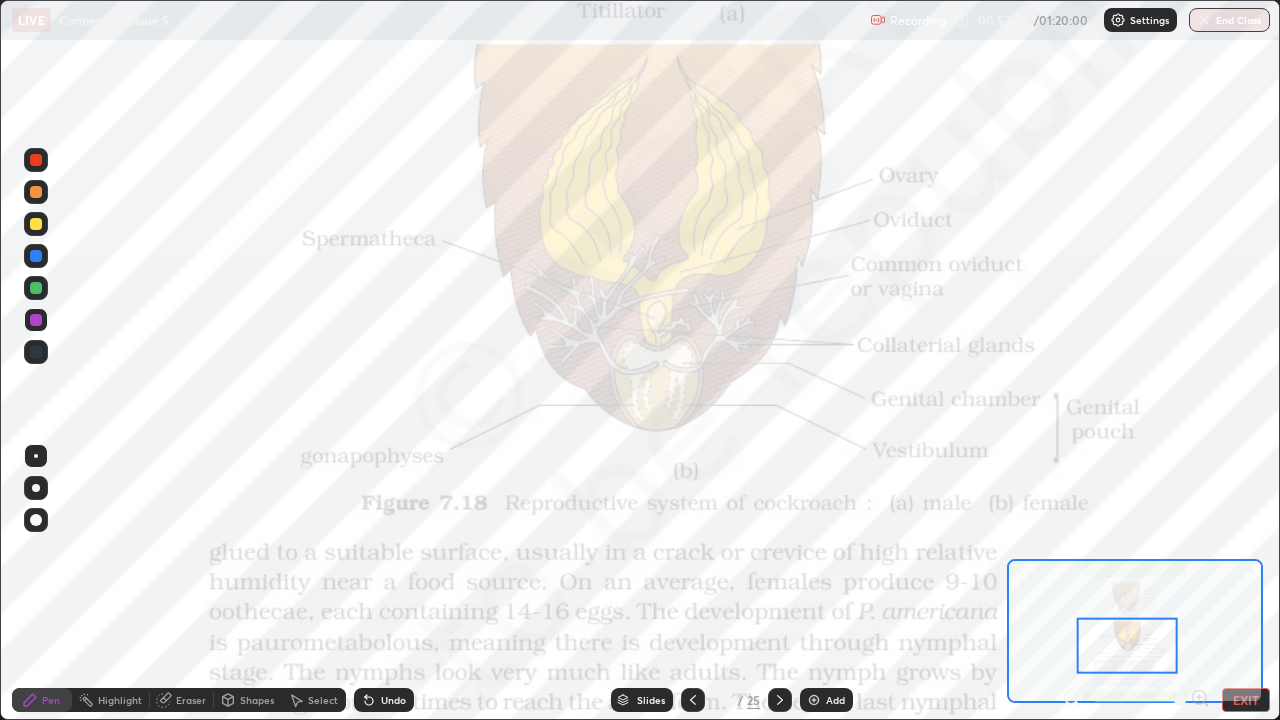 click 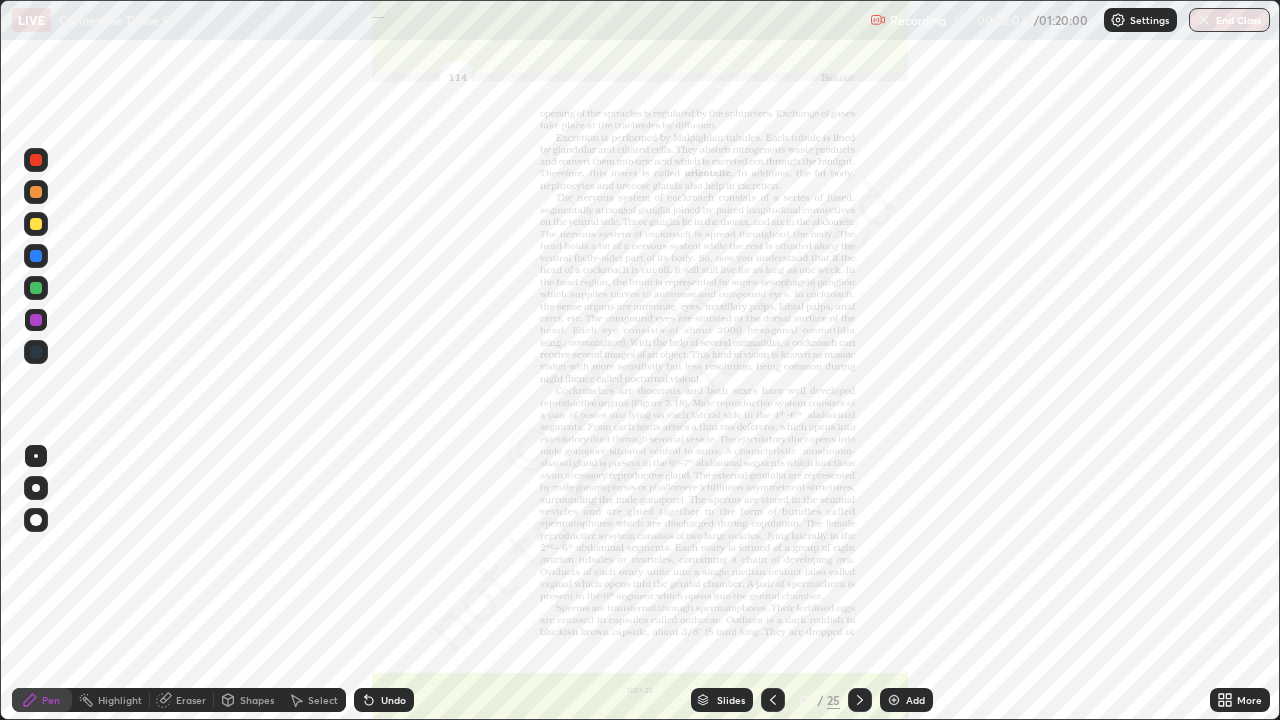 click 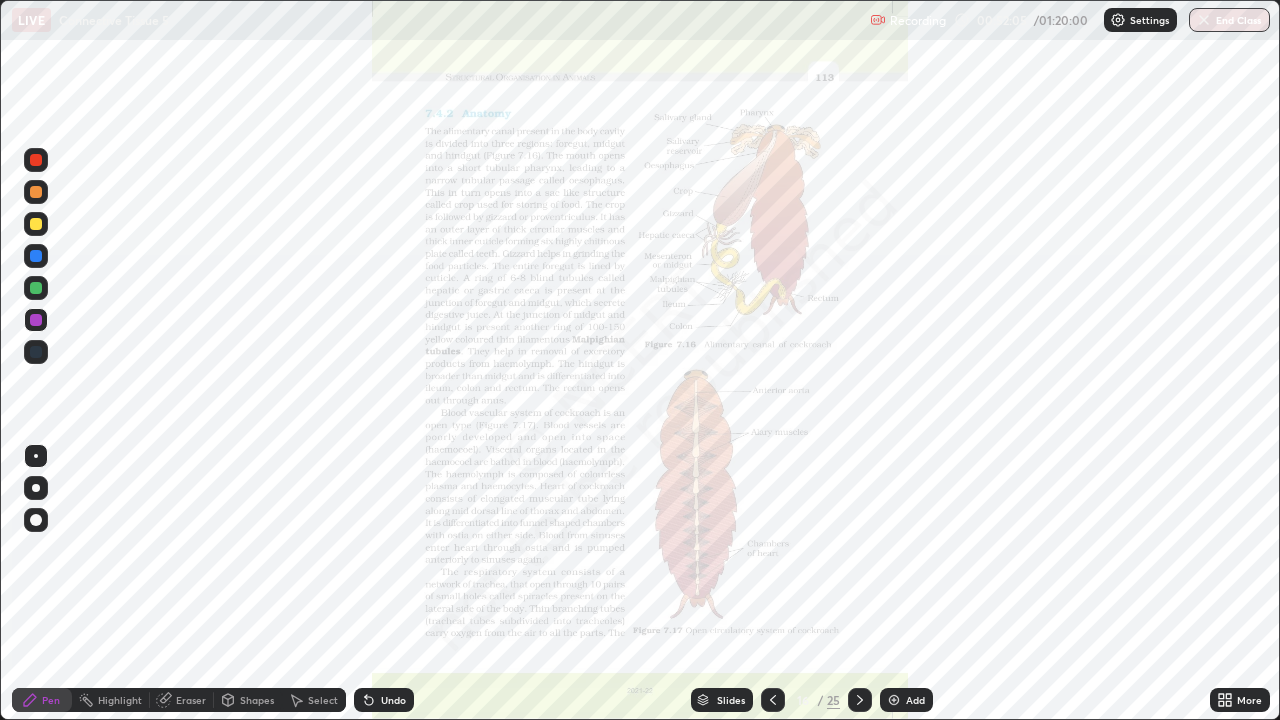 click 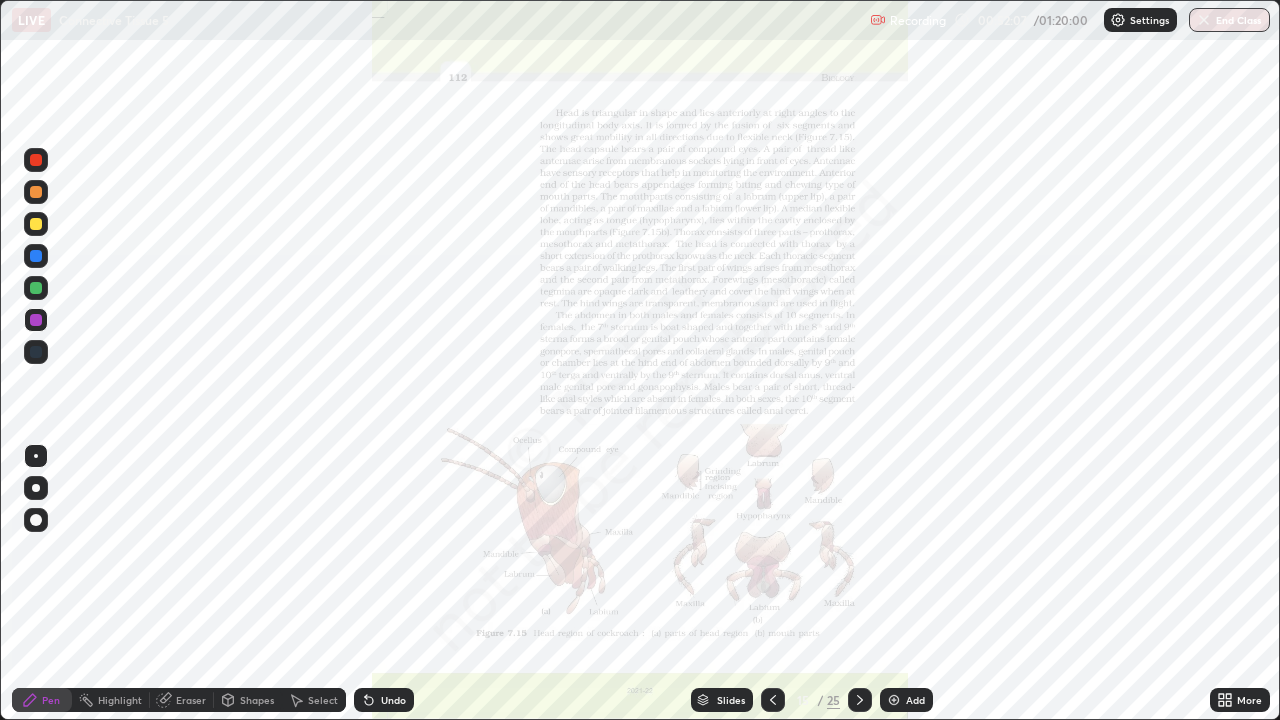 click on "More" at bounding box center [1249, 700] 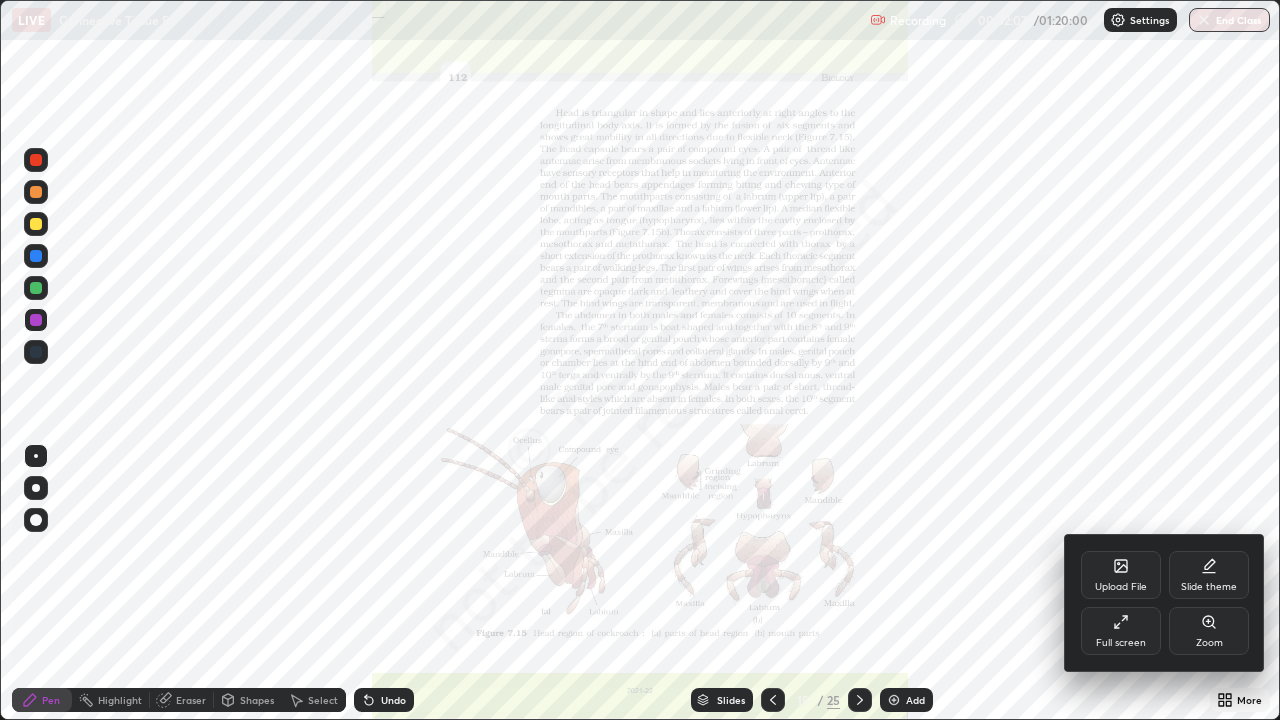click on "Zoom" at bounding box center (1209, 643) 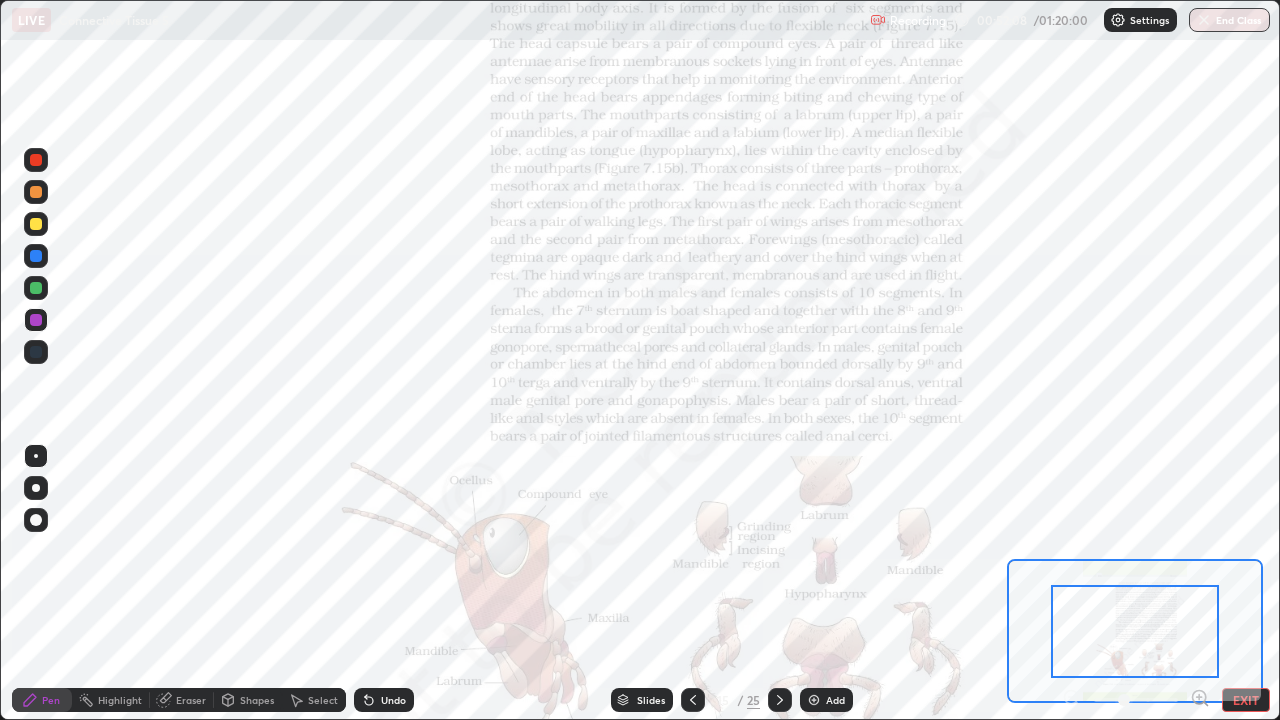 click 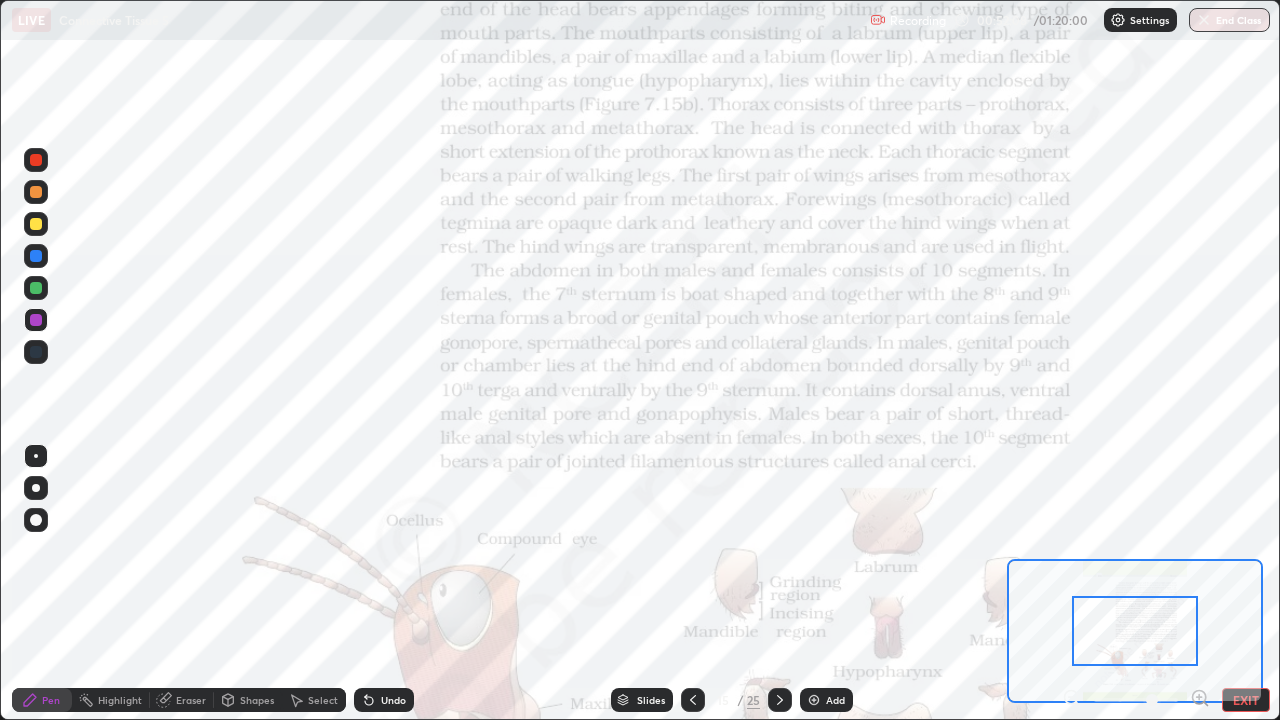 click 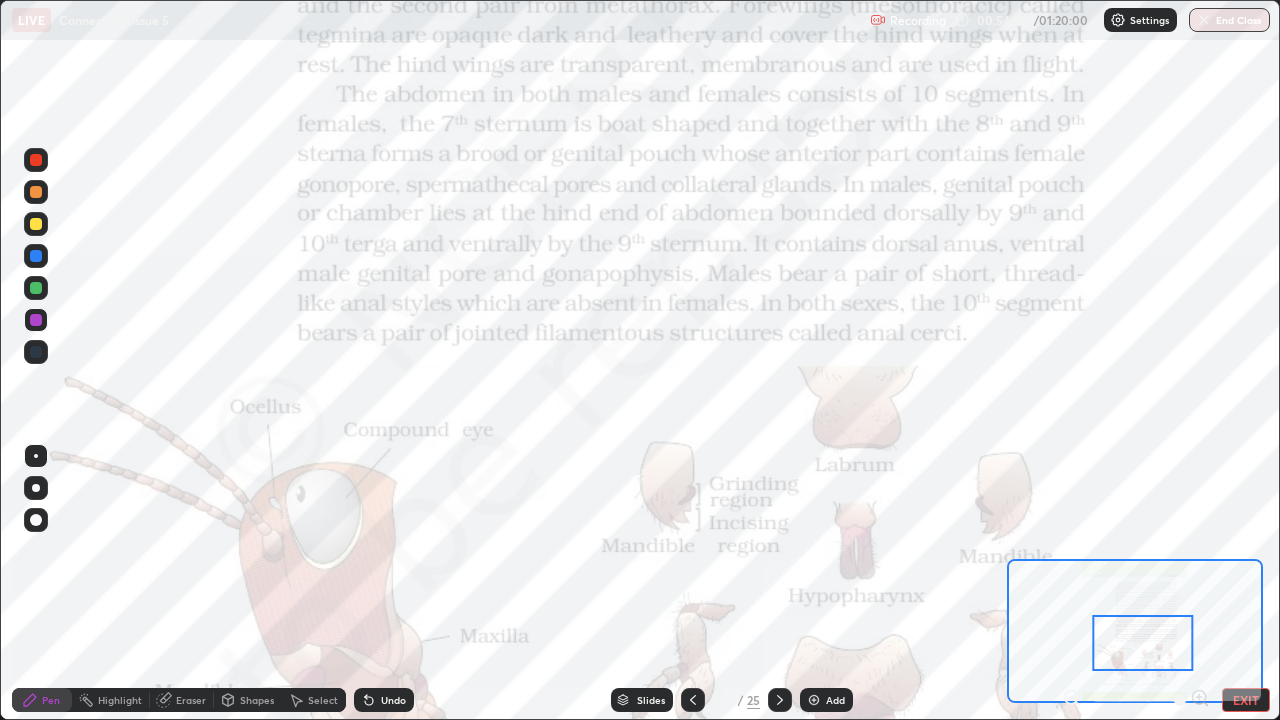 click 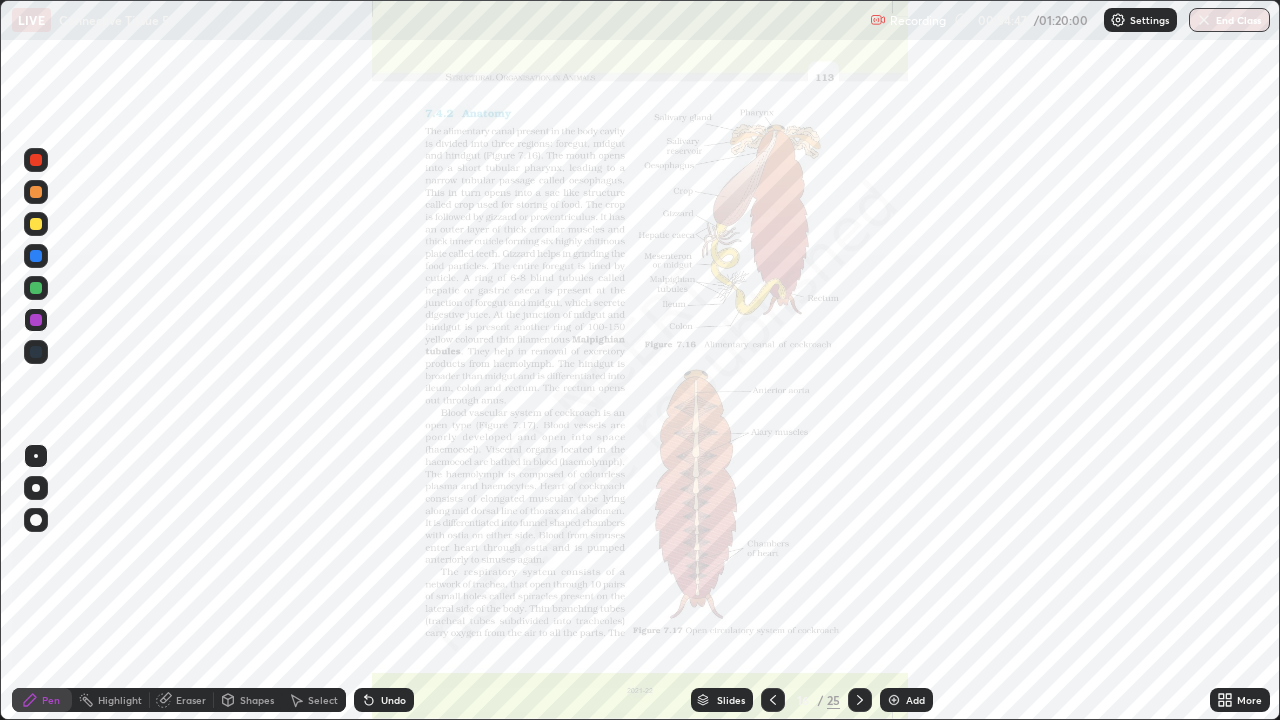click 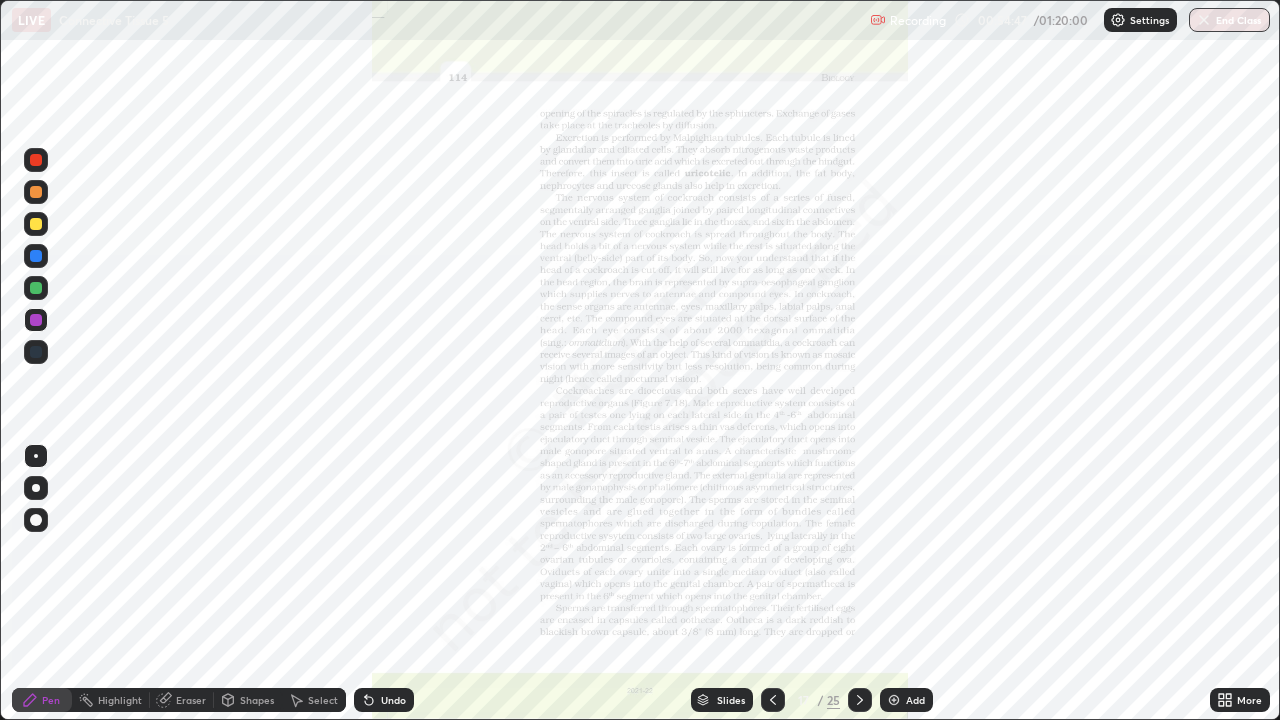 click 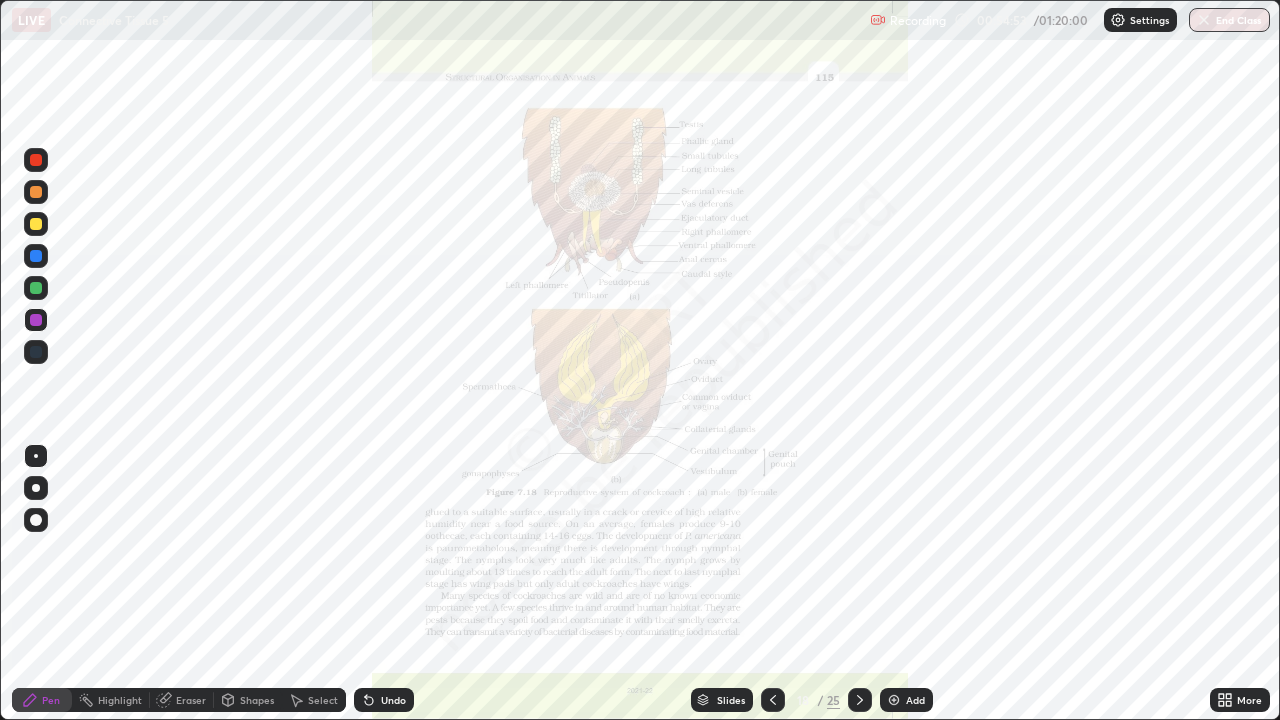 click on "Eraser" at bounding box center (191, 700) 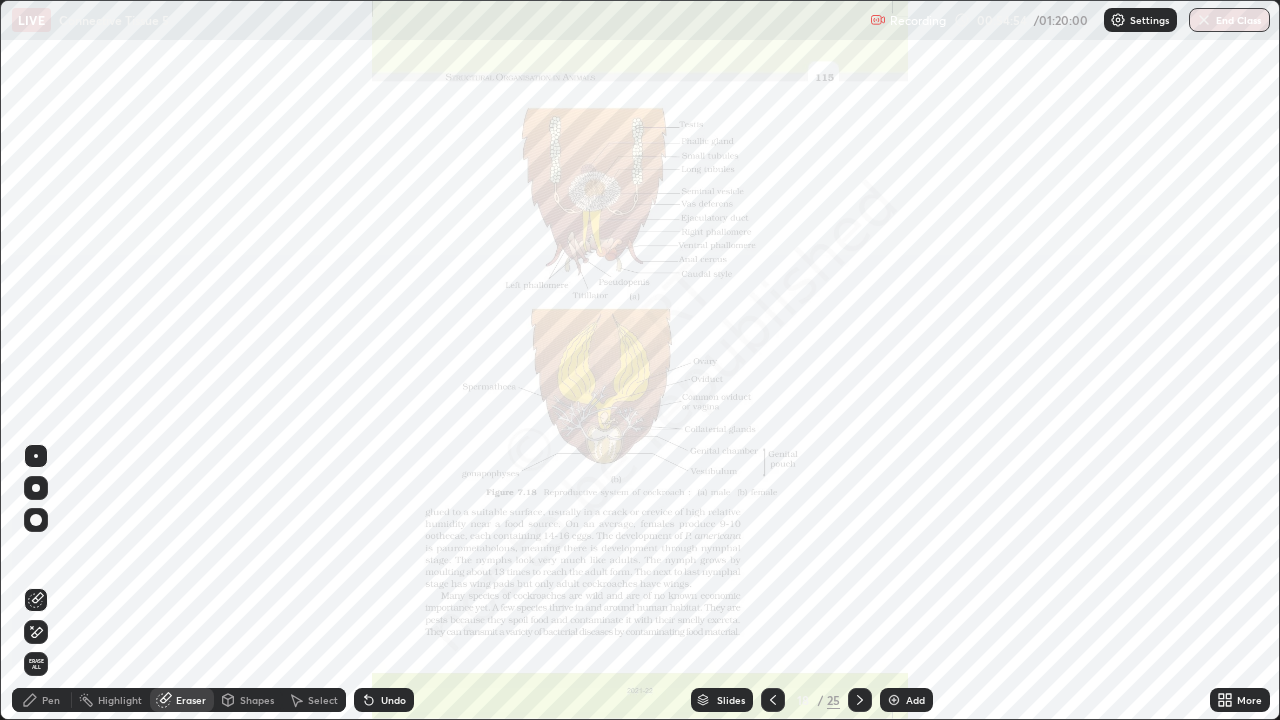 click on "Erase all" at bounding box center (36, 664) 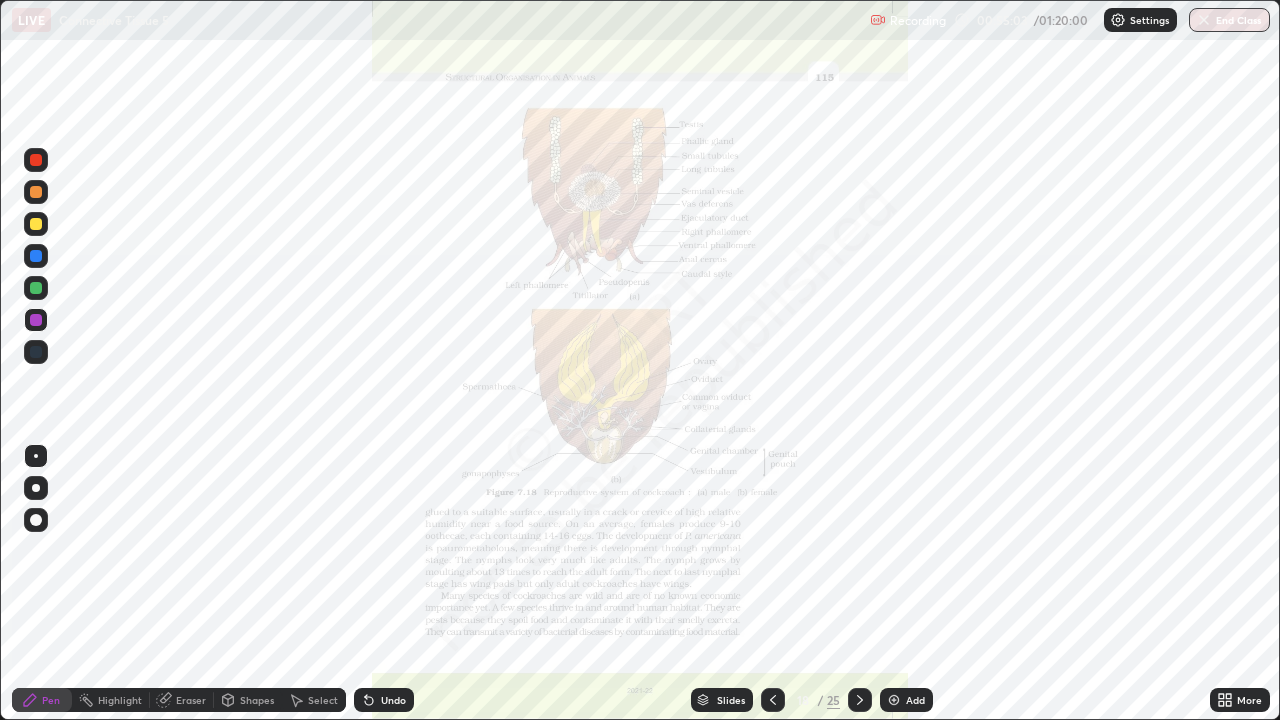 click on "More" at bounding box center [1249, 700] 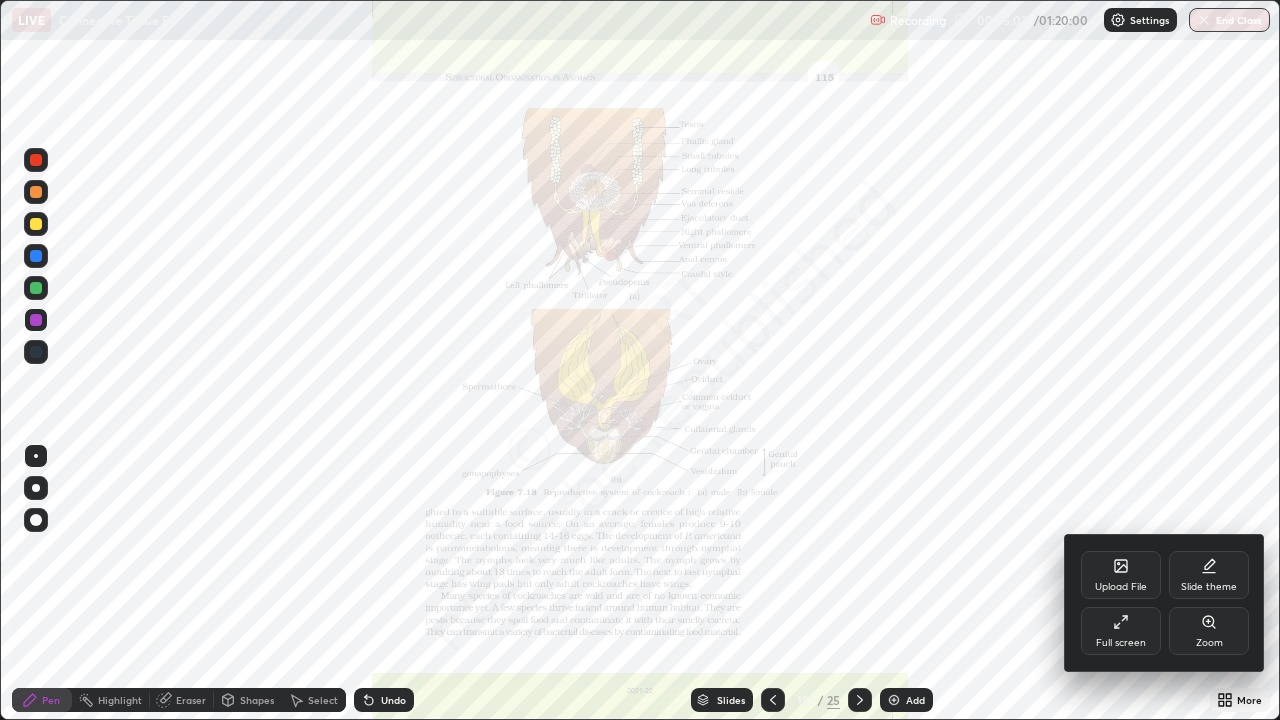 click on "Zoom" at bounding box center (1209, 643) 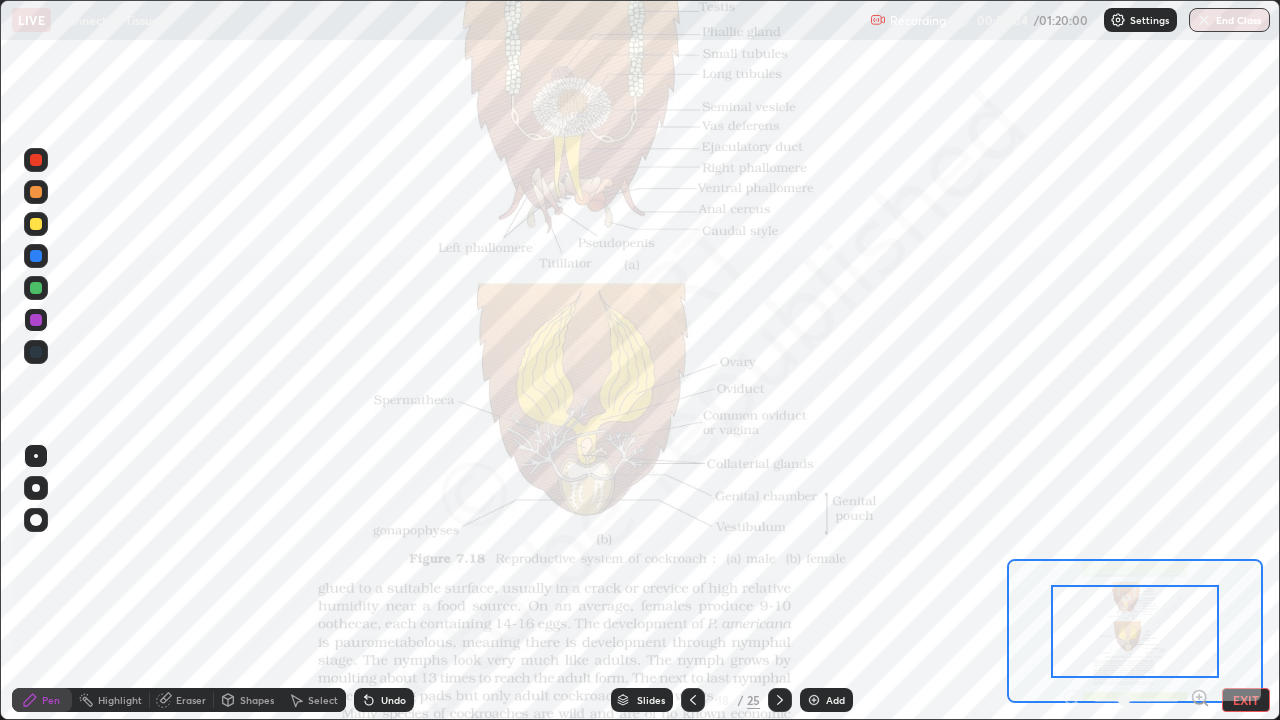 click 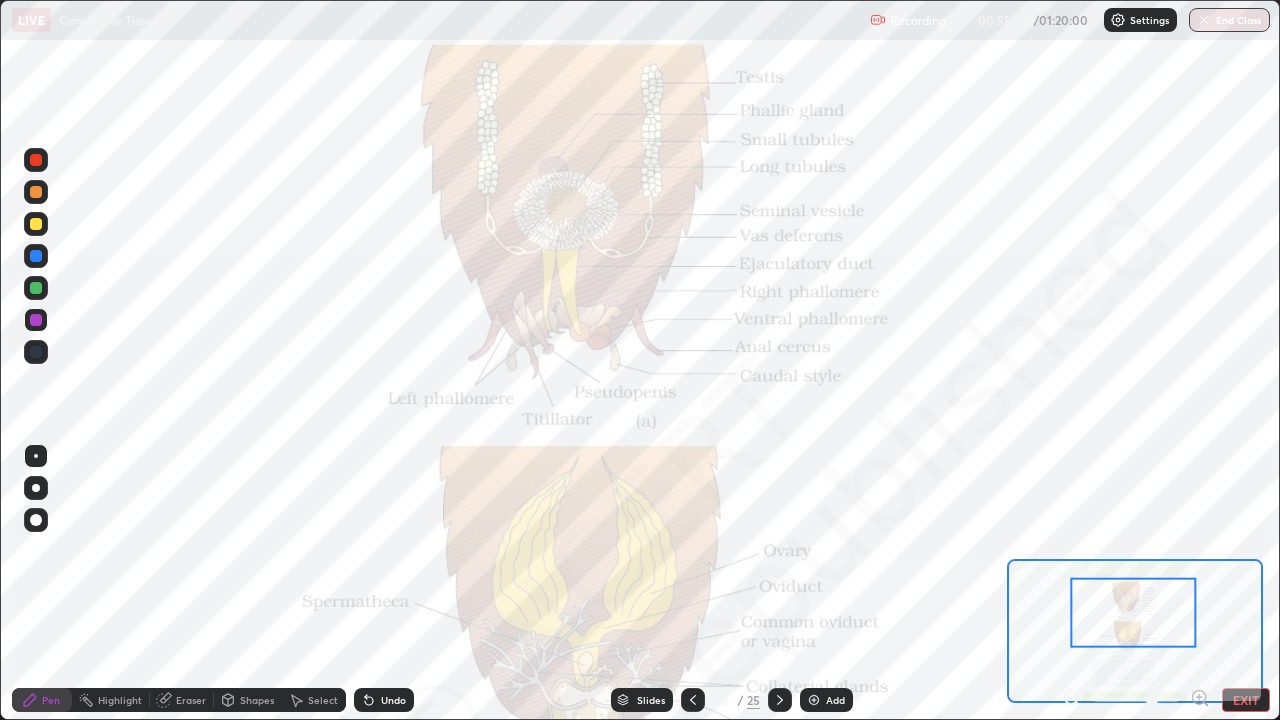 click at bounding box center [36, 288] 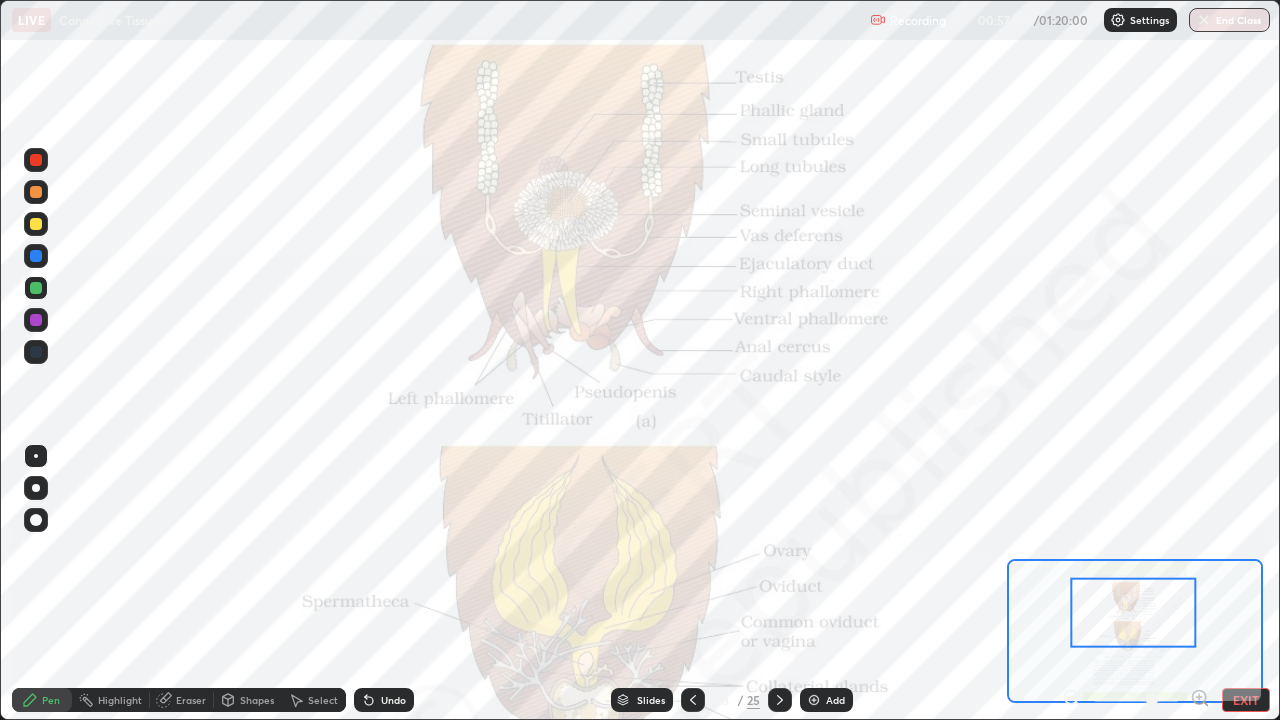 click 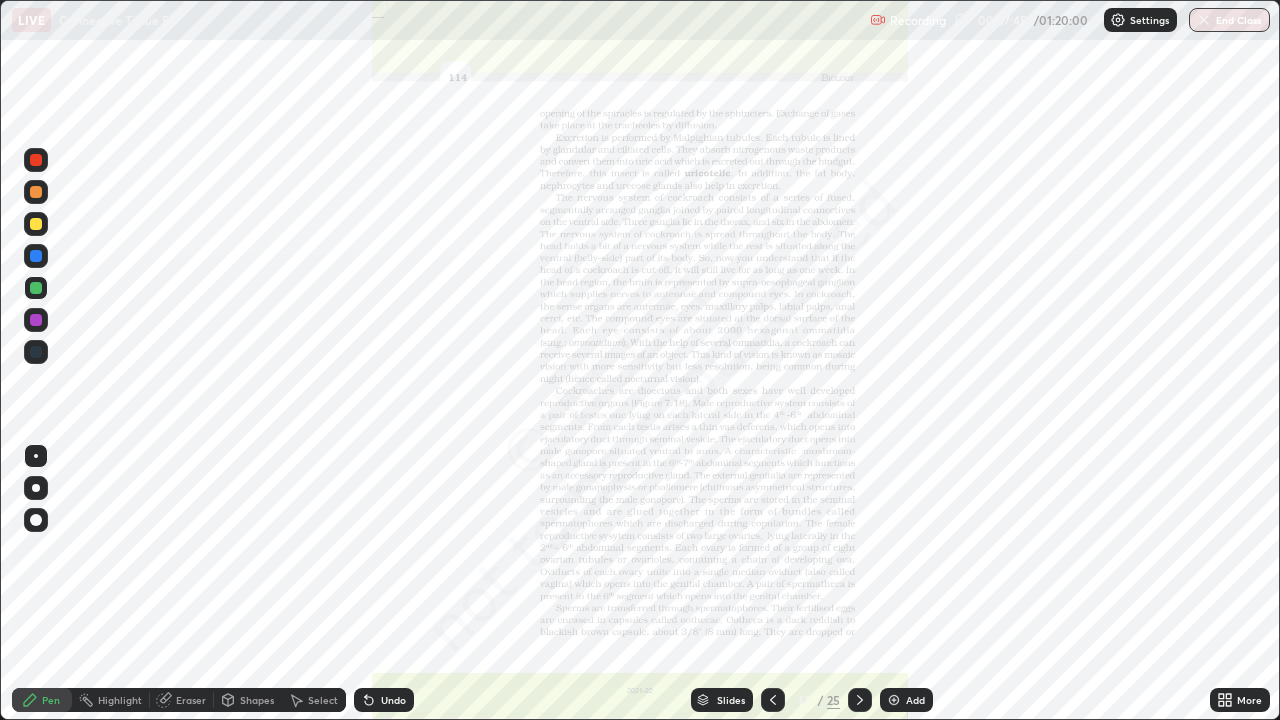 click 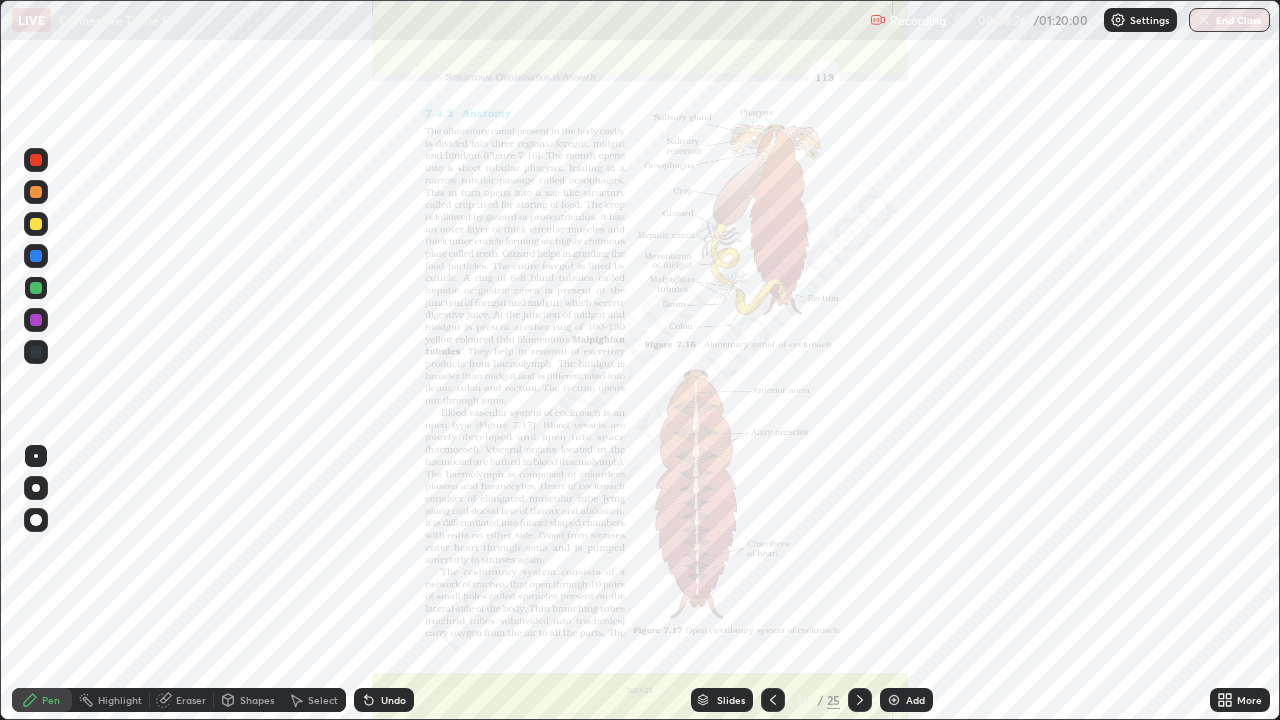 click 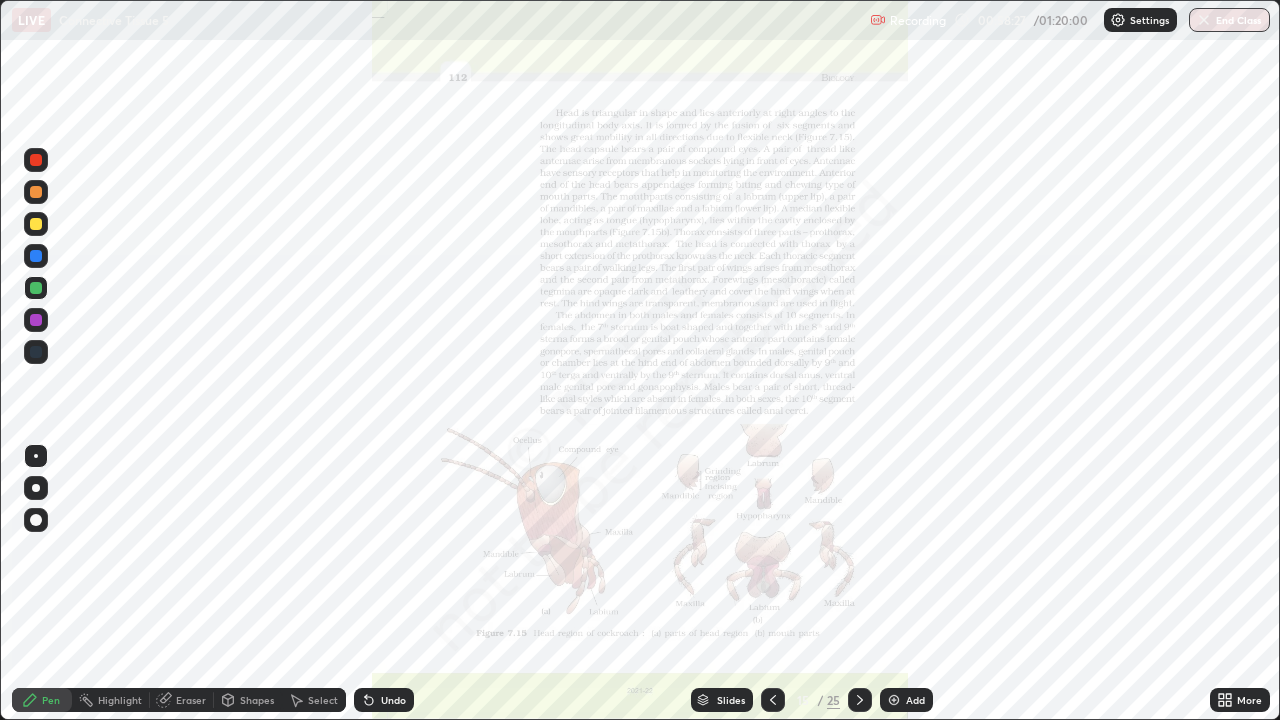 click 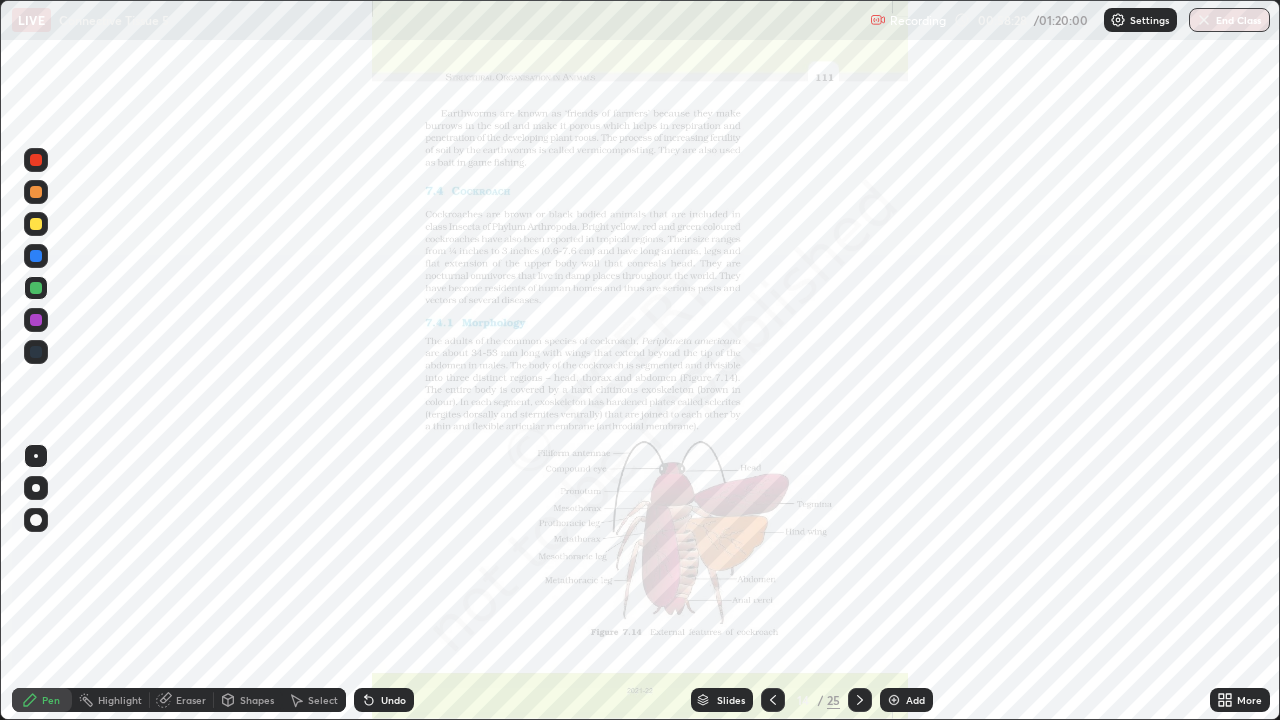 click 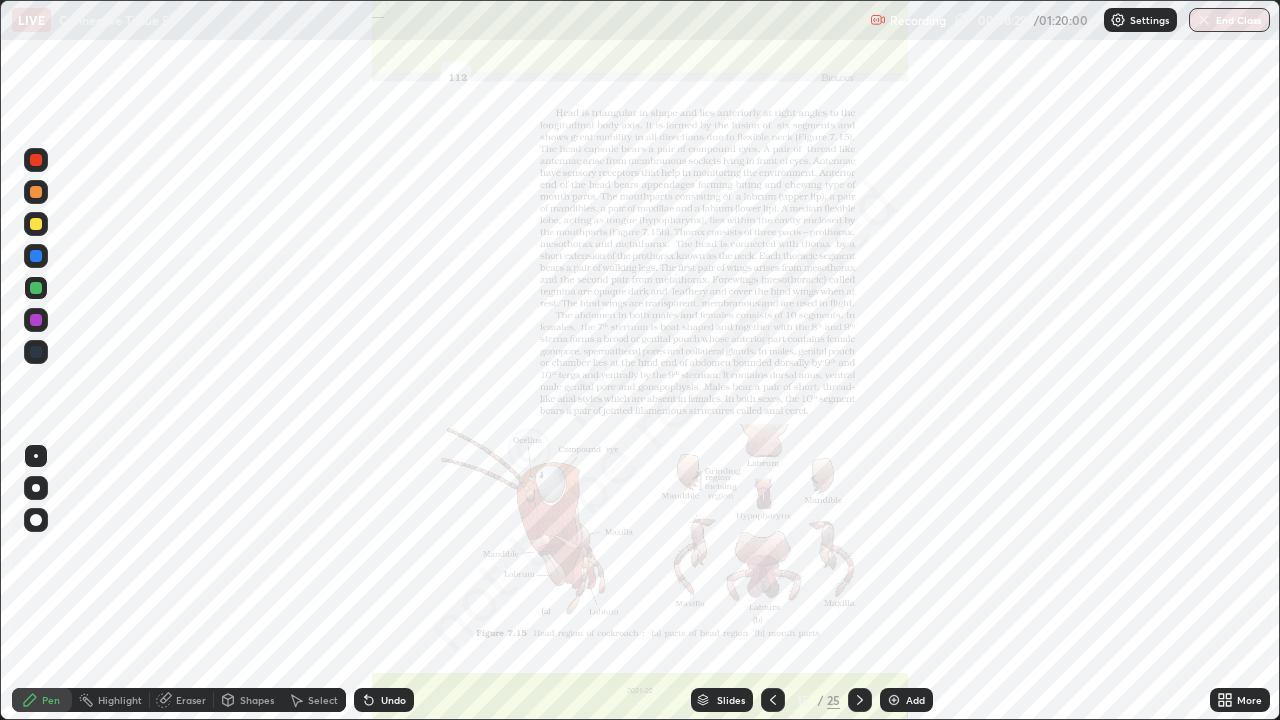 click on "More" at bounding box center (1249, 700) 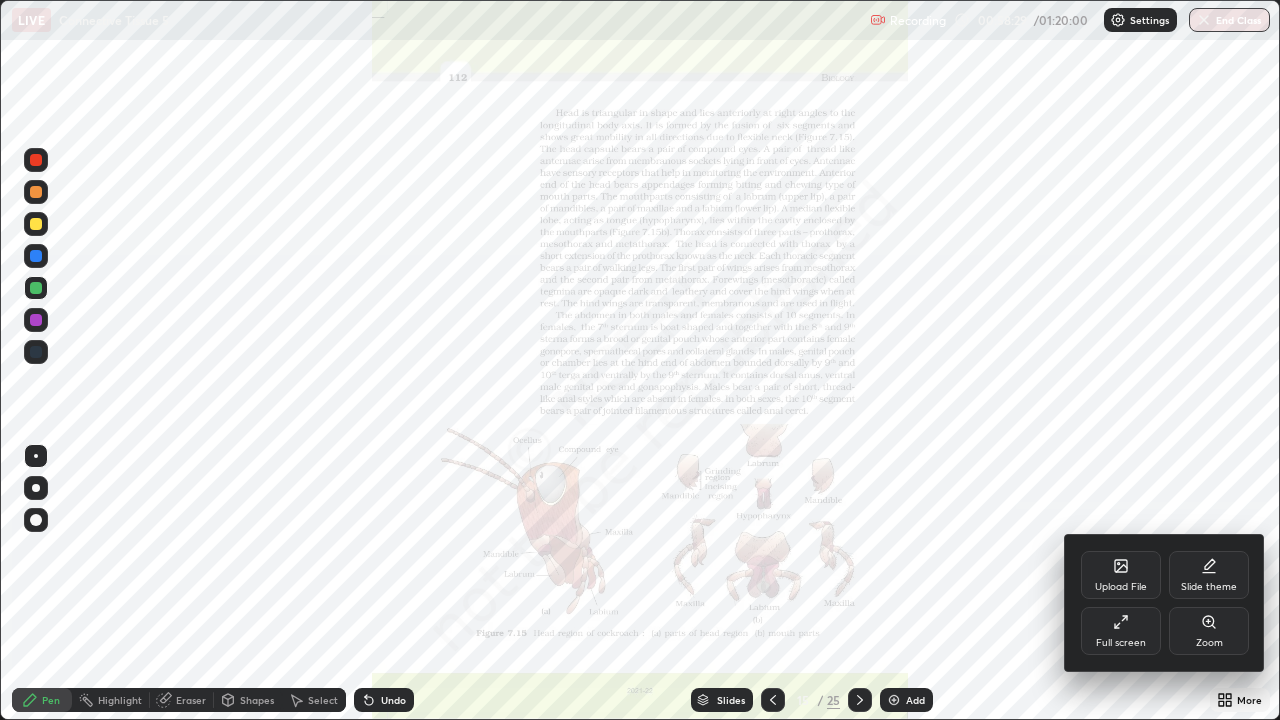 click on "Zoom" at bounding box center (1209, 643) 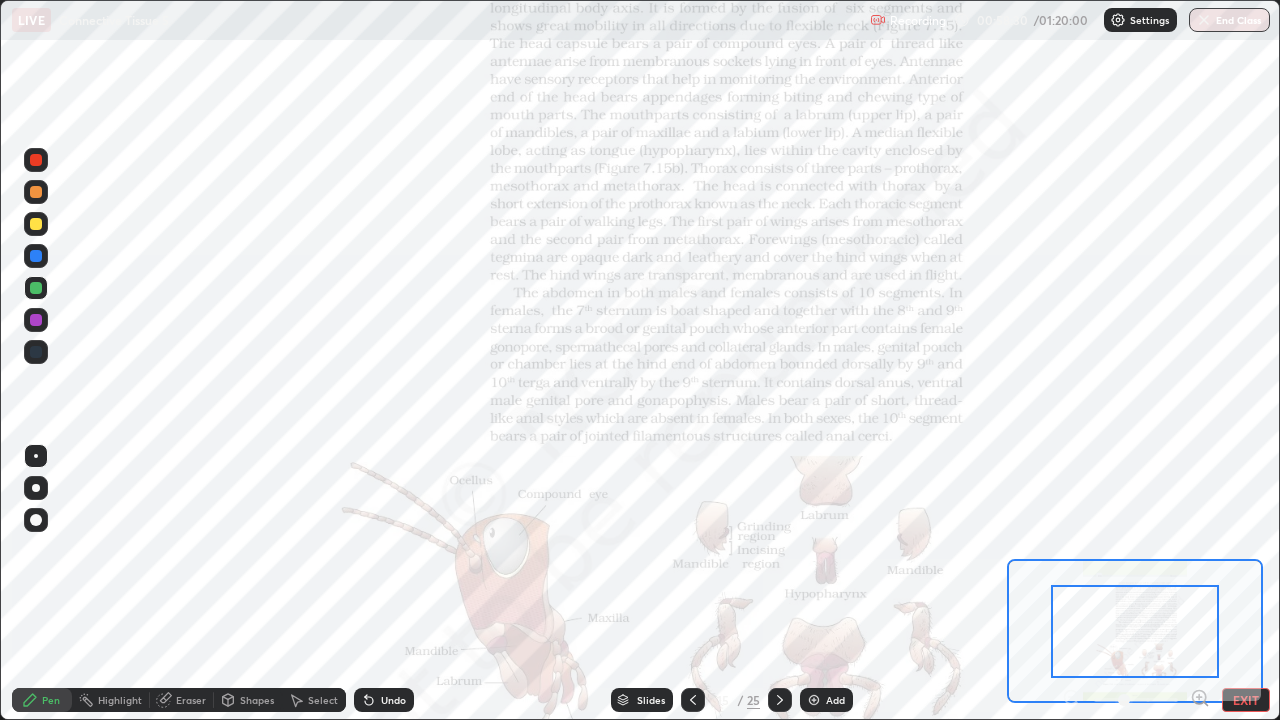 click 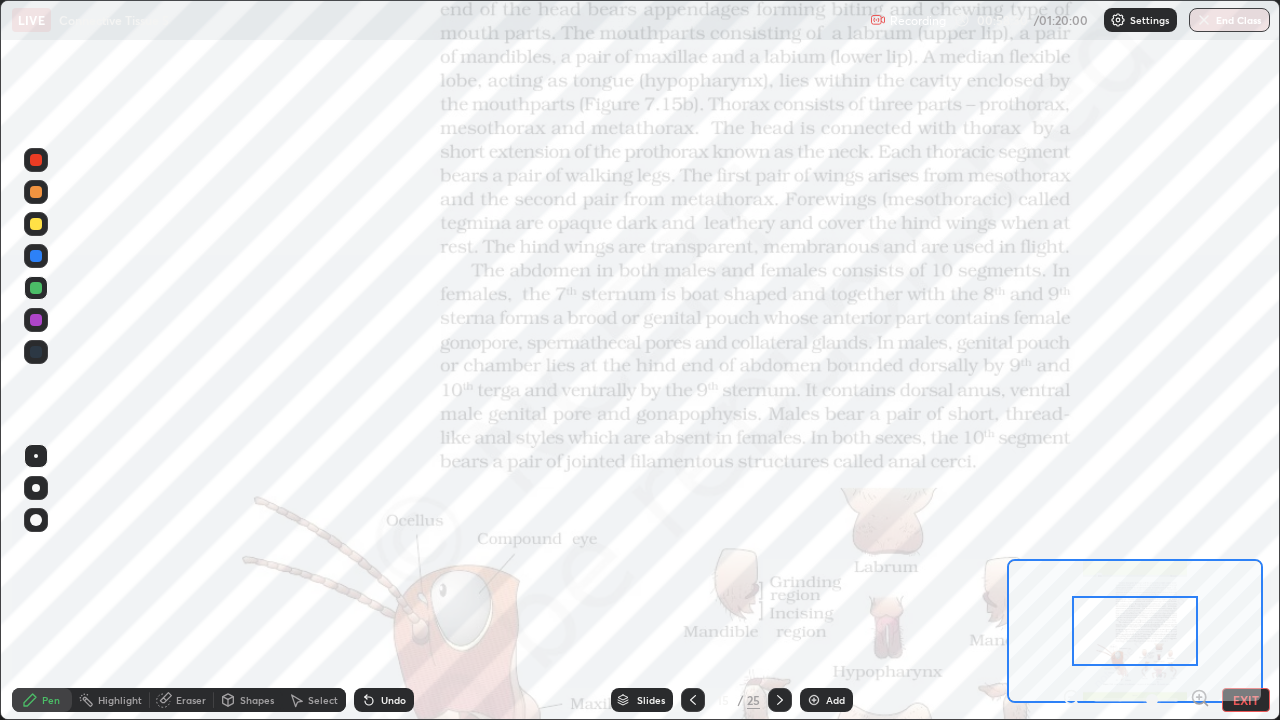 click 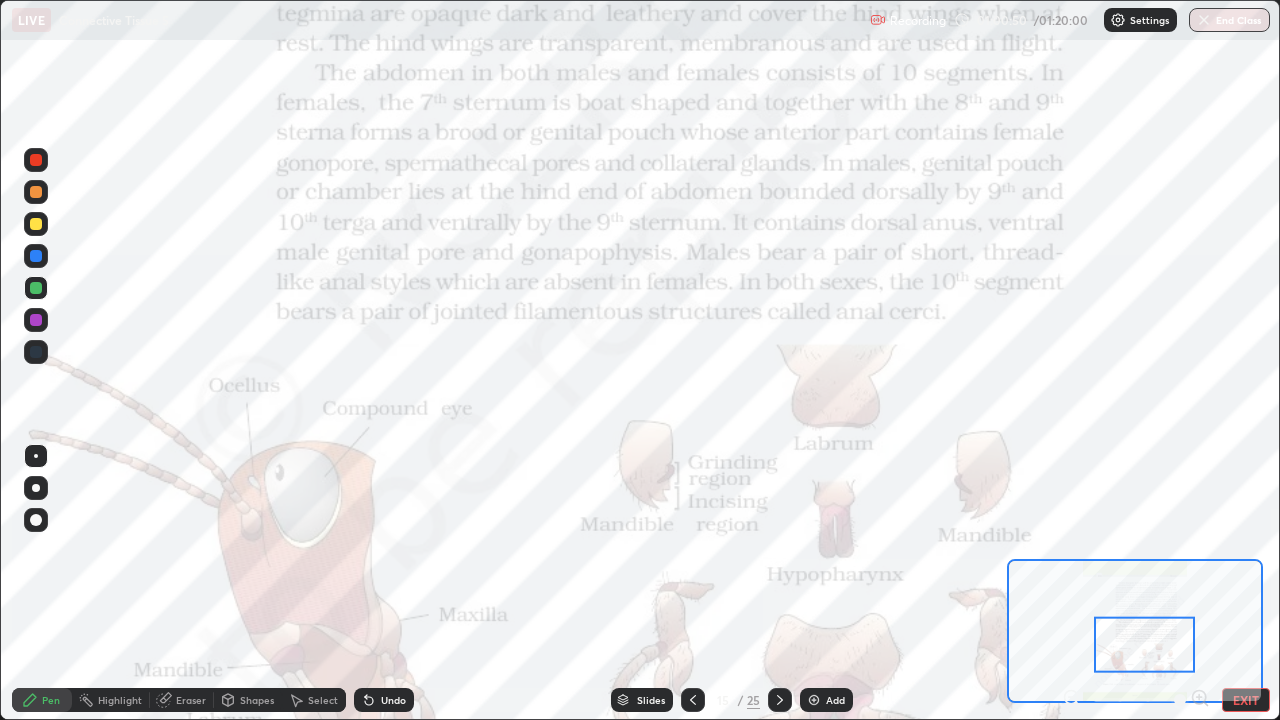 click 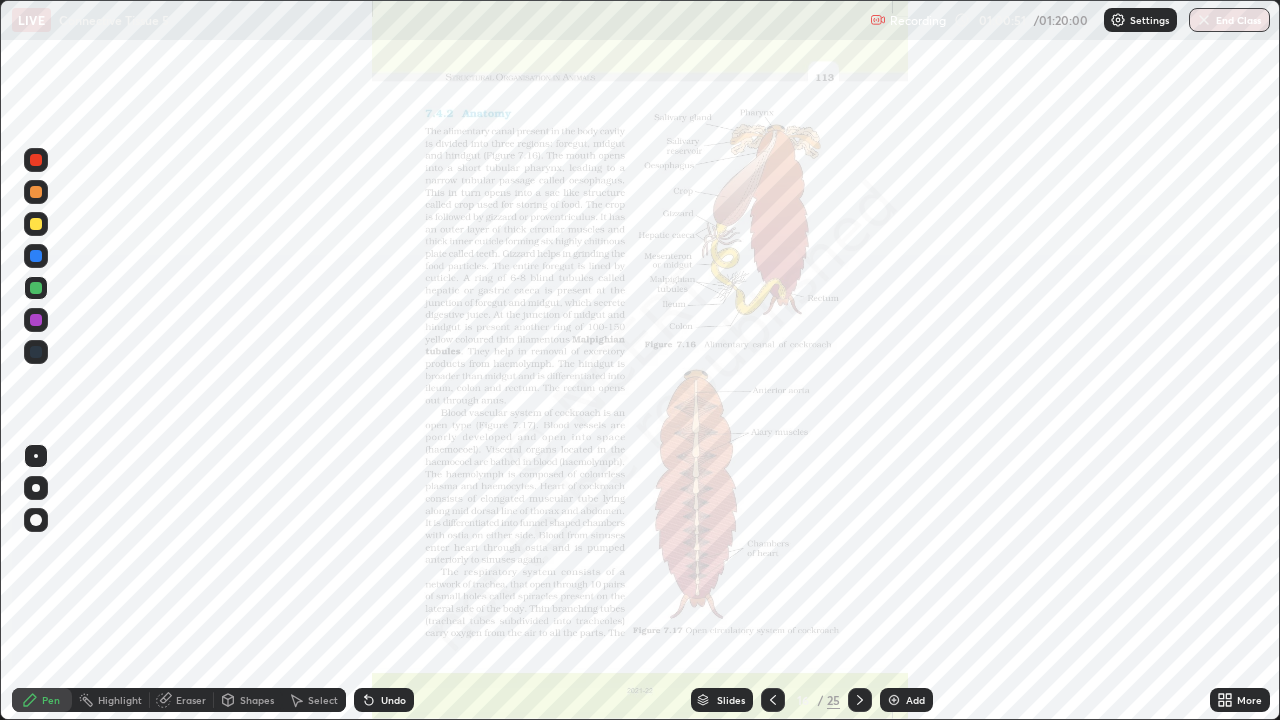 click 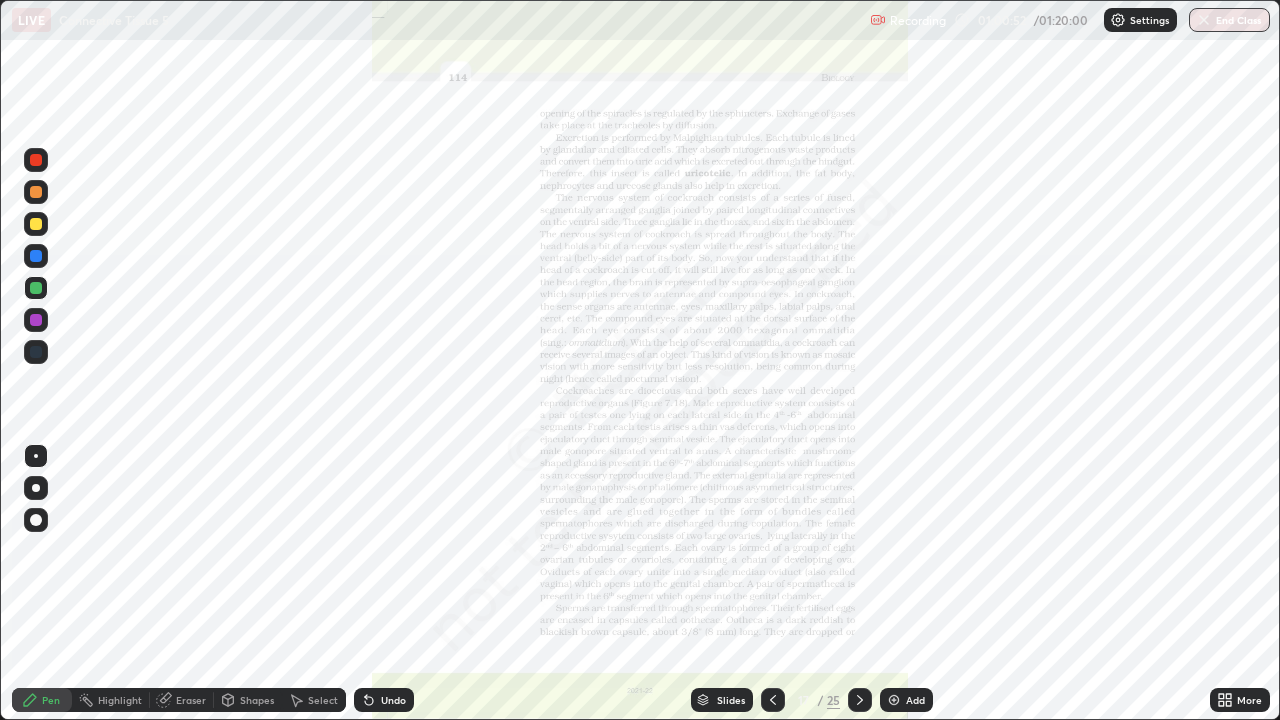 click 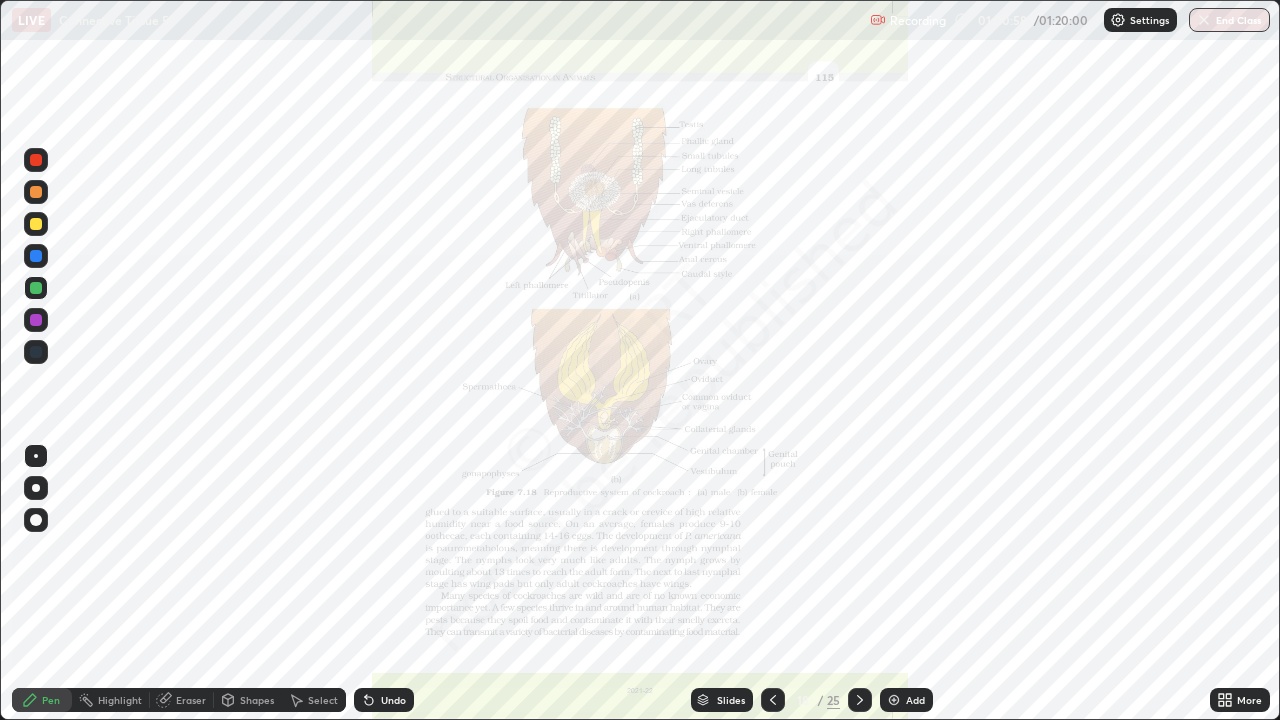 click on "More" at bounding box center [1249, 700] 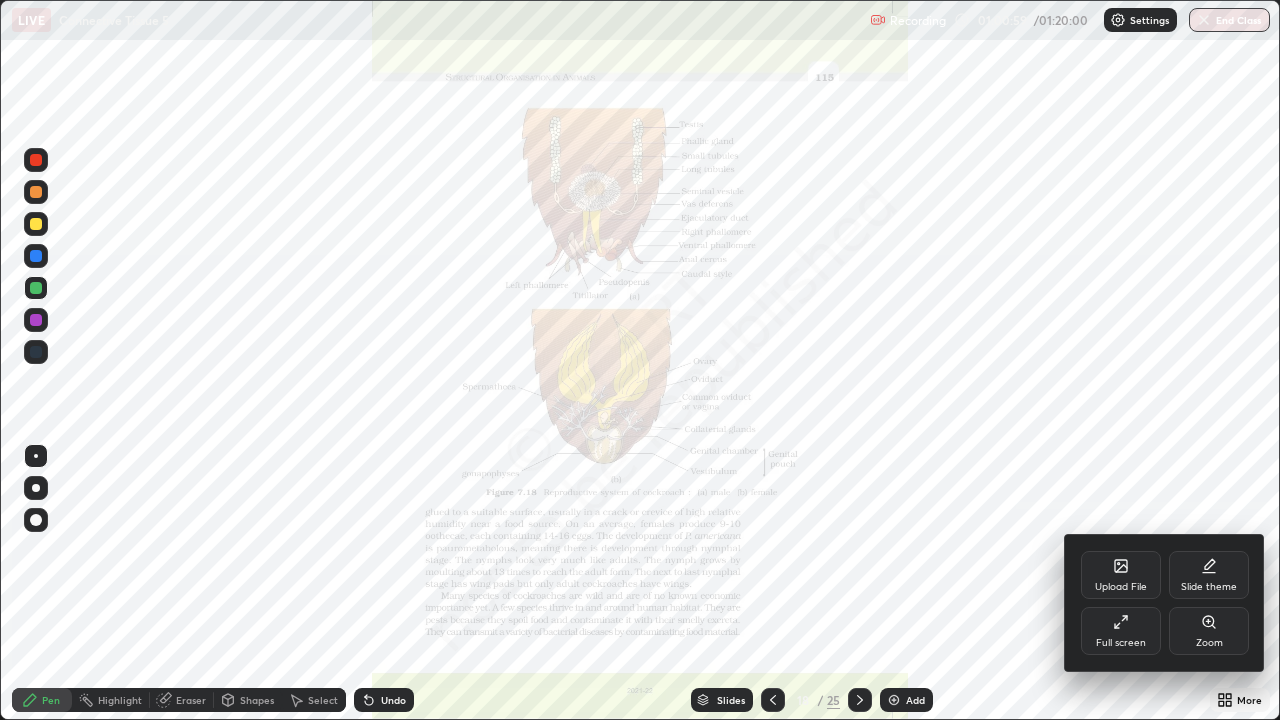 click on "Zoom" at bounding box center [1209, 643] 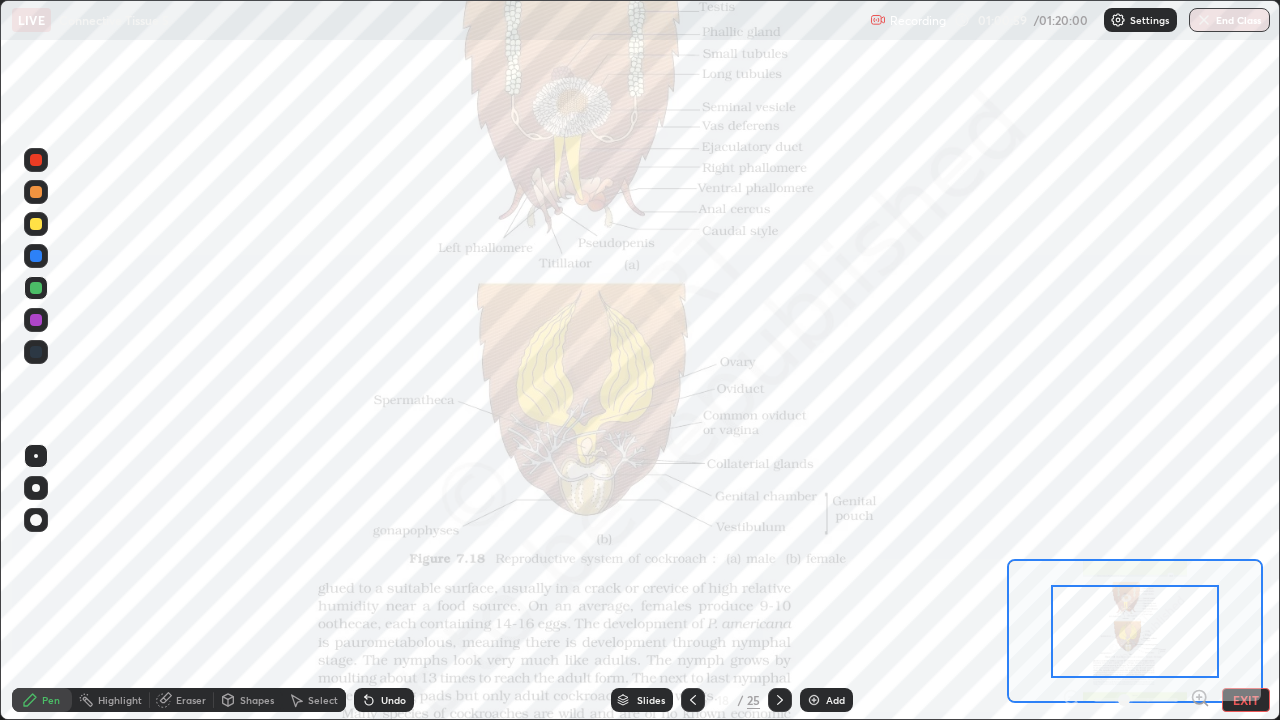 click 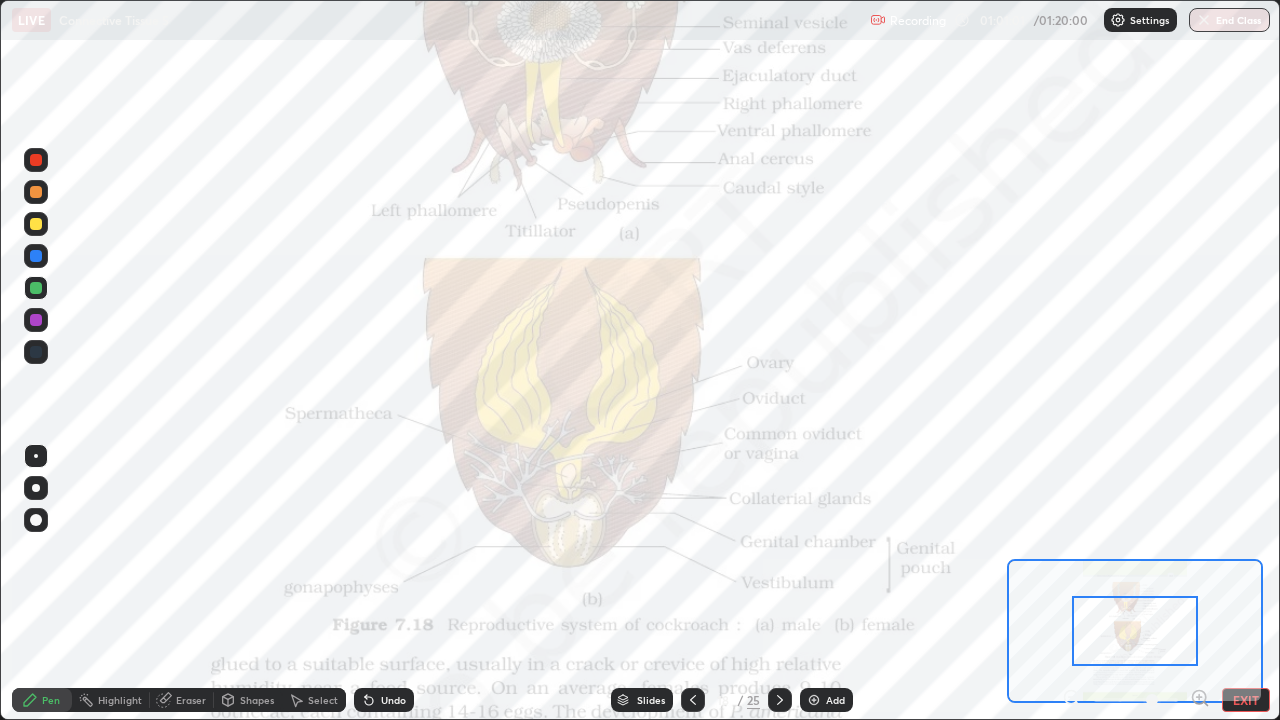 click 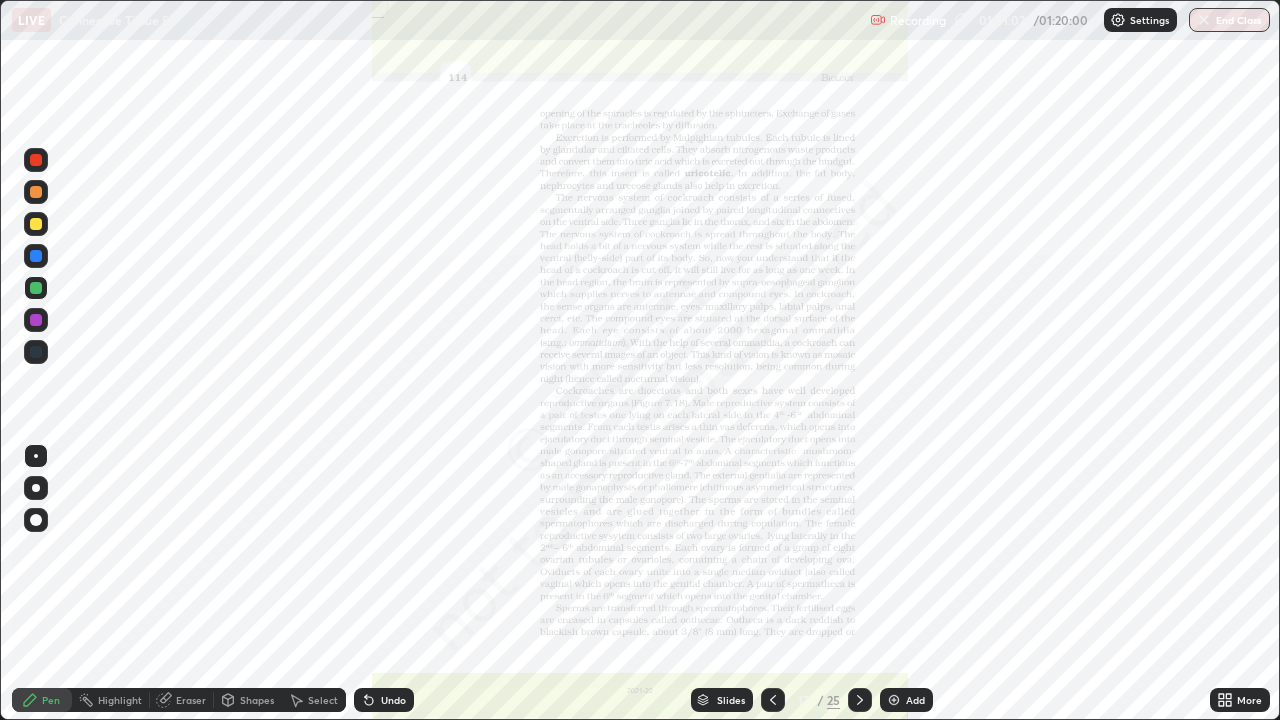 click 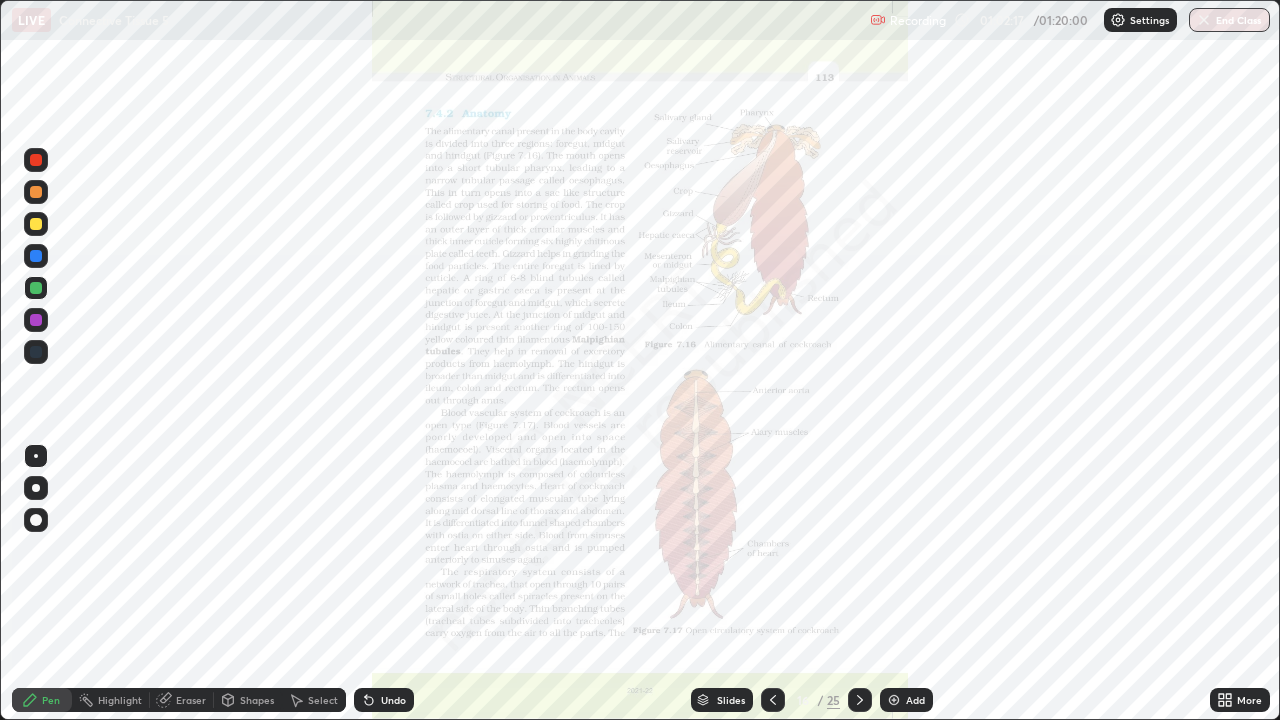 click on "Eraser" at bounding box center (182, 700) 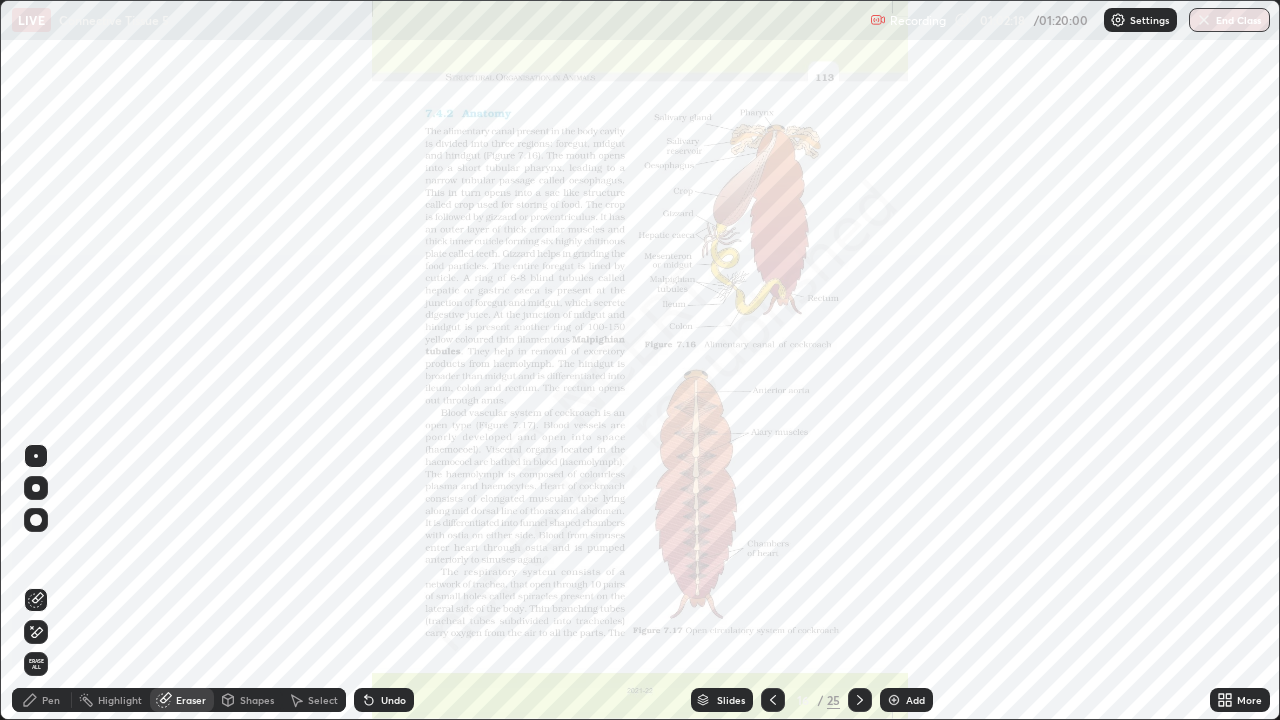 click on "Erase all" at bounding box center (36, 664) 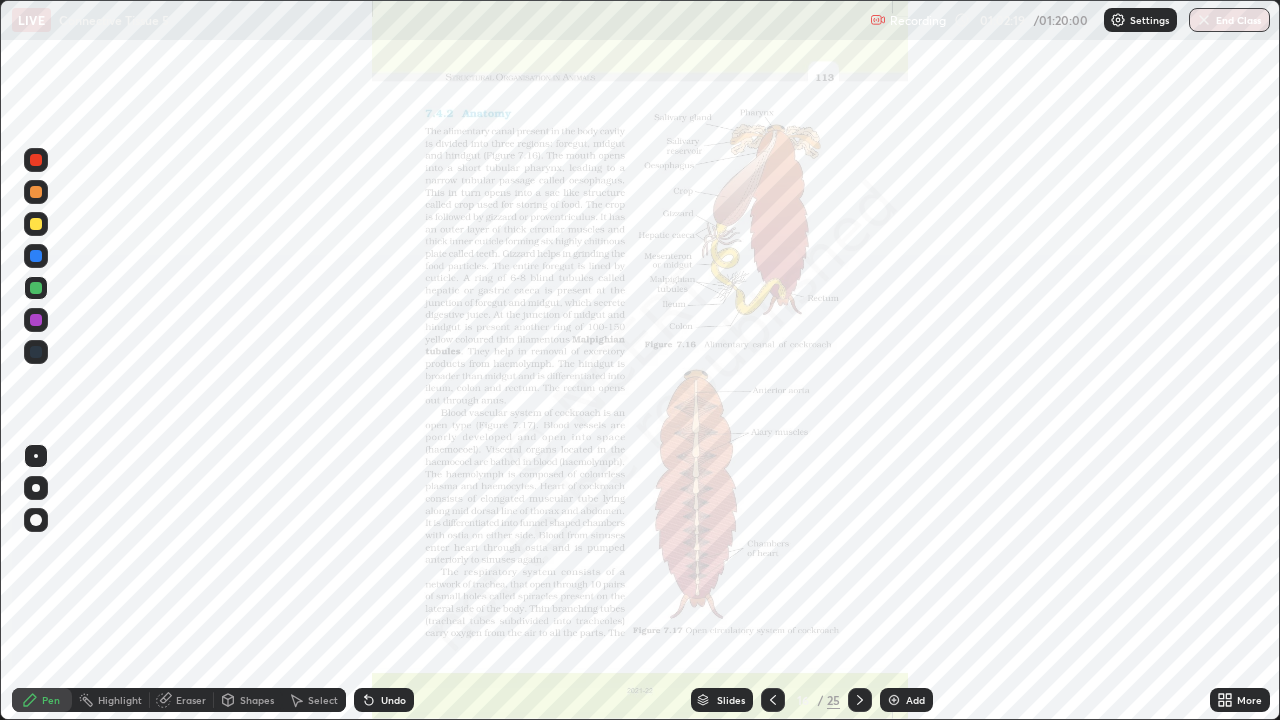click 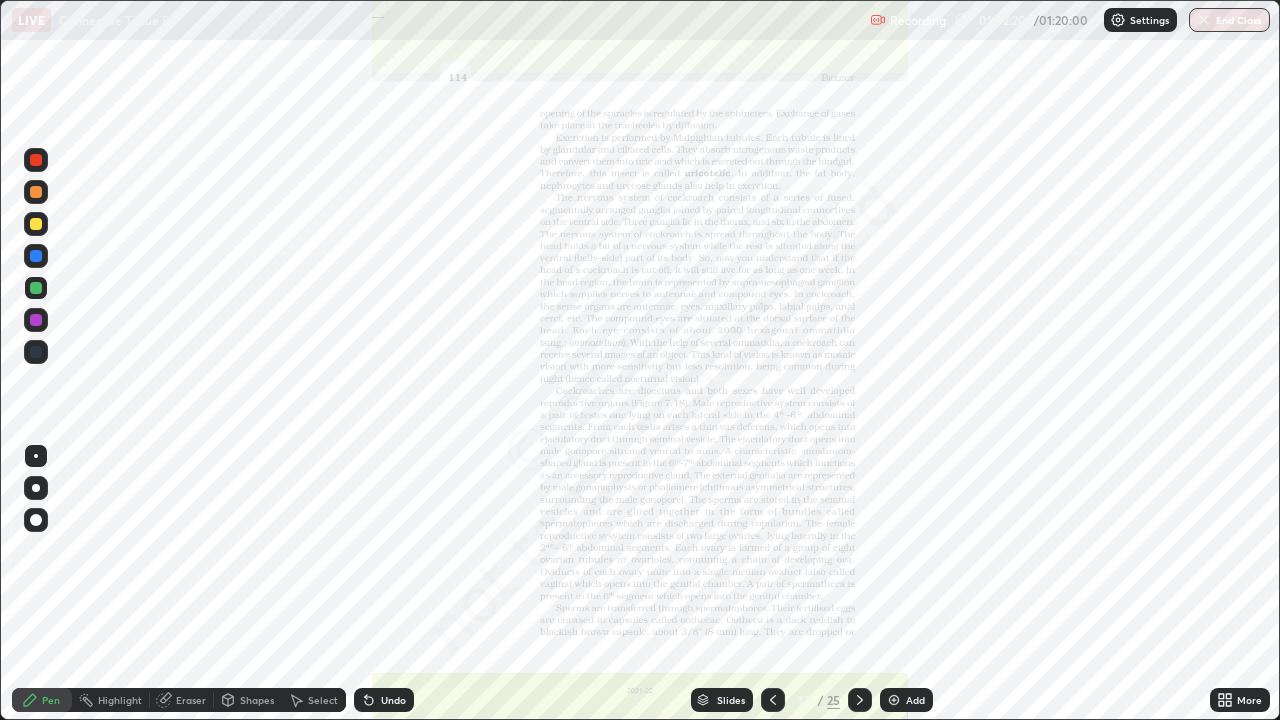 click 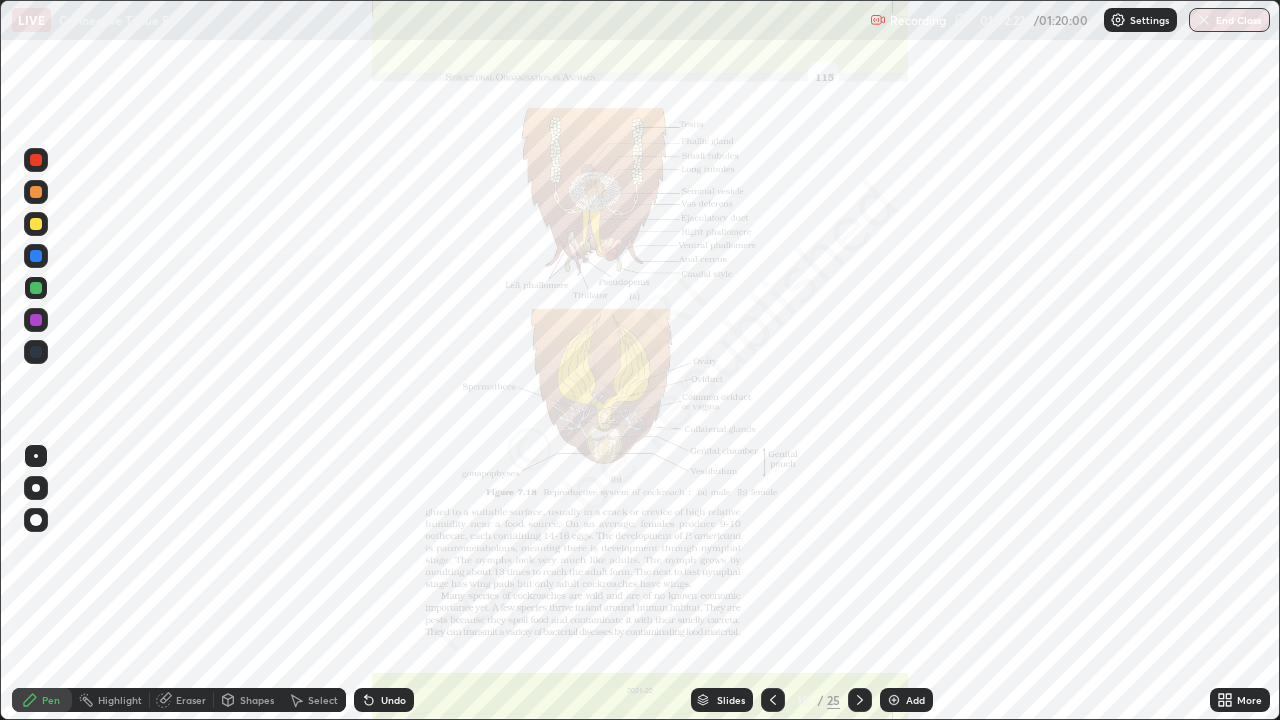 click on "More" at bounding box center (1249, 700) 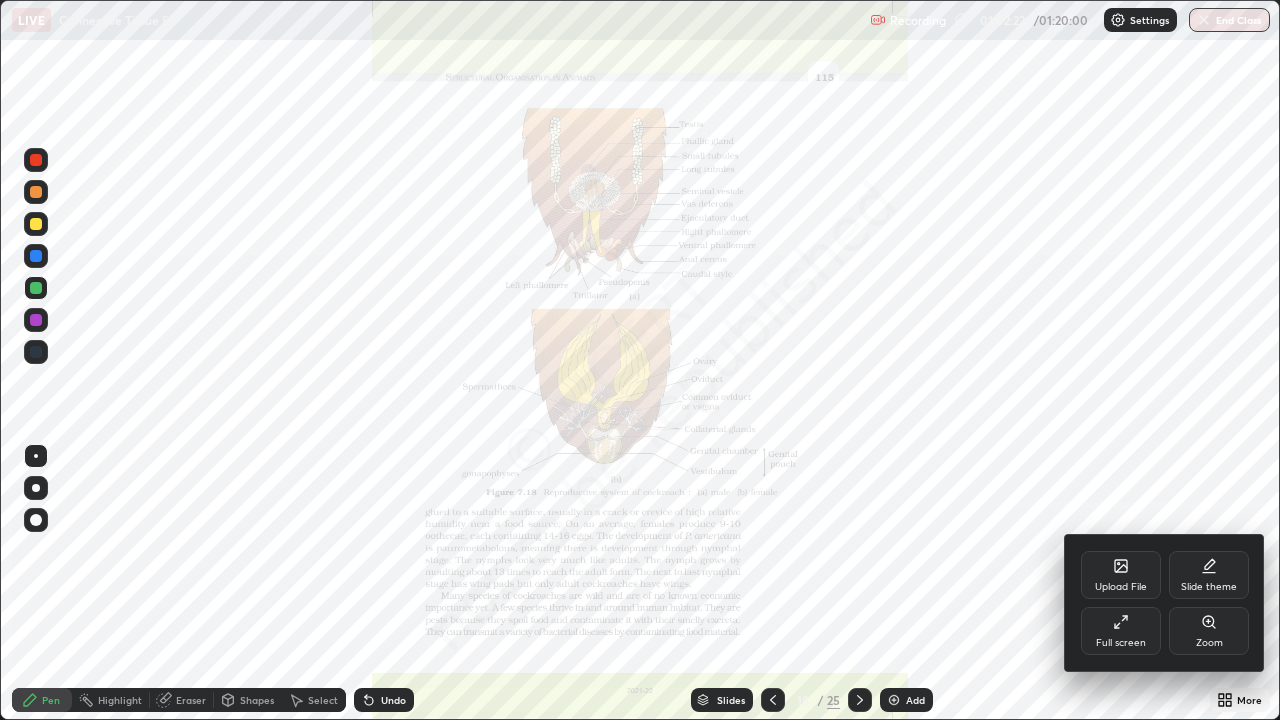 click on "Zoom" at bounding box center [1209, 643] 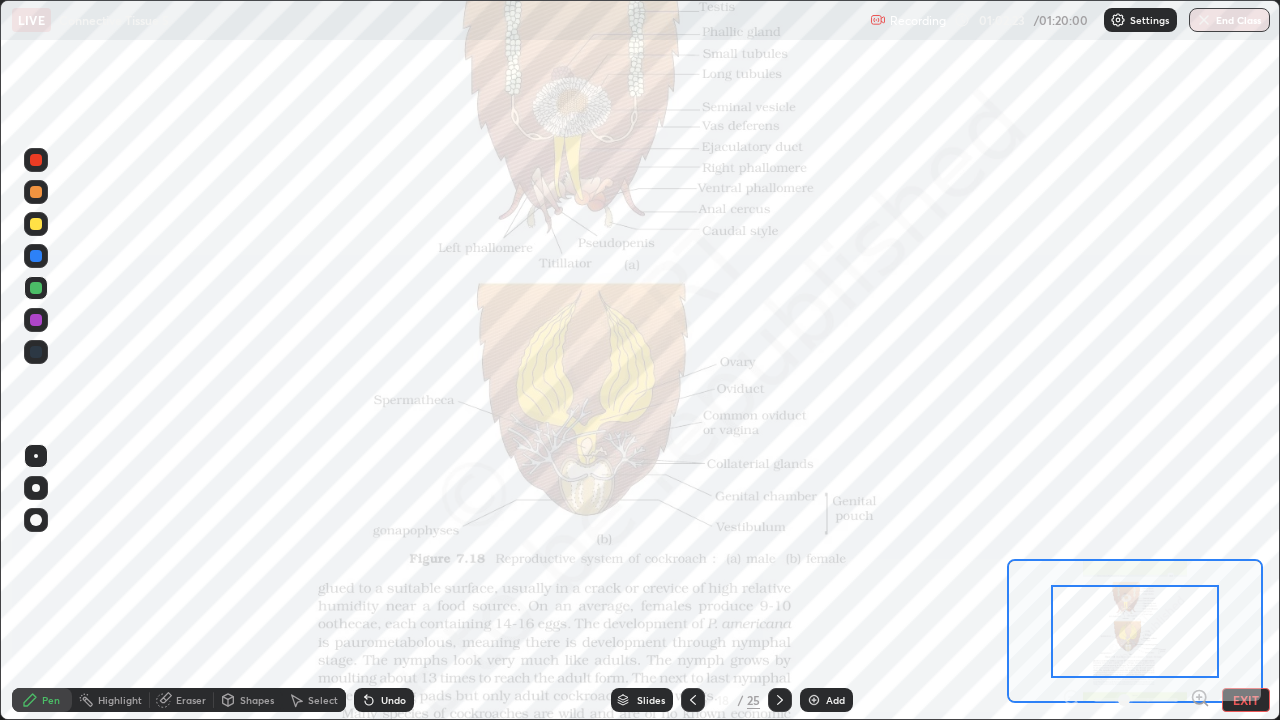 click 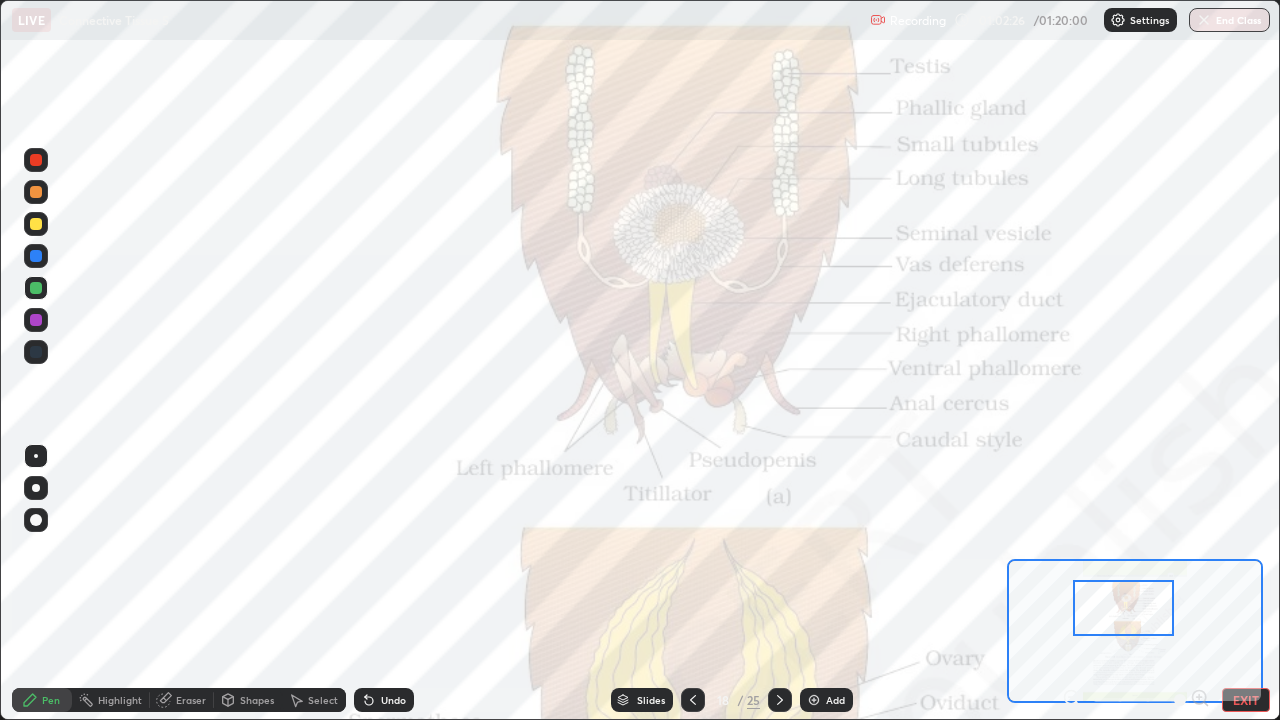 click on "Eraser" at bounding box center (191, 700) 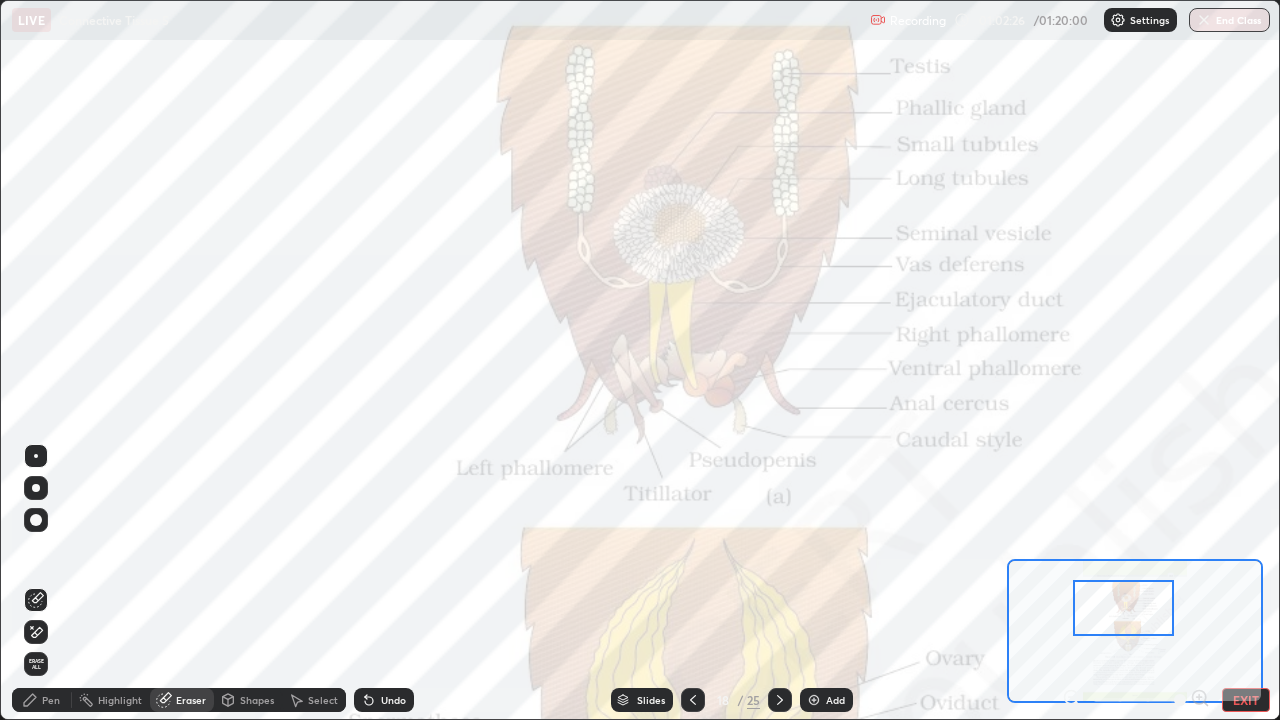 click on "Erase all" at bounding box center (36, 664) 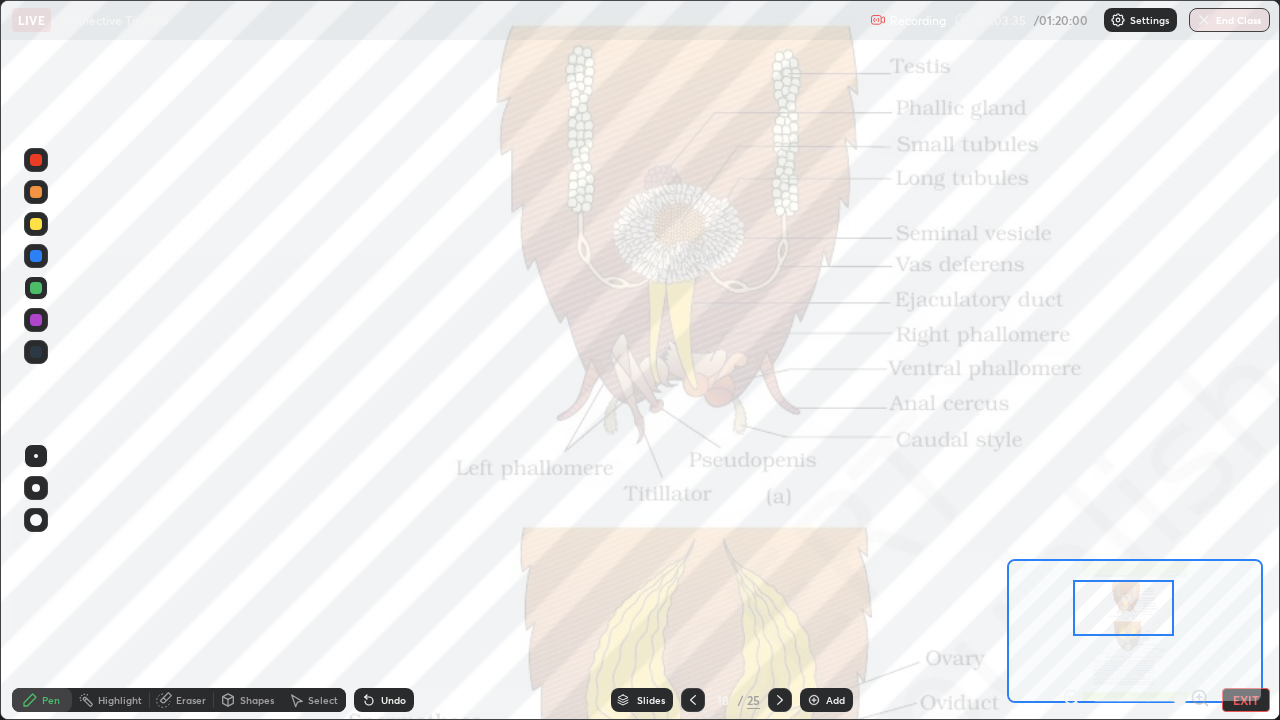 click on "Eraser" at bounding box center (191, 700) 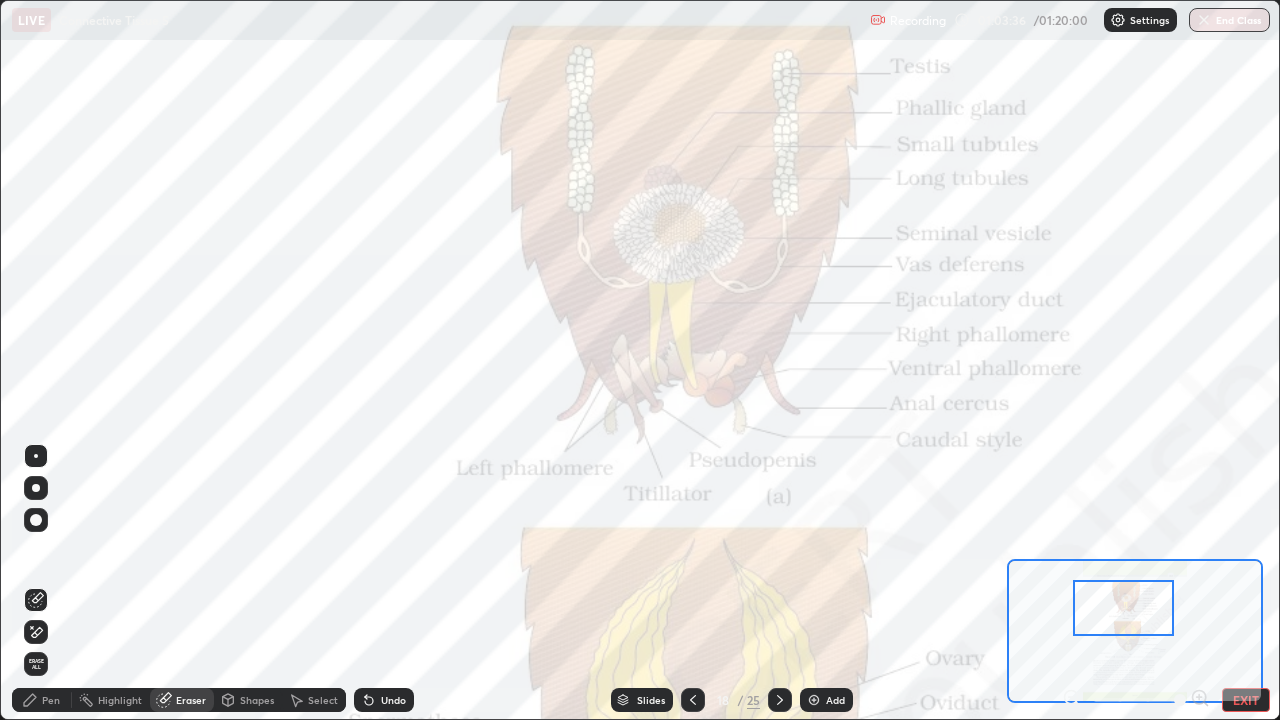 click on "Erase all" at bounding box center [36, 664] 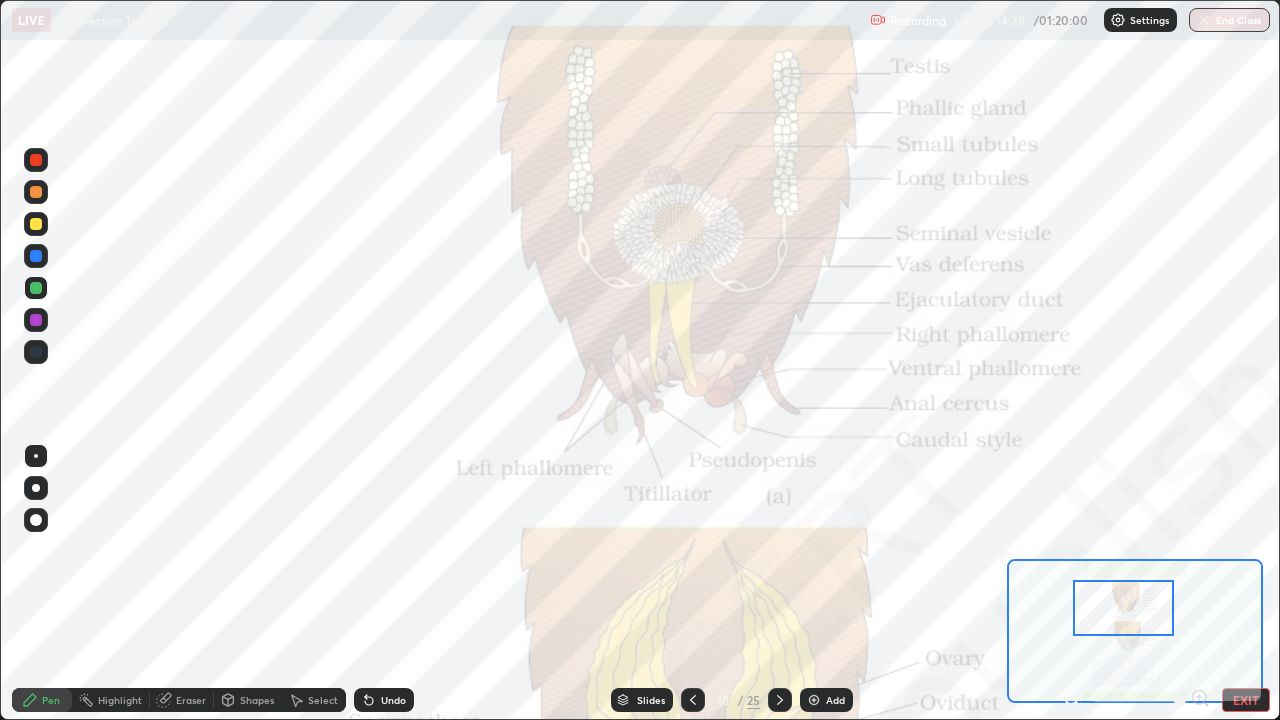 click 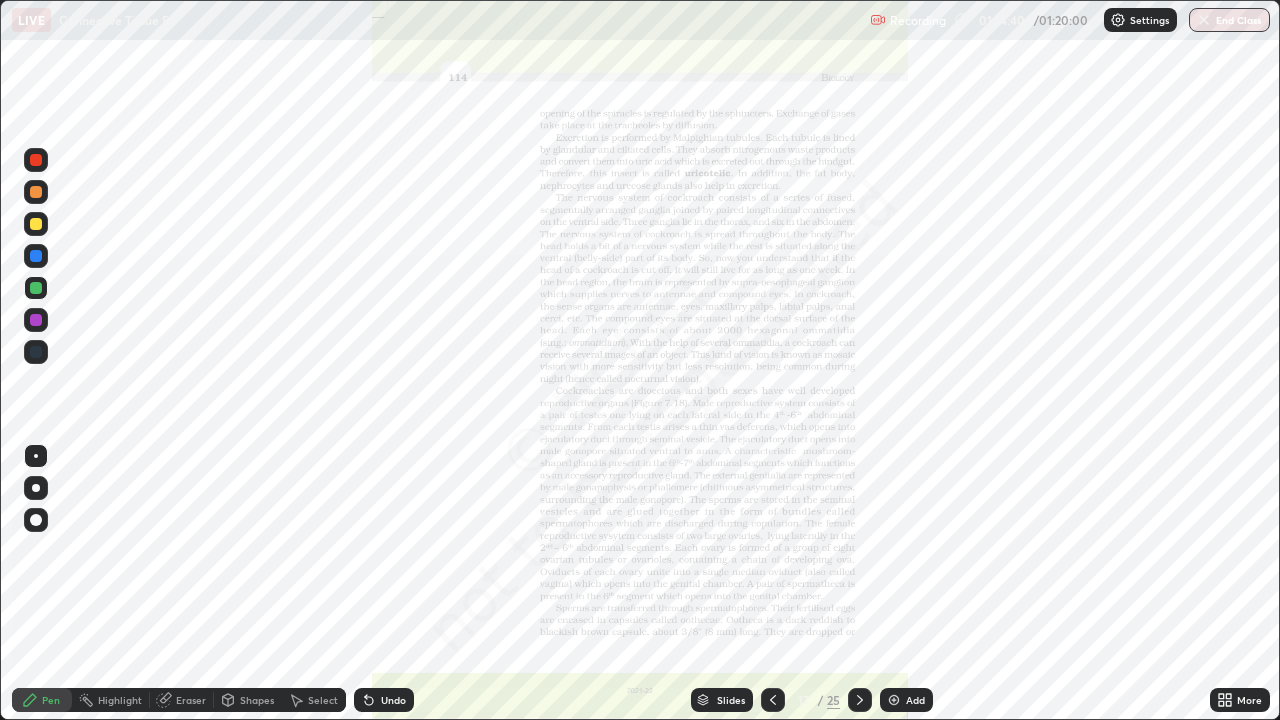 click 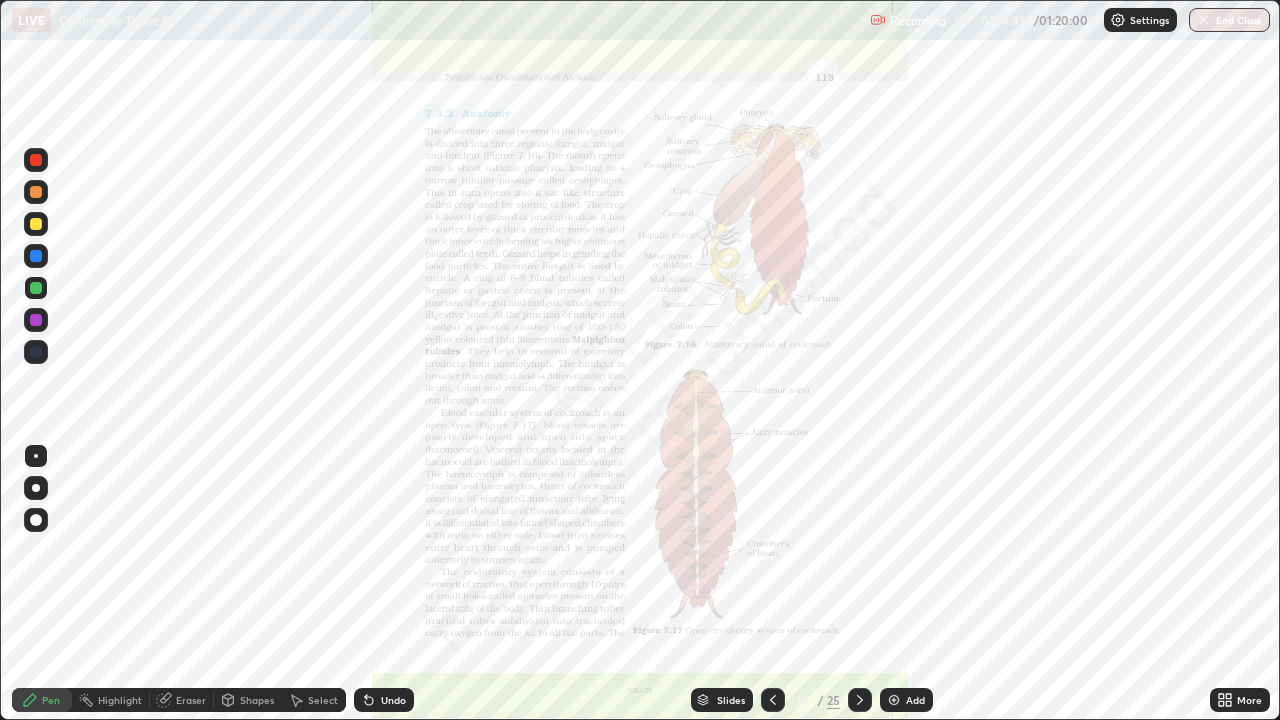 click 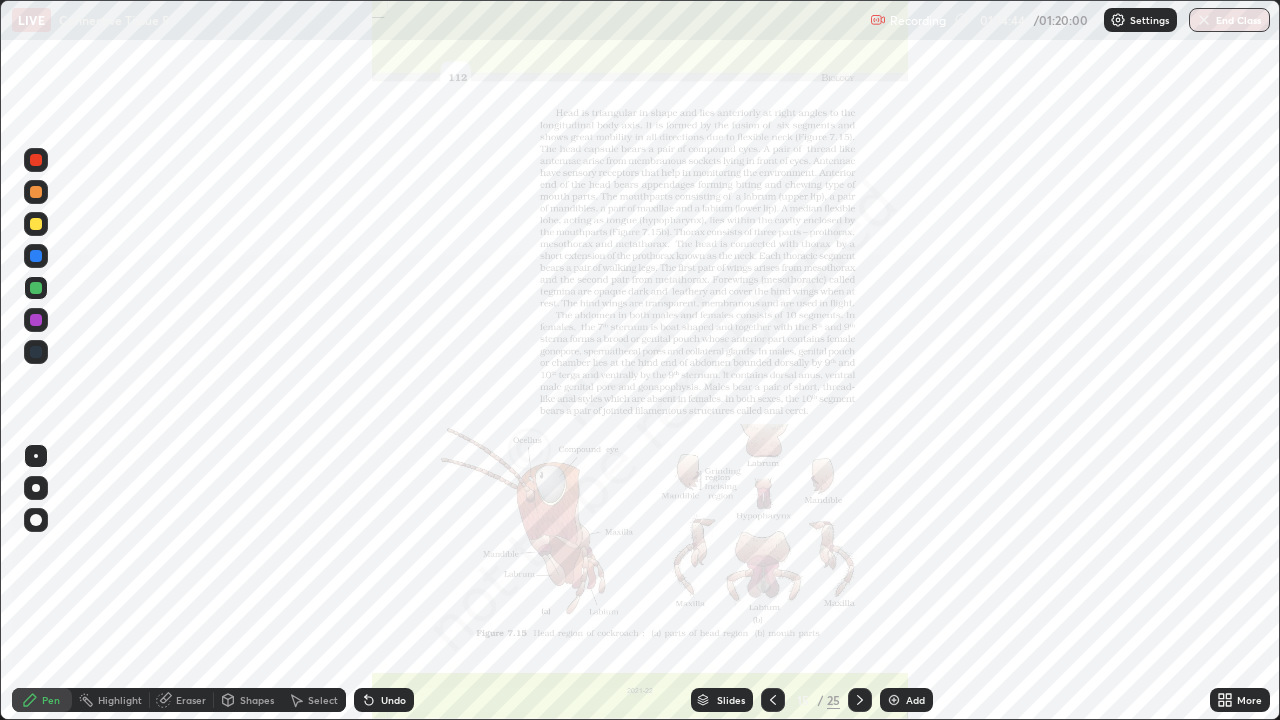 click 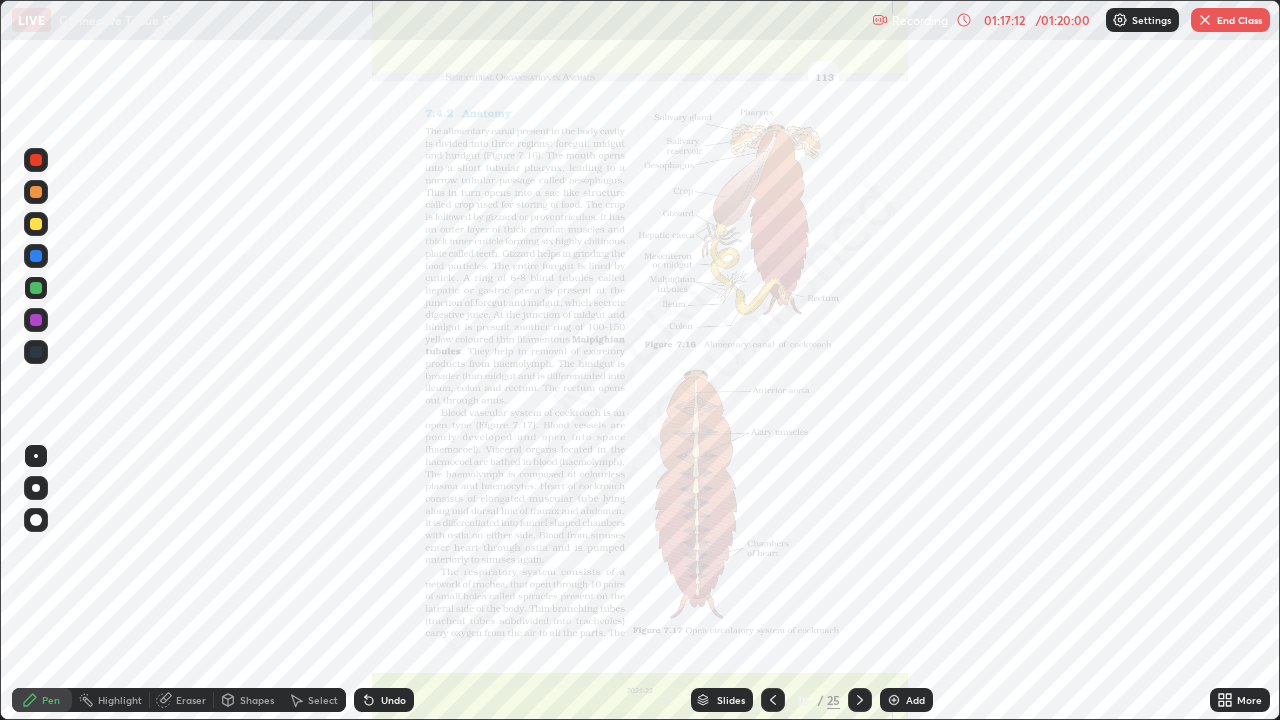 click on "More" at bounding box center (1249, 700) 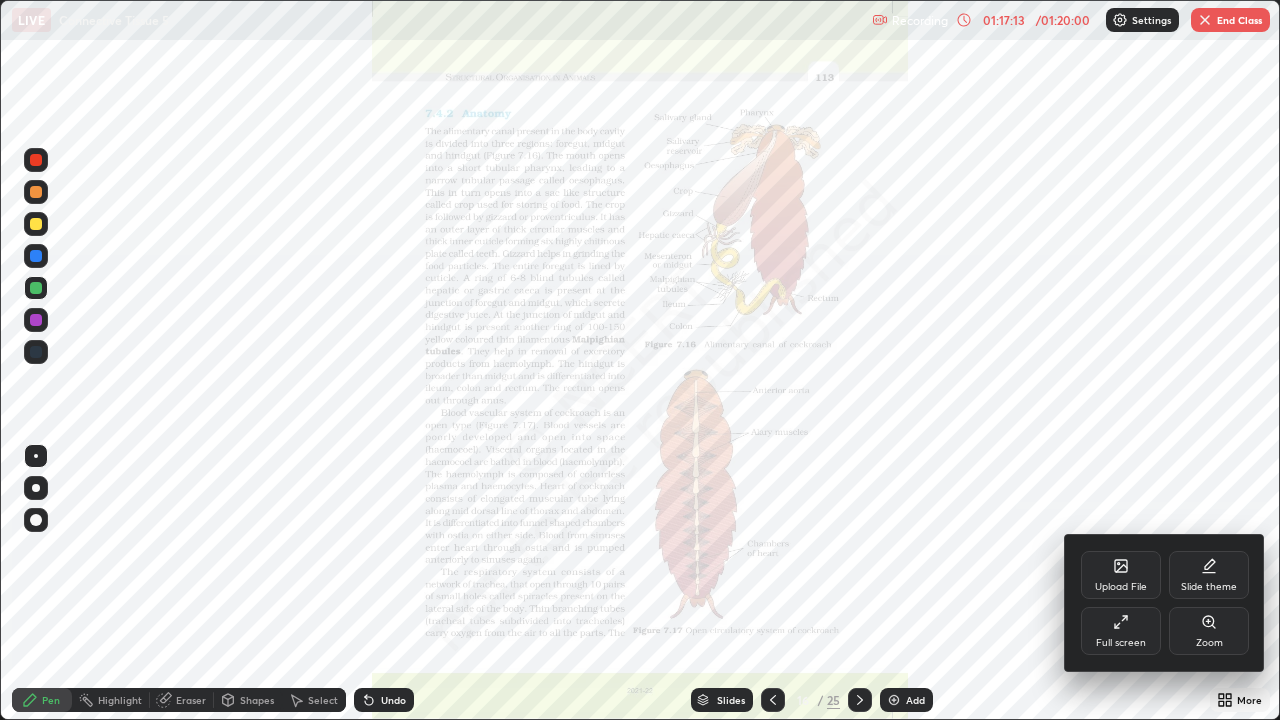 click on "Zoom" at bounding box center (1209, 643) 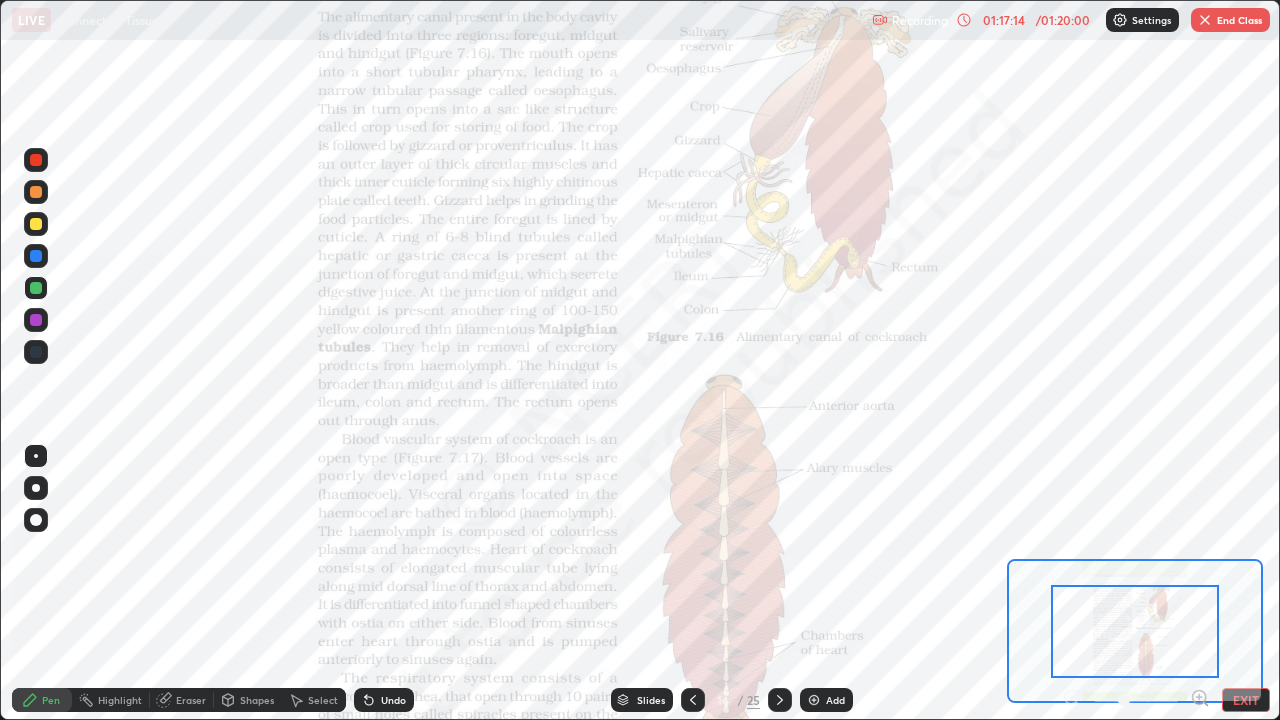click 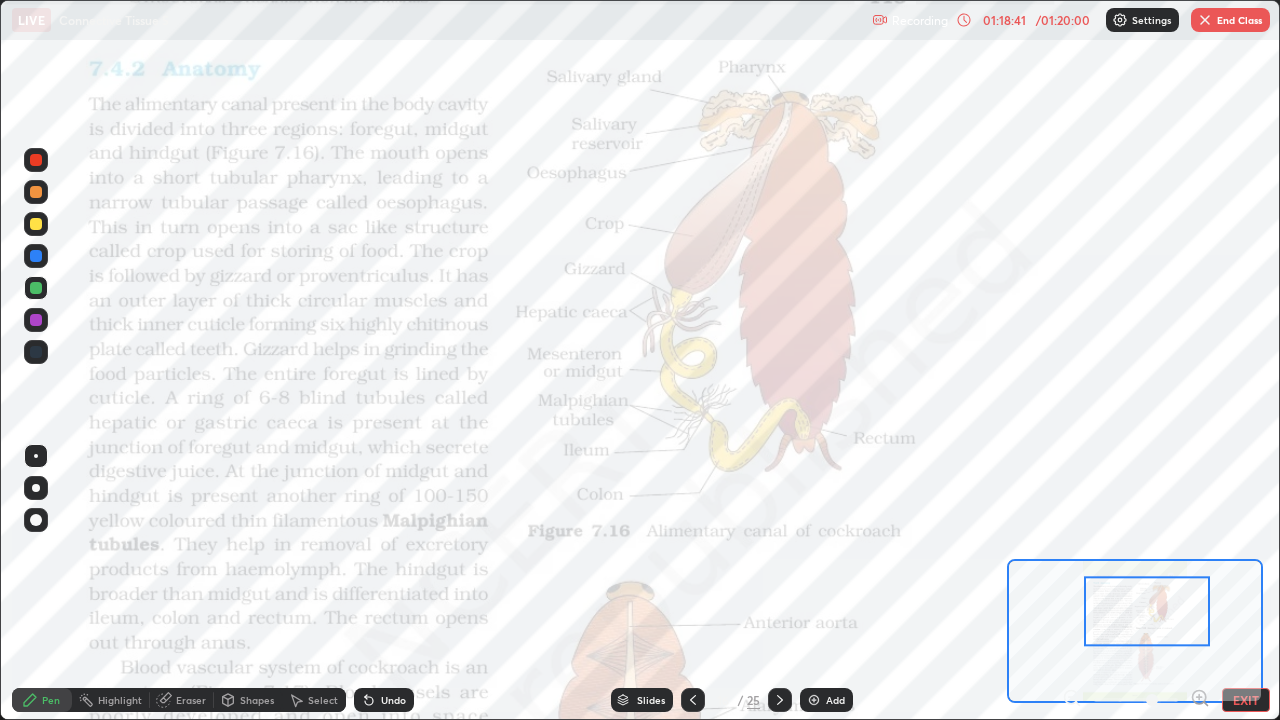 click on "Eraser" at bounding box center (191, 700) 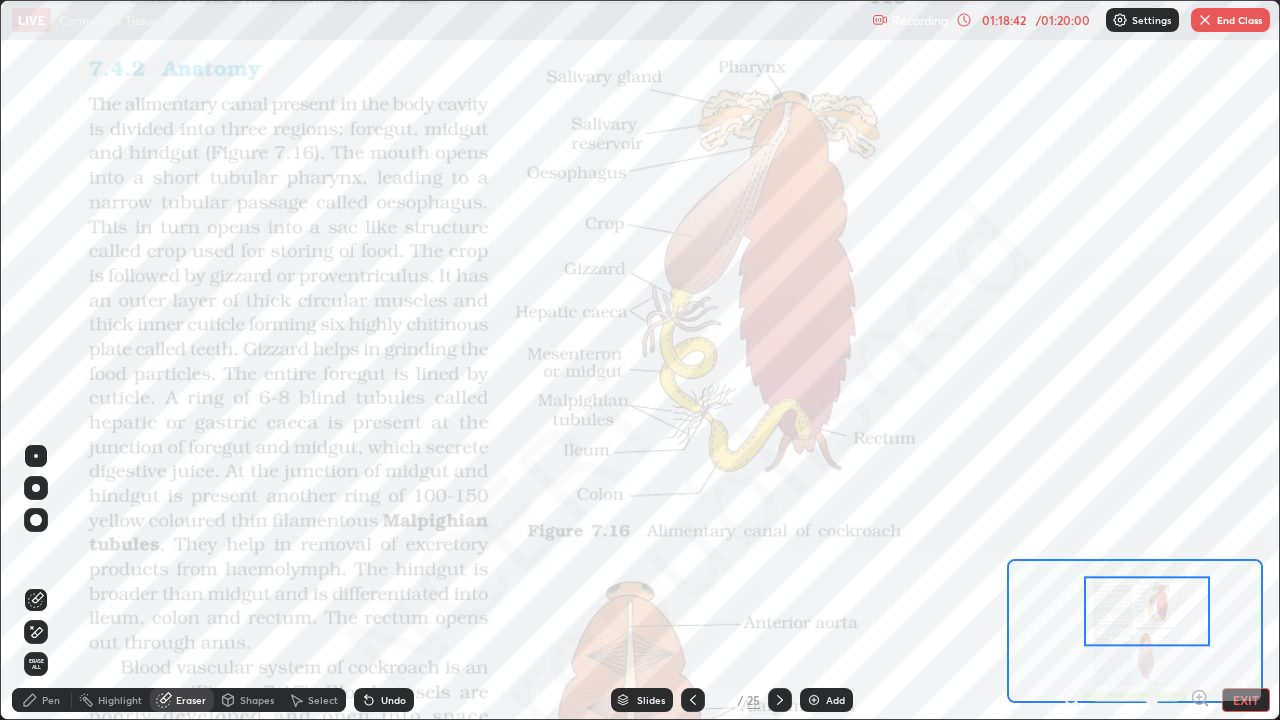 click on "Erase all" at bounding box center [36, 664] 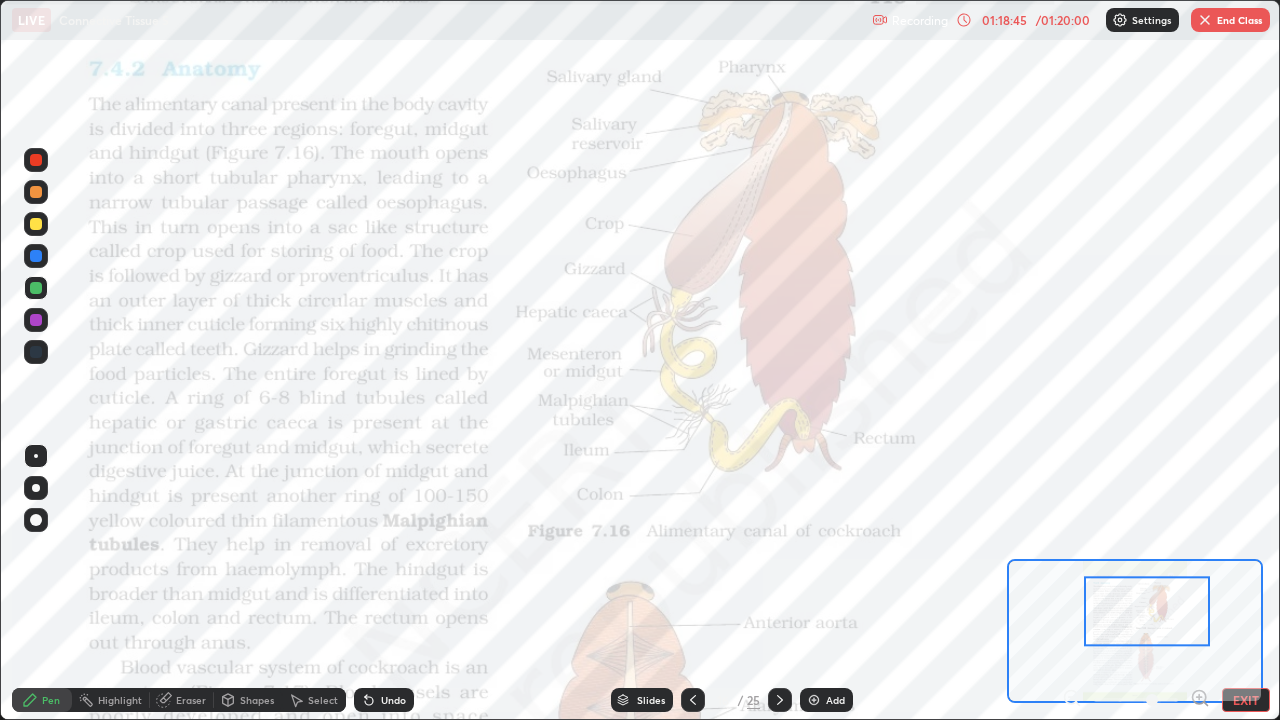 click on "End Class" at bounding box center [1230, 20] 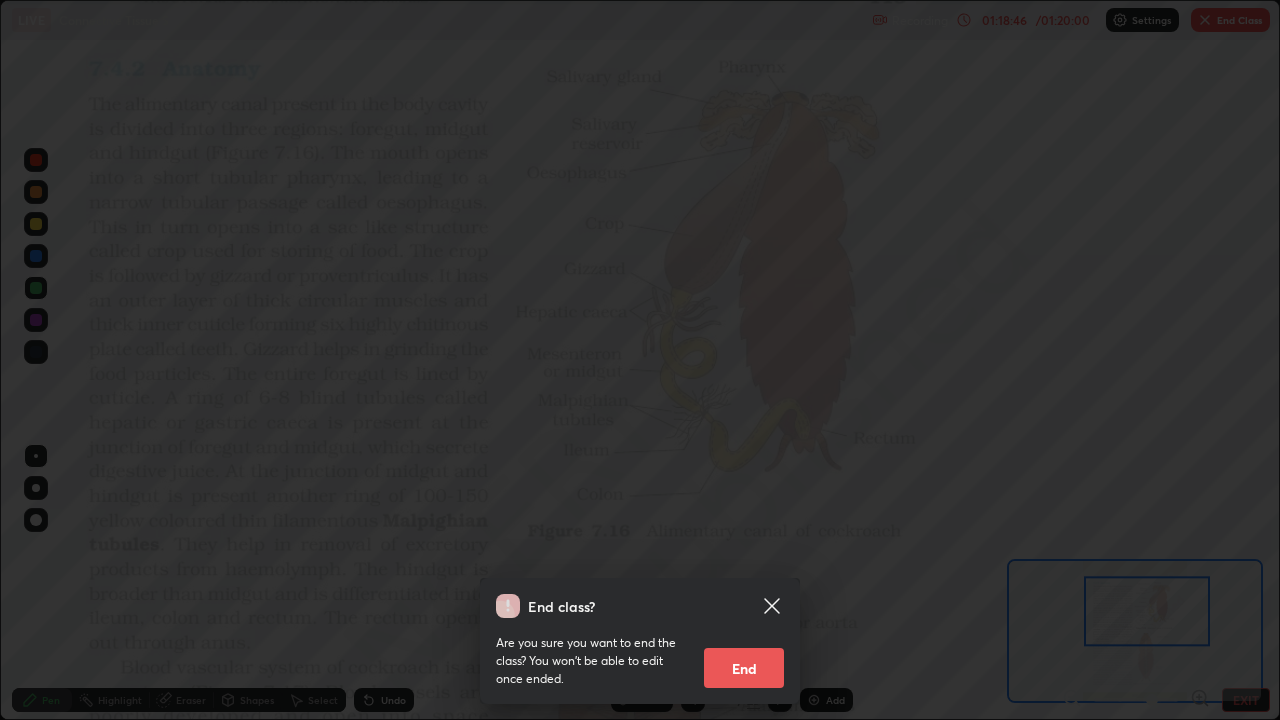 click on "End" at bounding box center (744, 668) 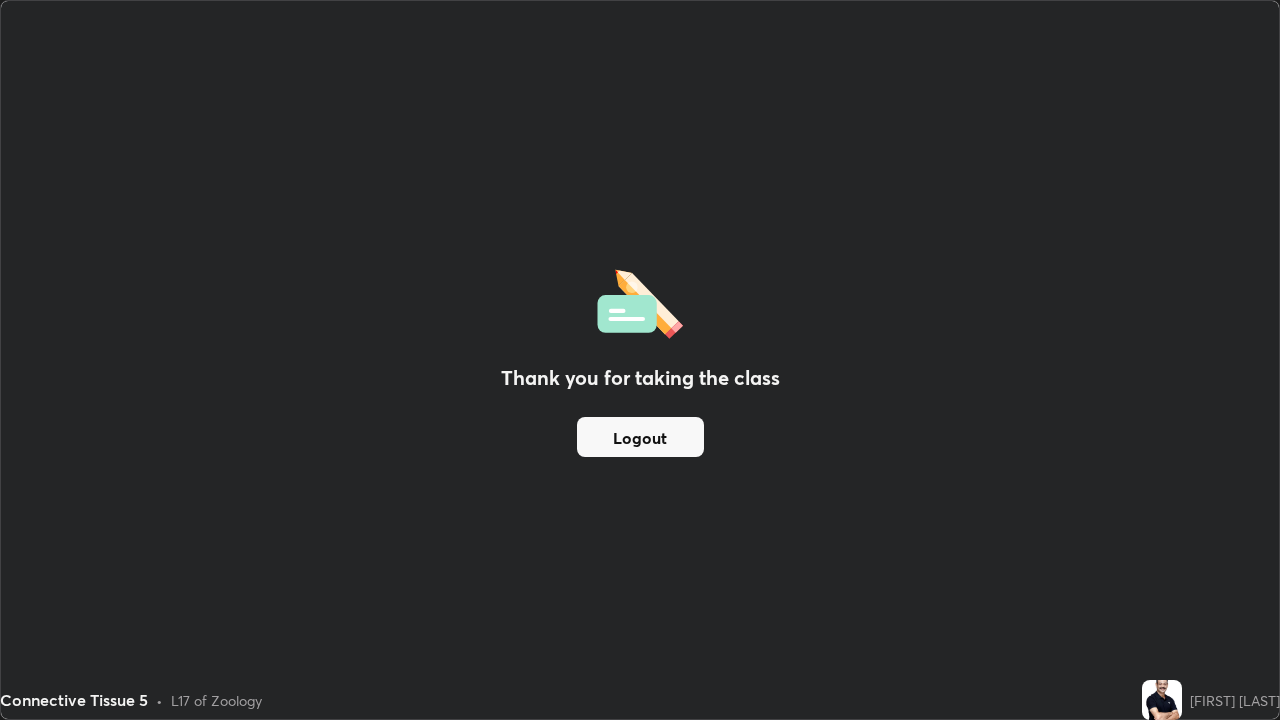 click on "Logout" at bounding box center (640, 437) 